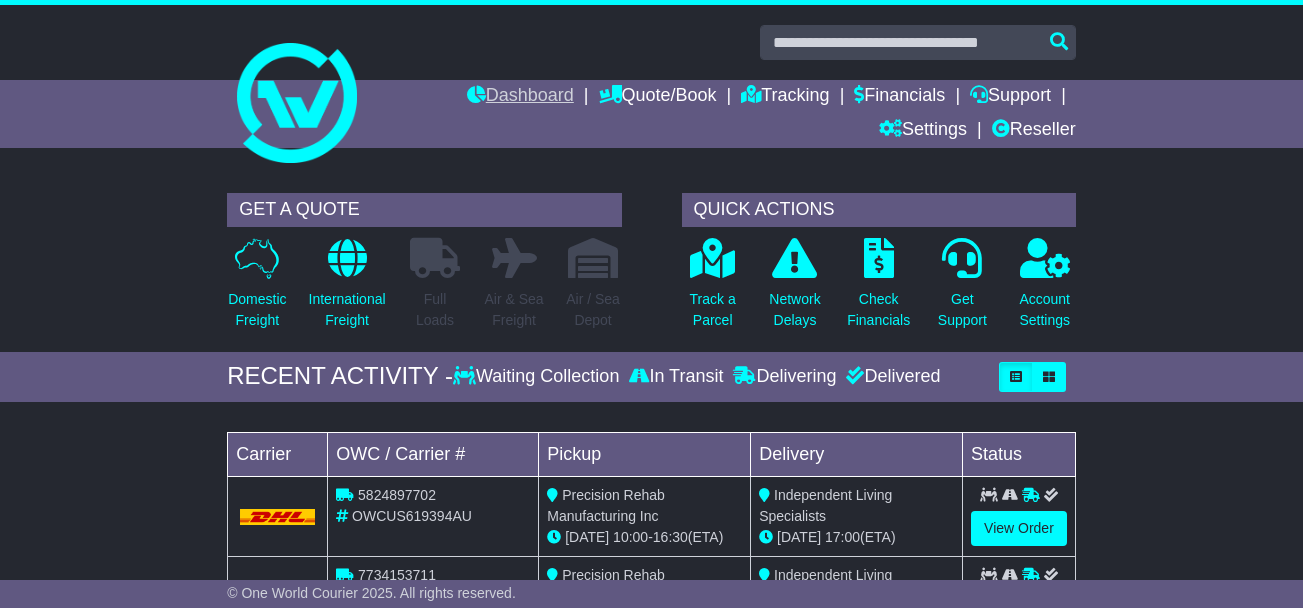 scroll, scrollTop: 0, scrollLeft: 0, axis: both 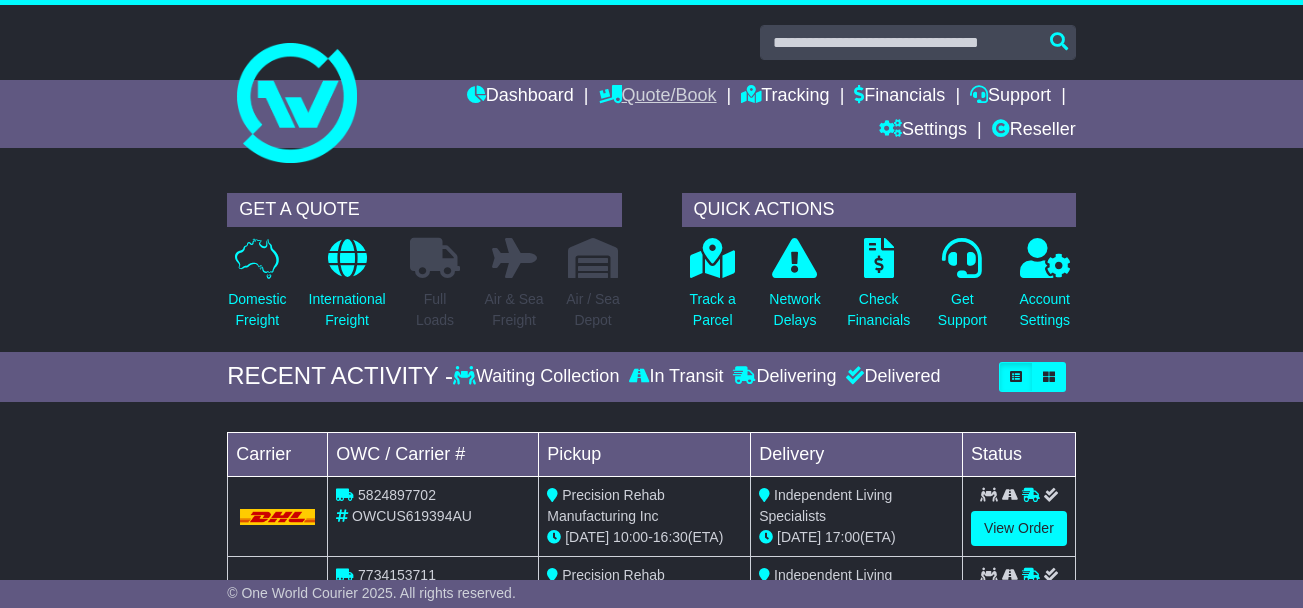 click on "Quote/Book" at bounding box center (658, 97) 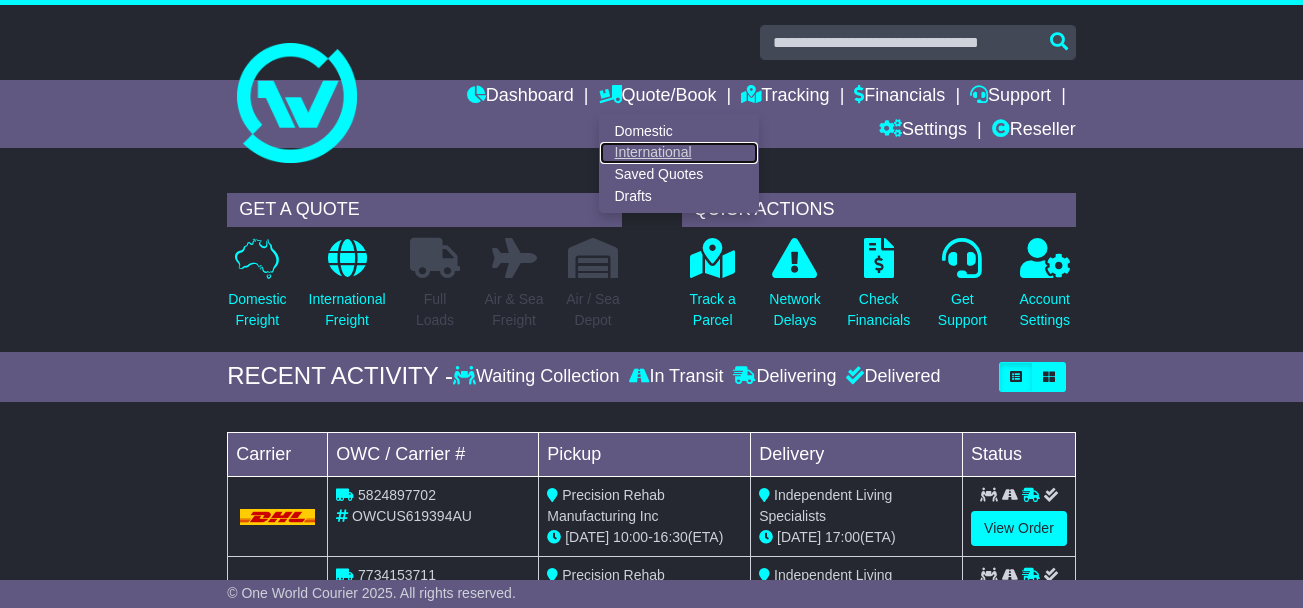 click on "International" at bounding box center (679, 153) 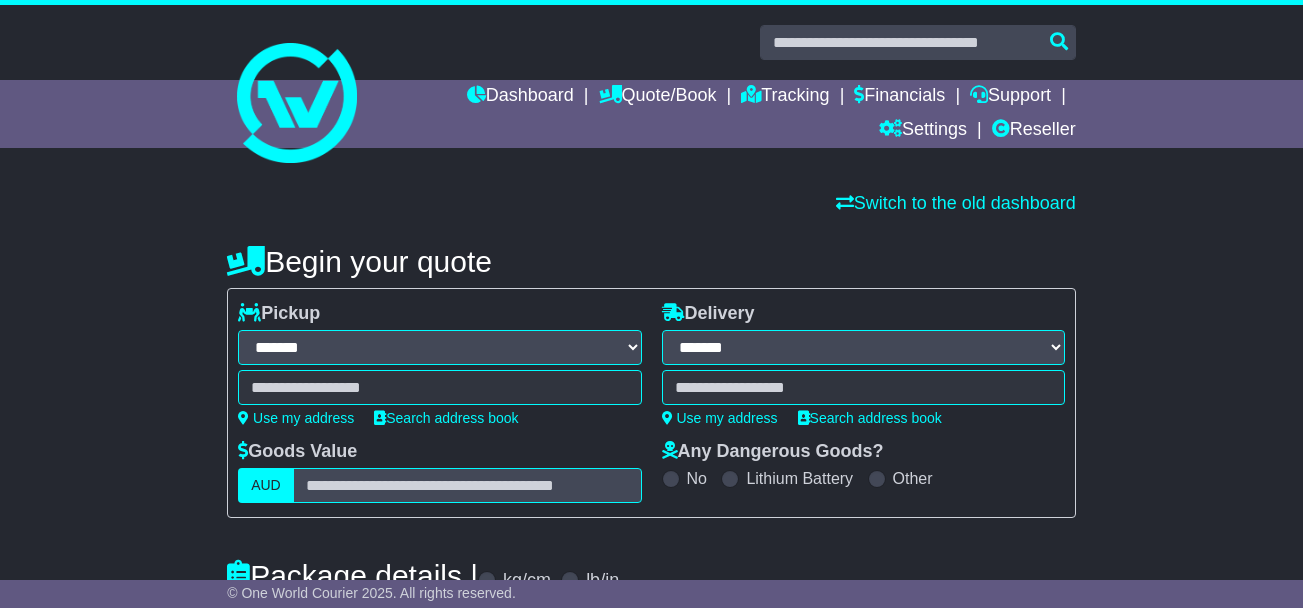 select on "**" 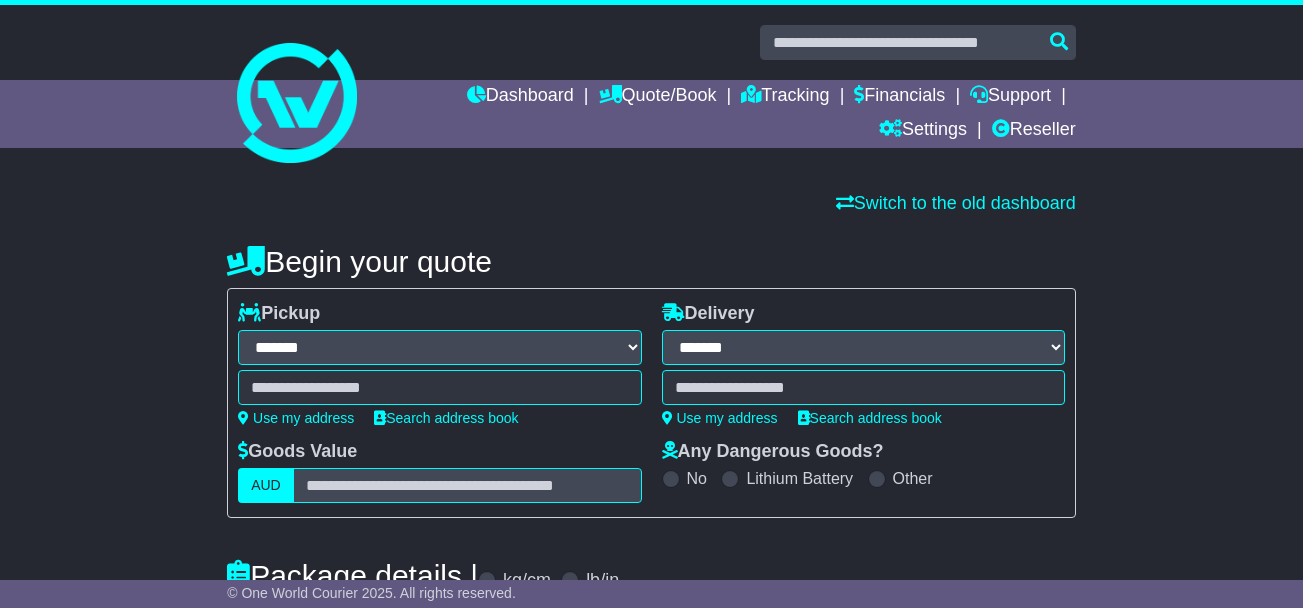 scroll, scrollTop: 0, scrollLeft: 0, axis: both 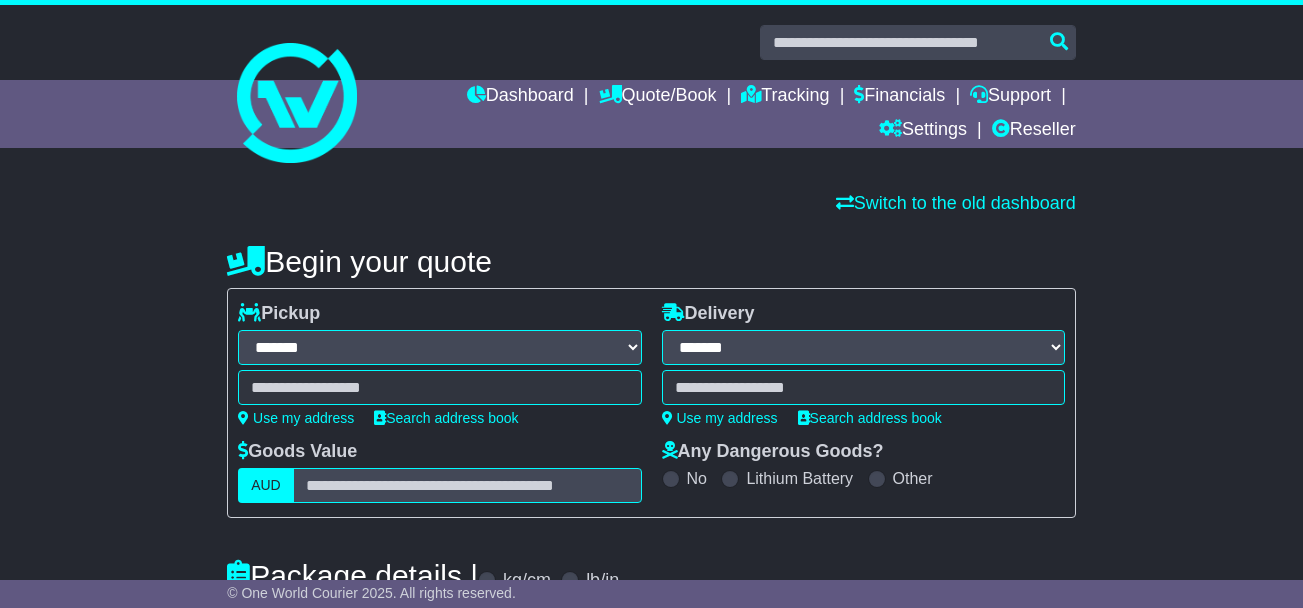 click on "**********" at bounding box center (439, 364) 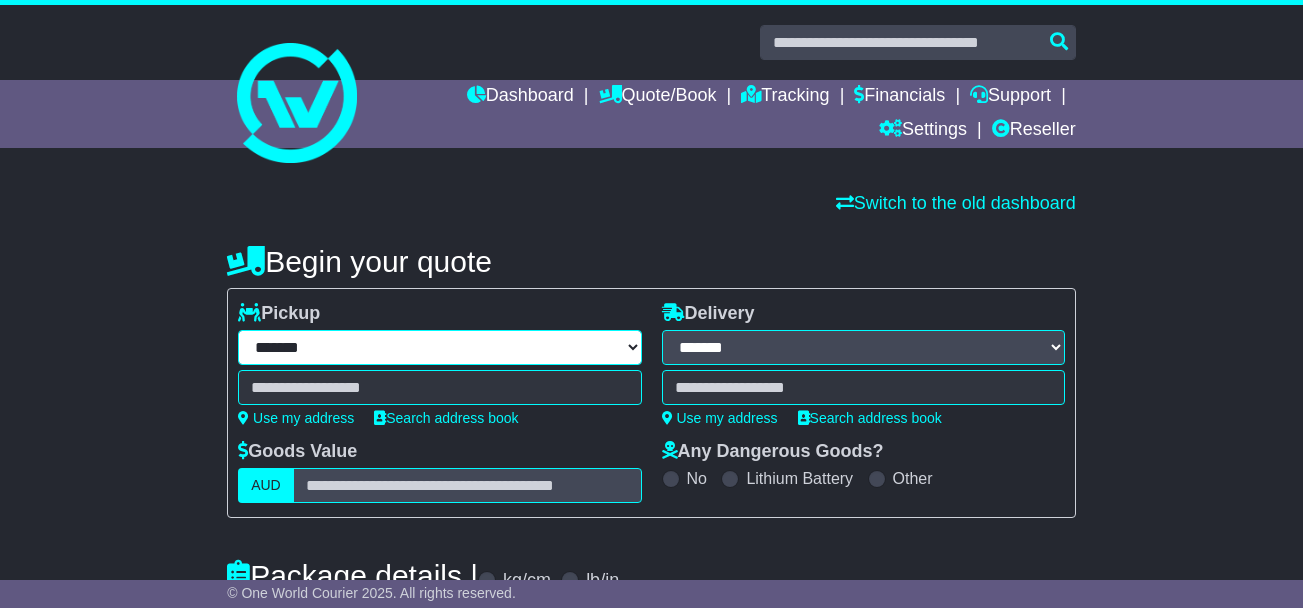 click on "**********" at bounding box center (439, 347) 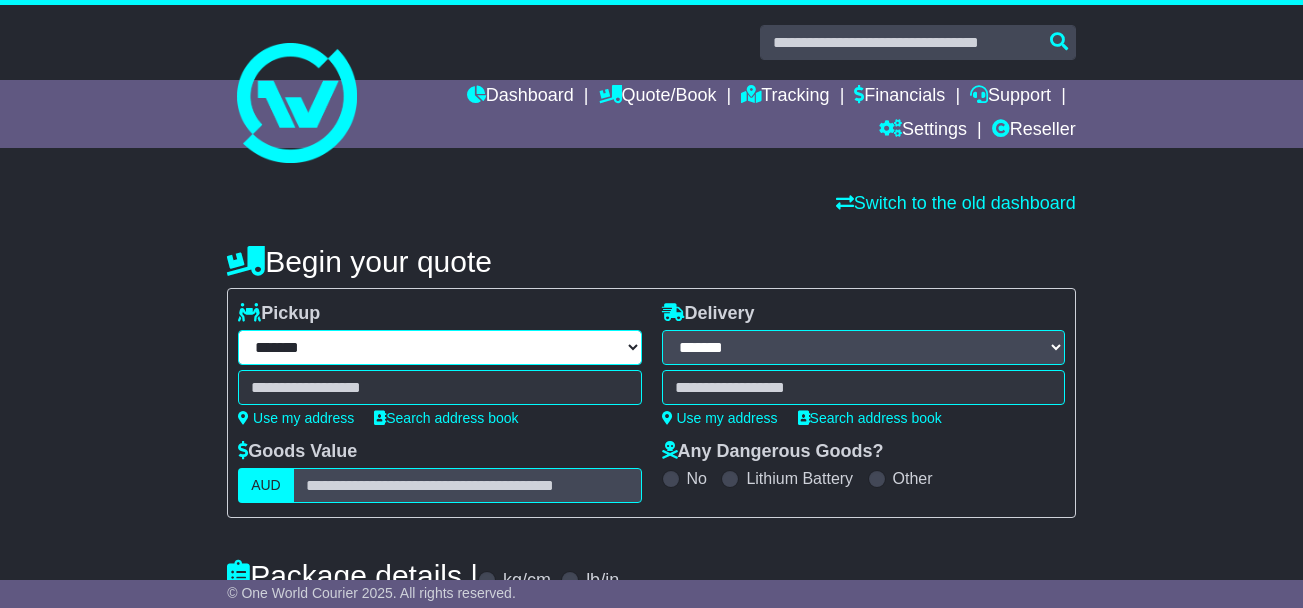select on "***" 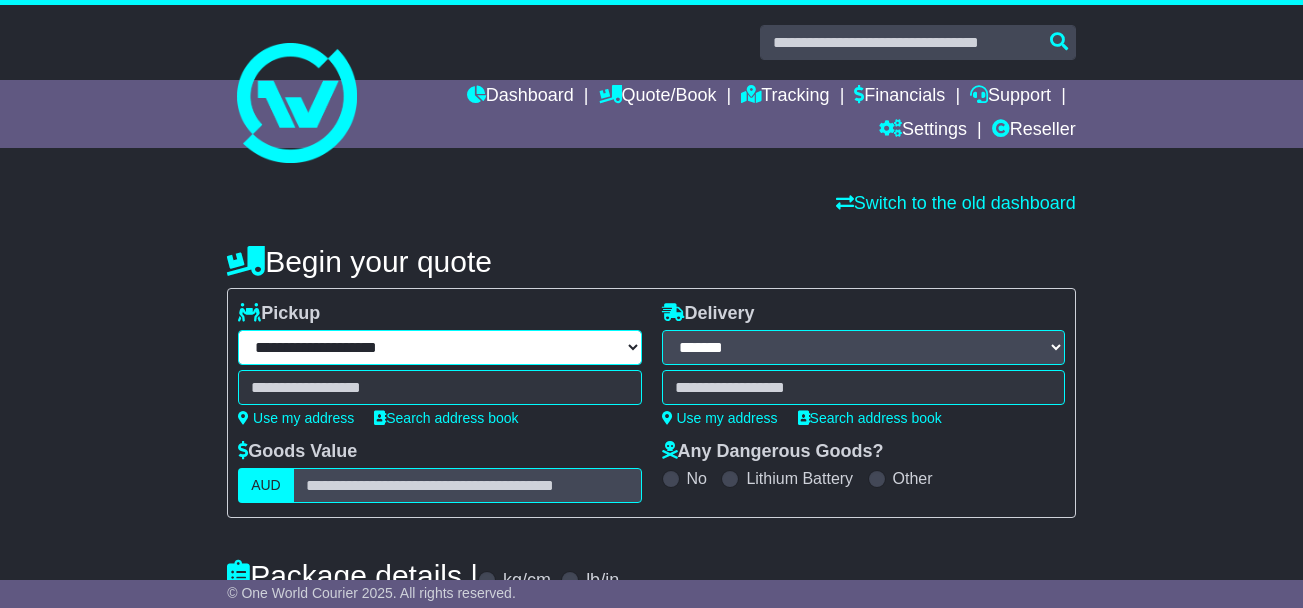 click on "**********" at bounding box center [439, 347] 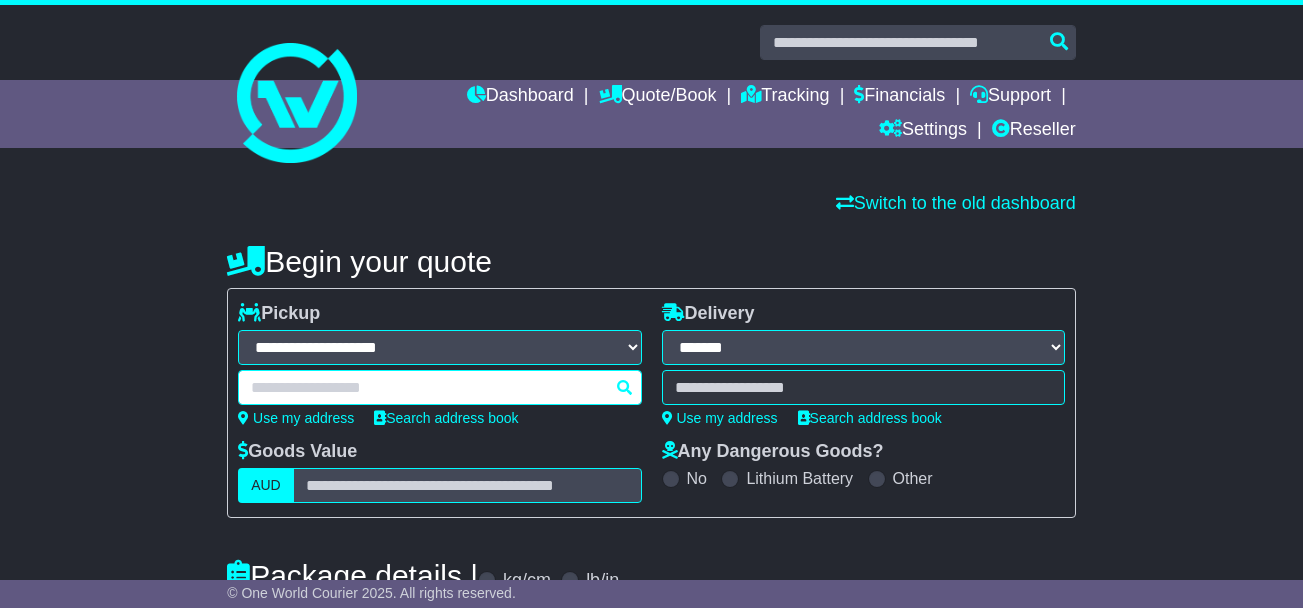 click at bounding box center [439, 387] 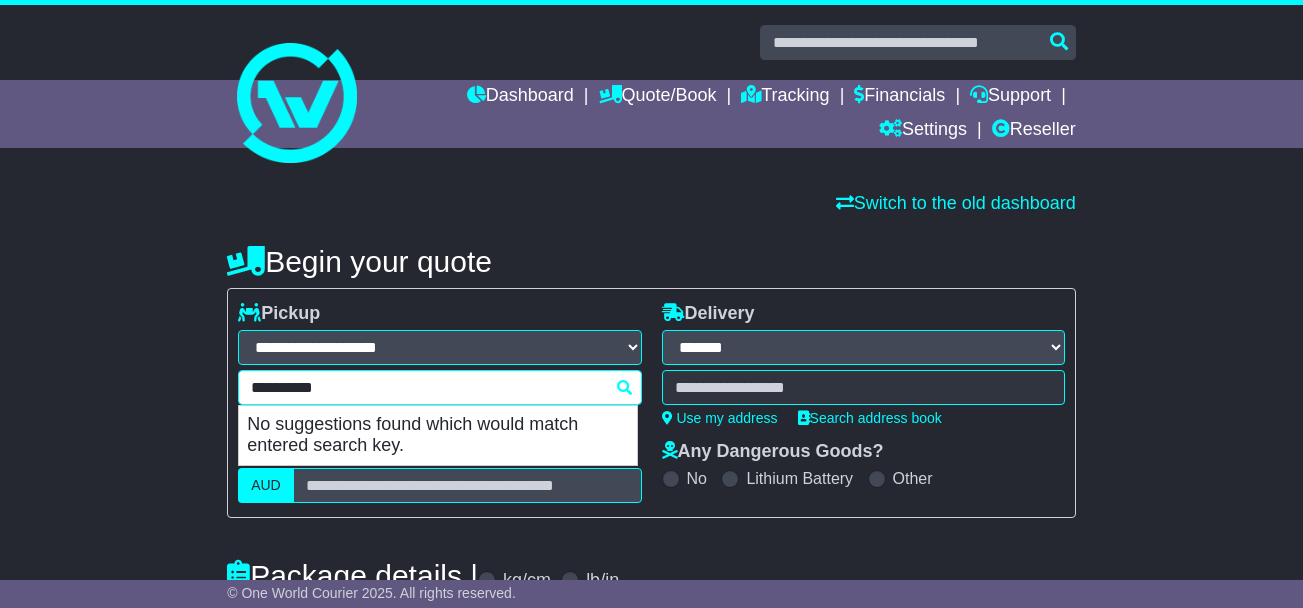 drag, startPoint x: 292, startPoint y: 387, endPoint x: 11, endPoint y: 390, distance: 281.01602 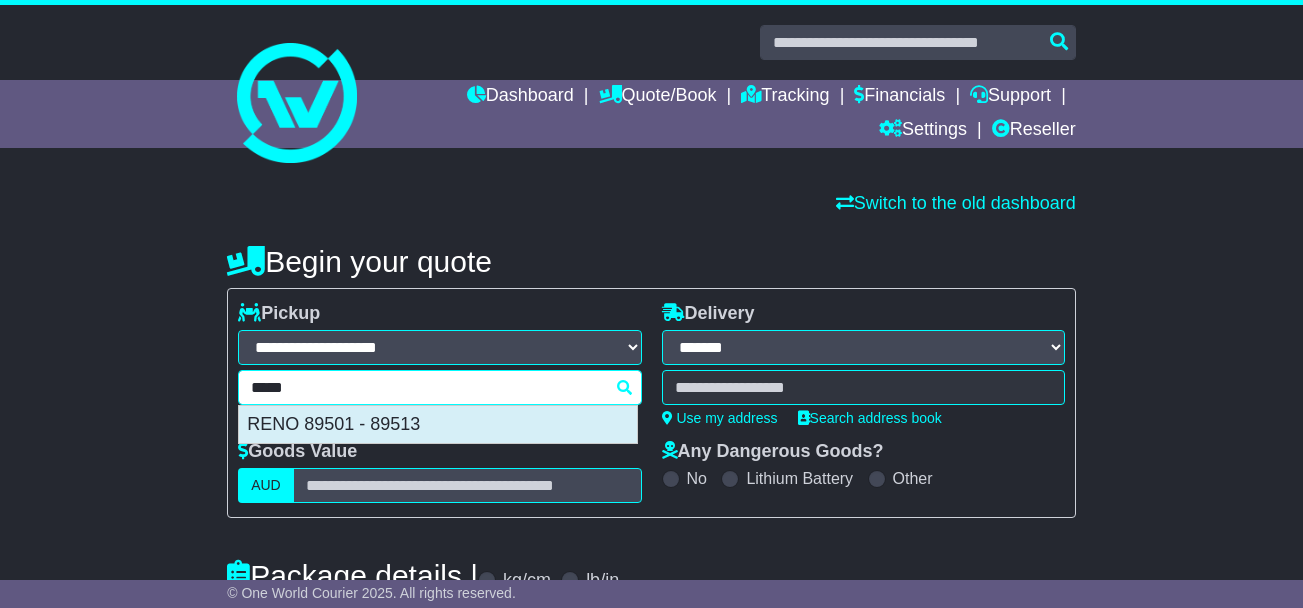 click on "RENO 89501 - 89513" at bounding box center (438, 425) 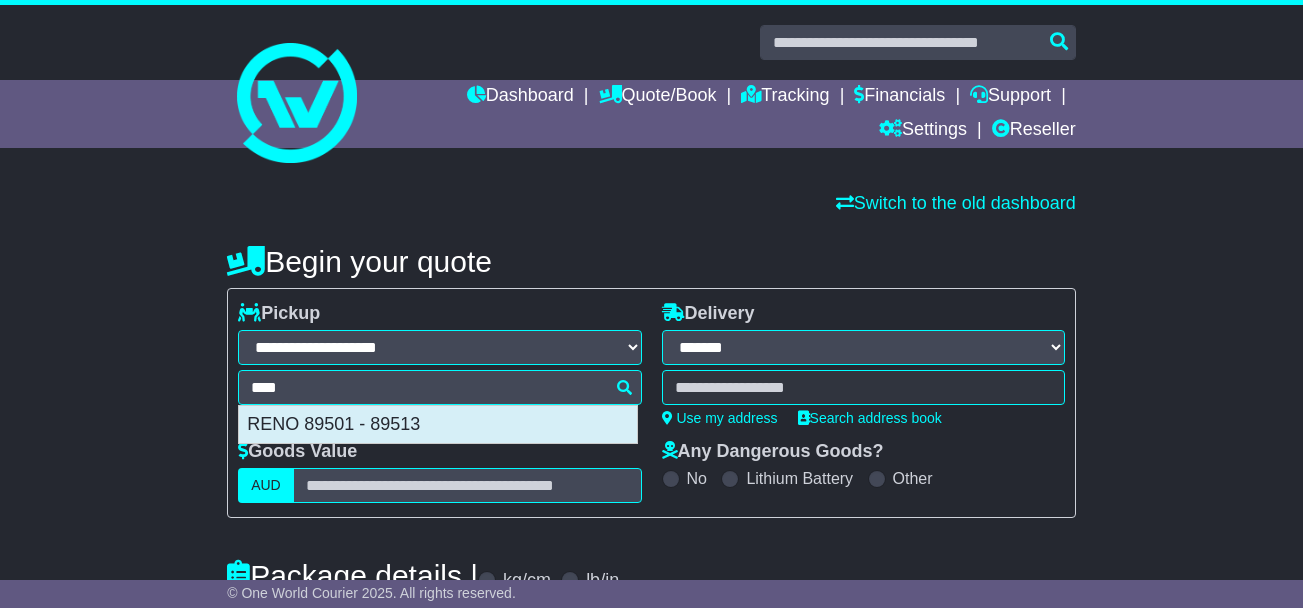 type on "**********" 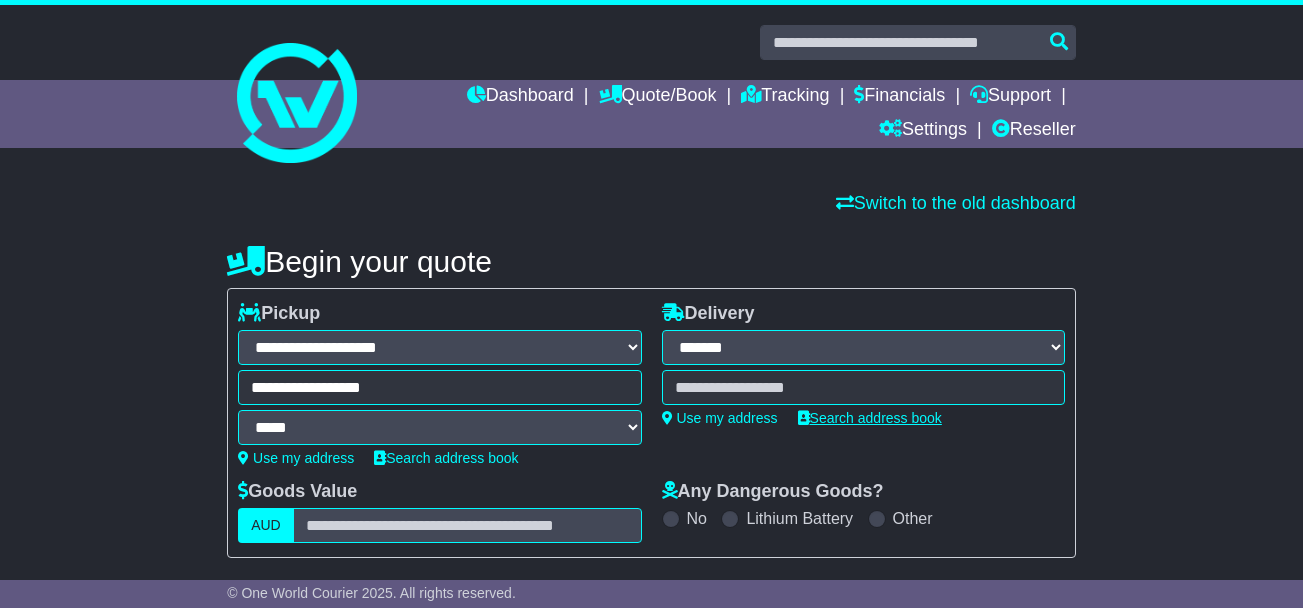 type on "**********" 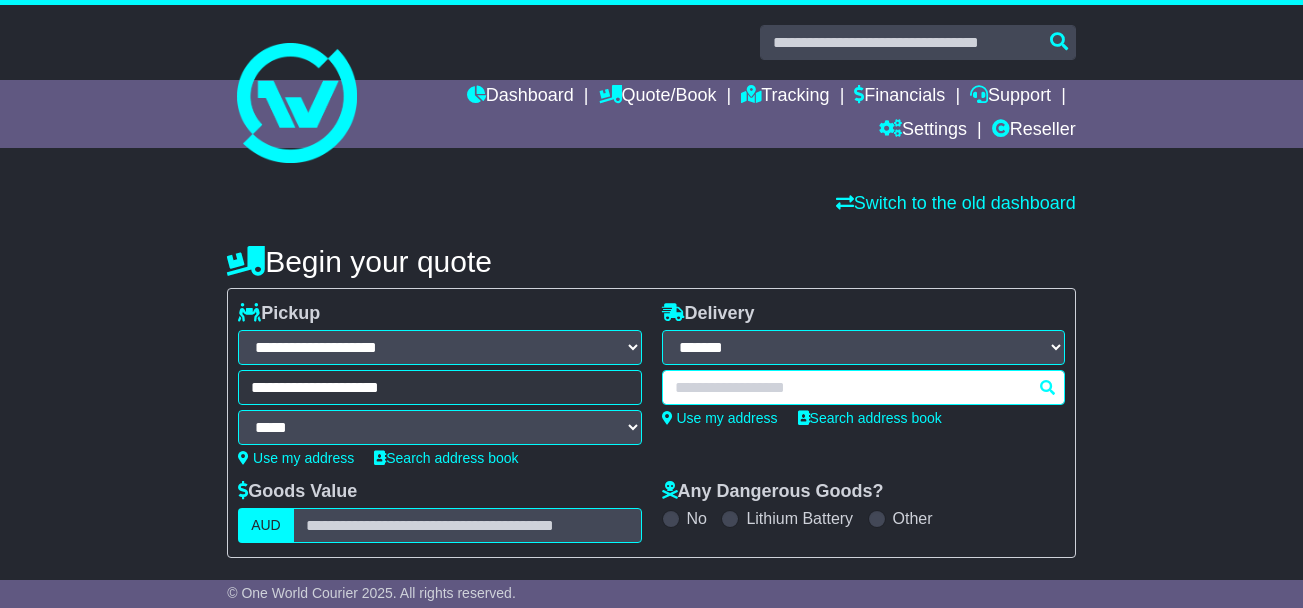 click at bounding box center [863, 387] 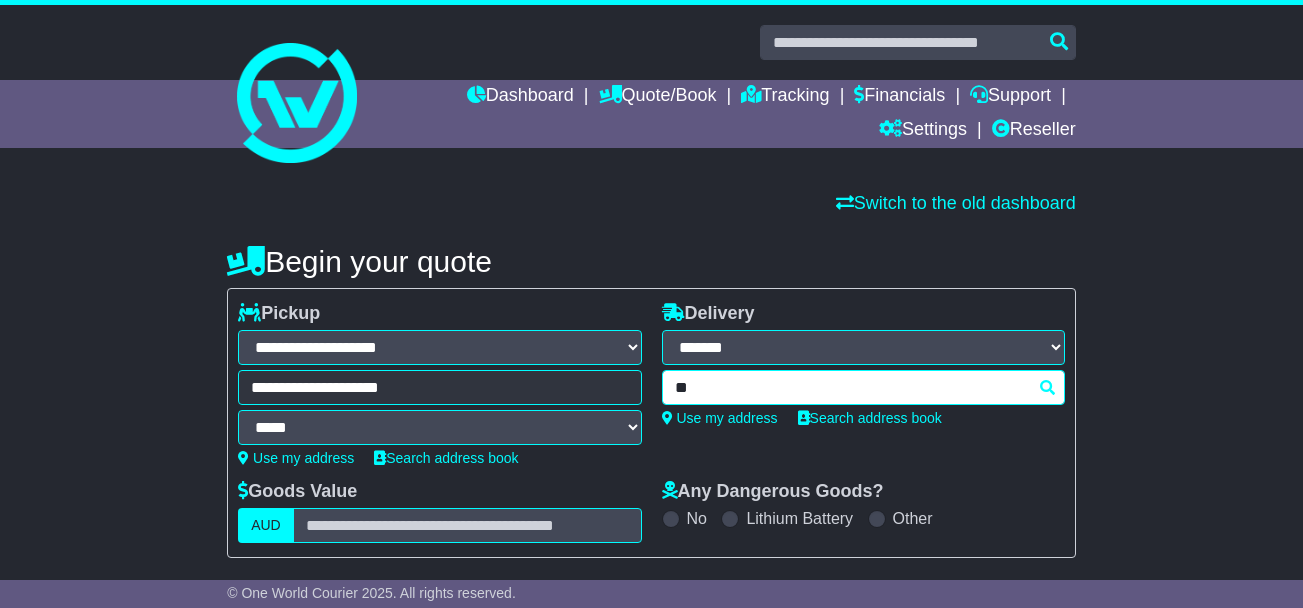 type on "*" 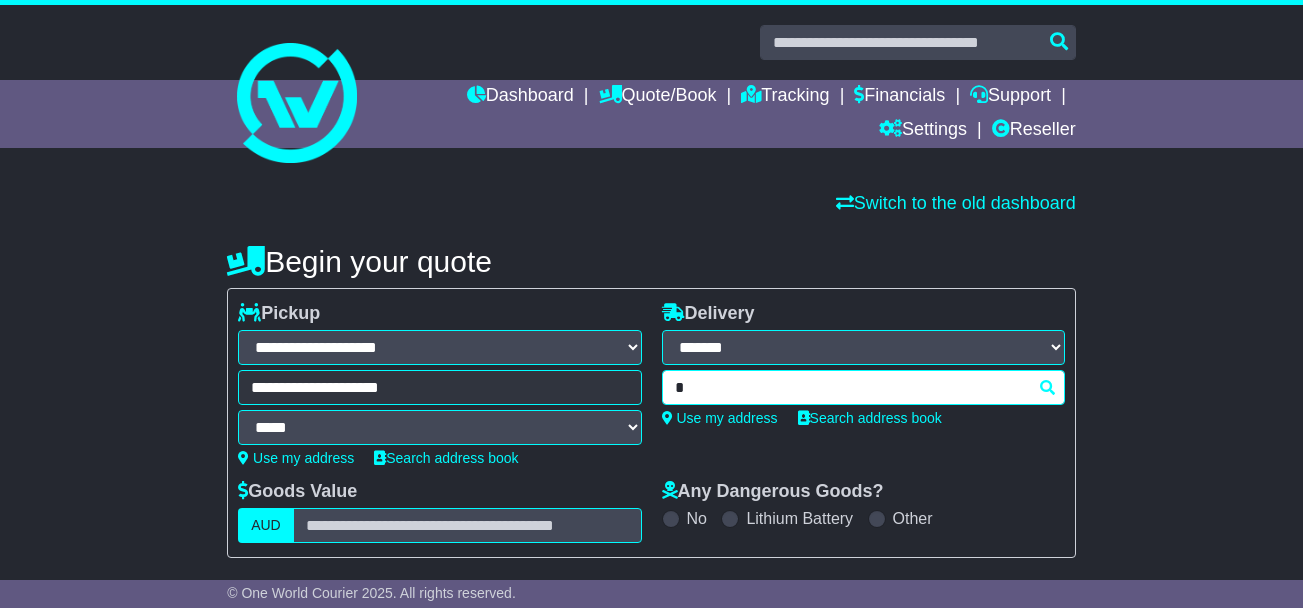 type 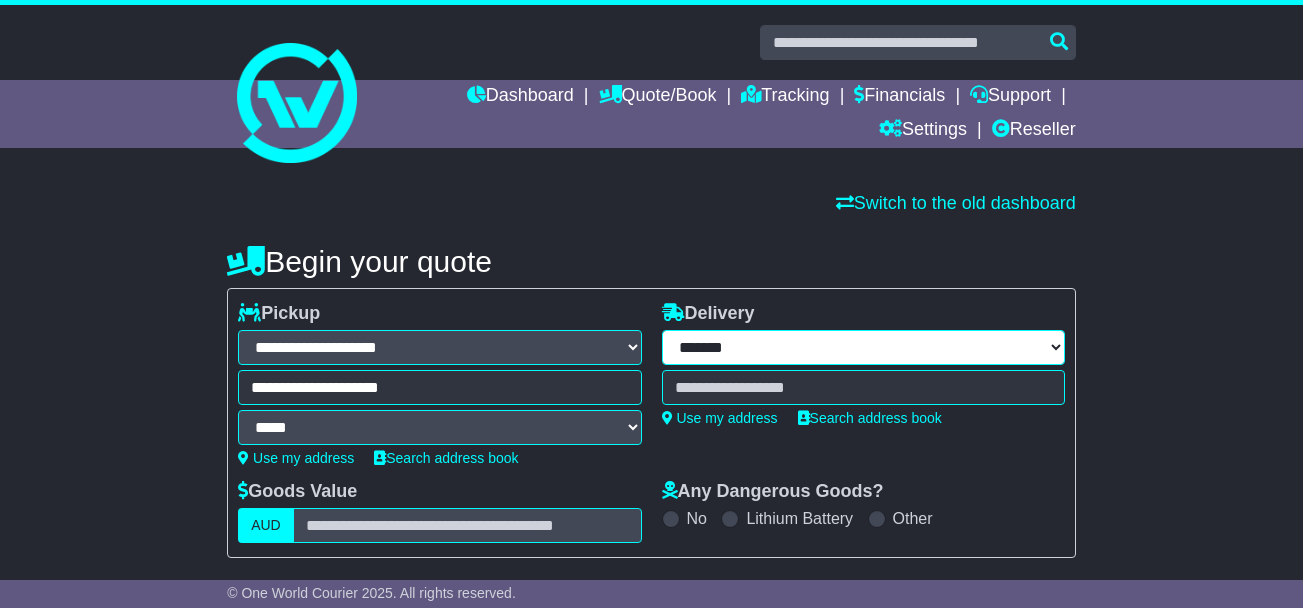 click on "**********" at bounding box center [863, 347] 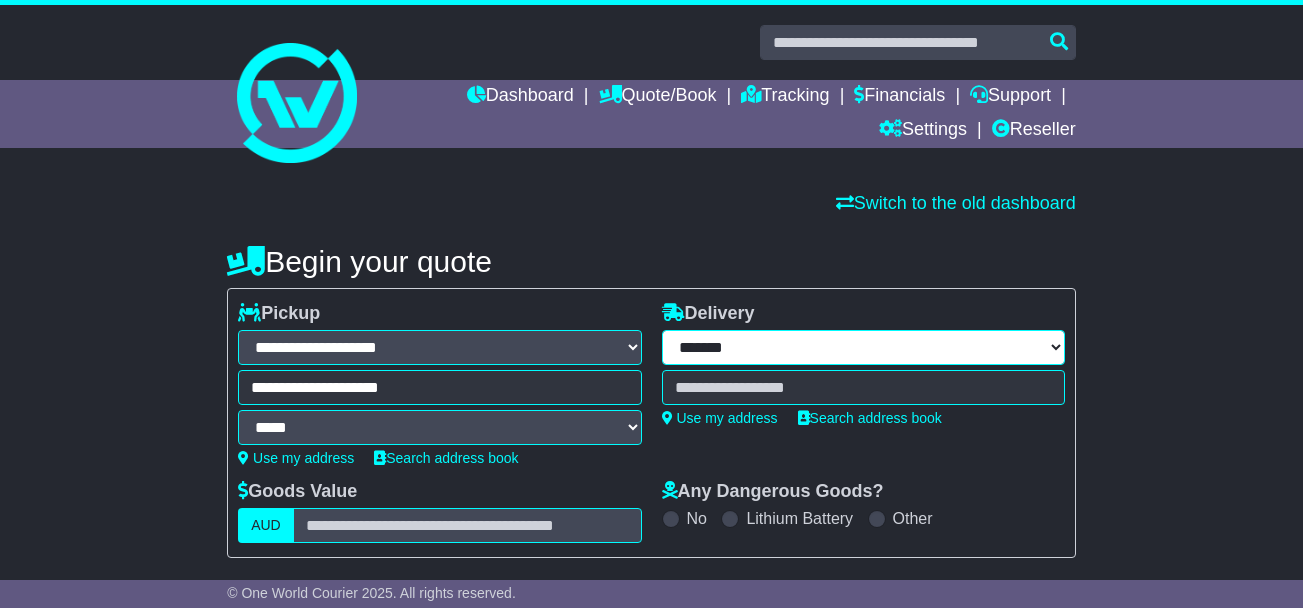 select on "***" 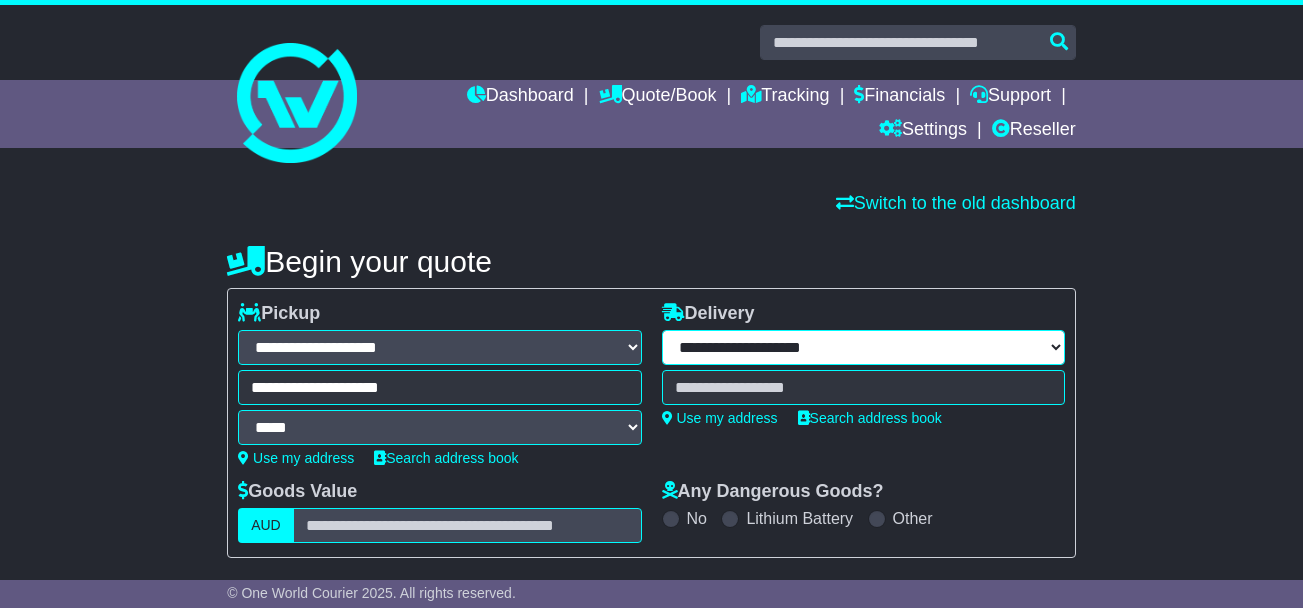 click on "**********" at bounding box center [863, 347] 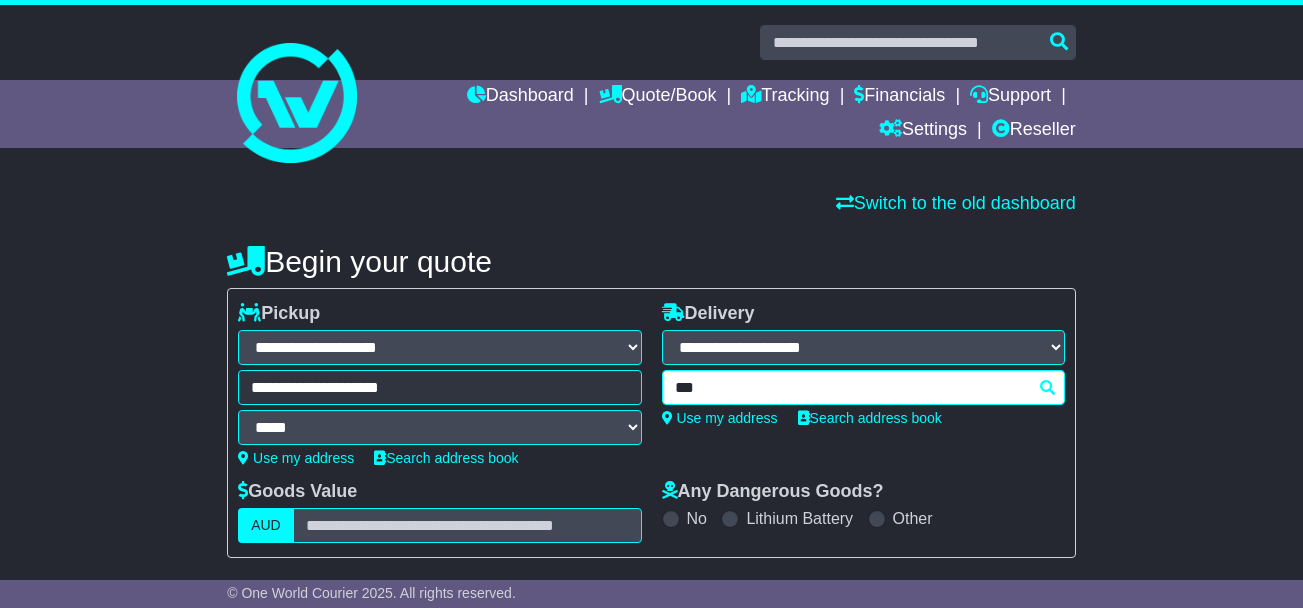 type on "****" 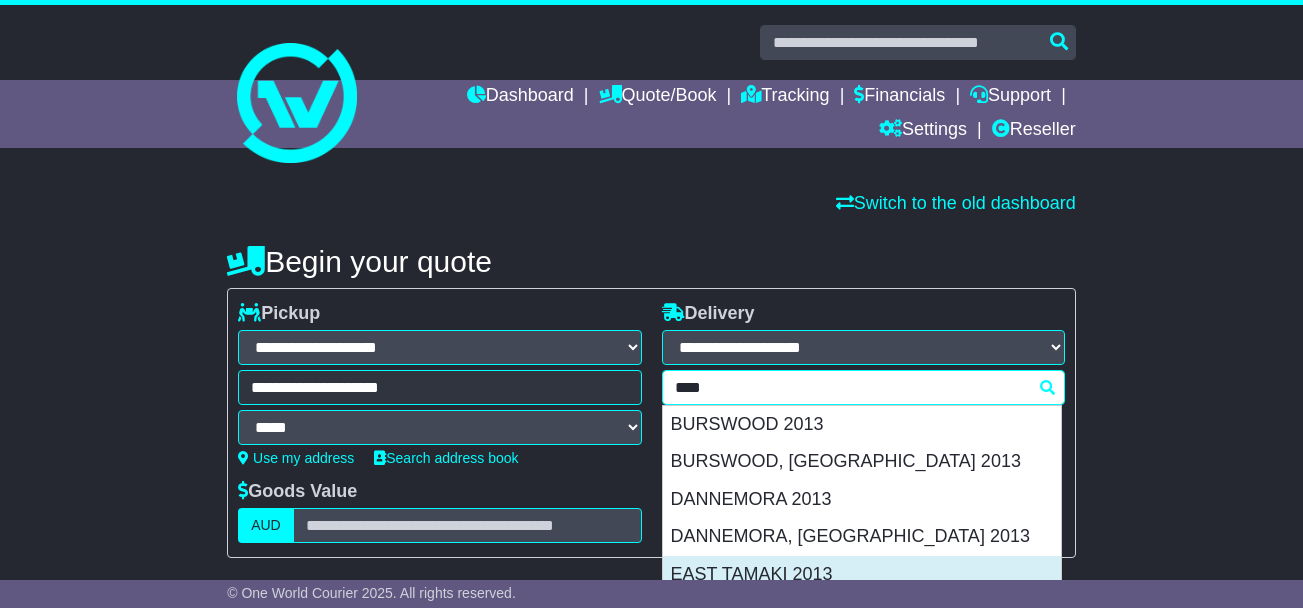 click on "EAST TAMAKI 2013" at bounding box center [862, 575] 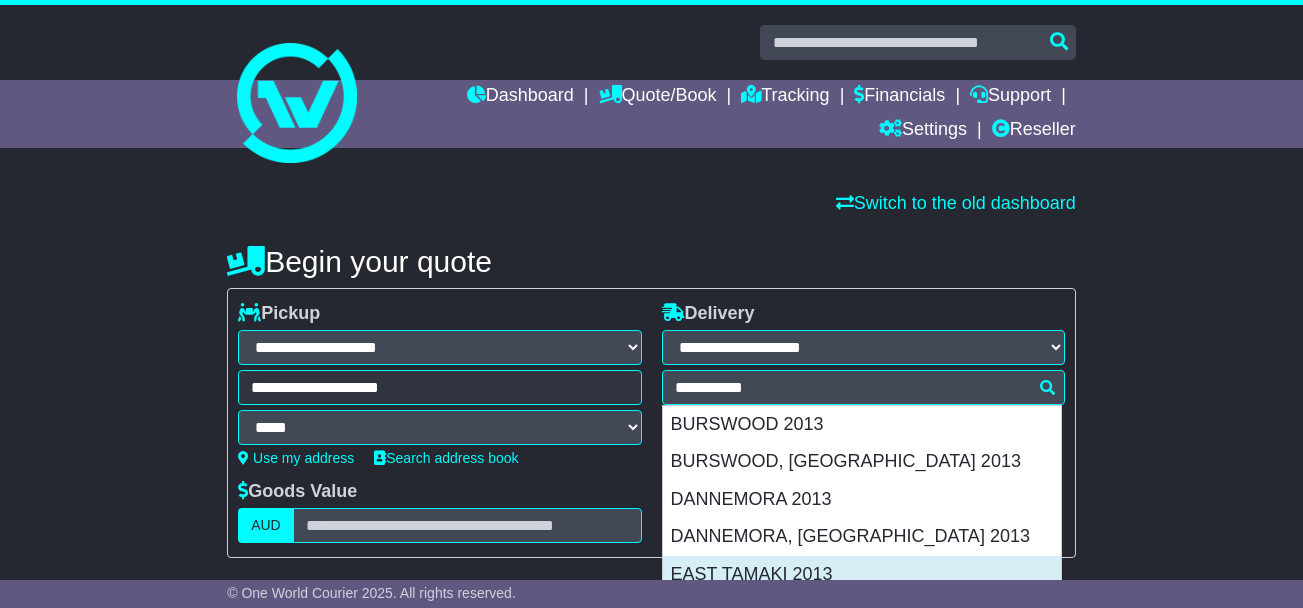 type on "**********" 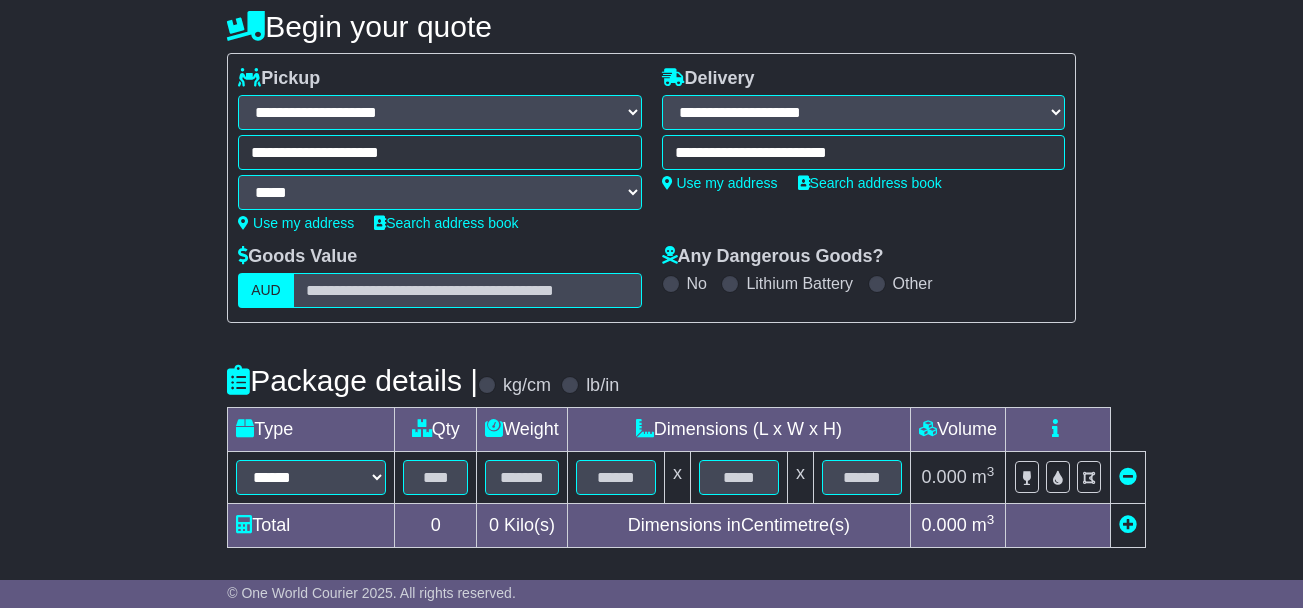 scroll, scrollTop: 267, scrollLeft: 0, axis: vertical 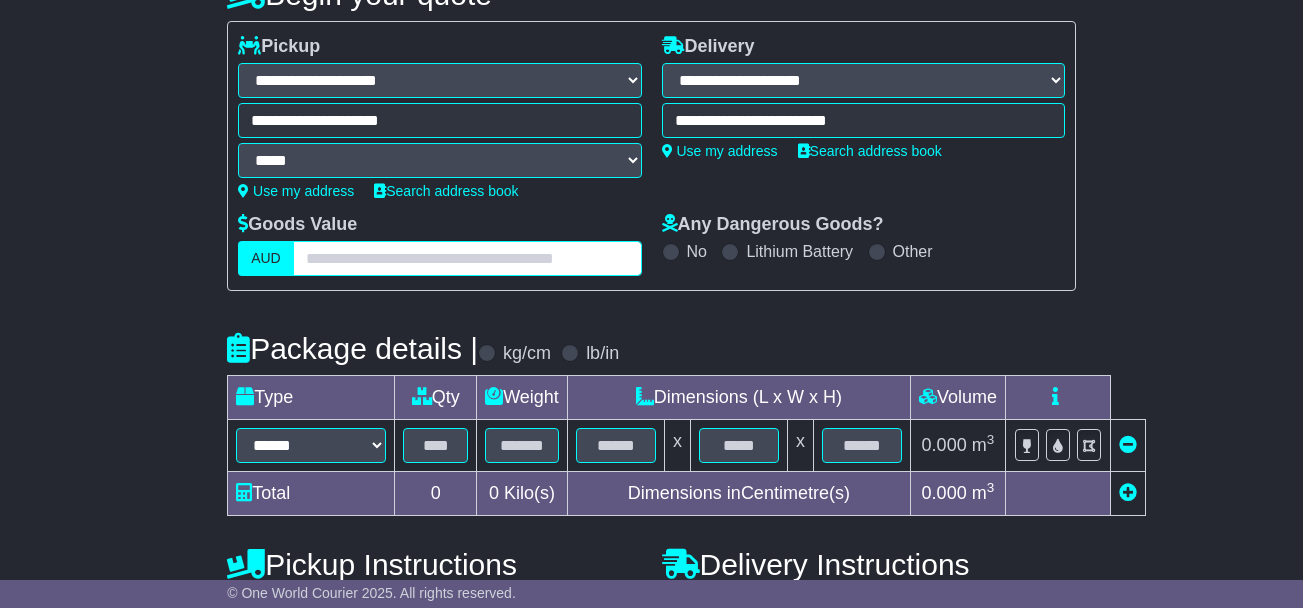 click at bounding box center (467, 258) 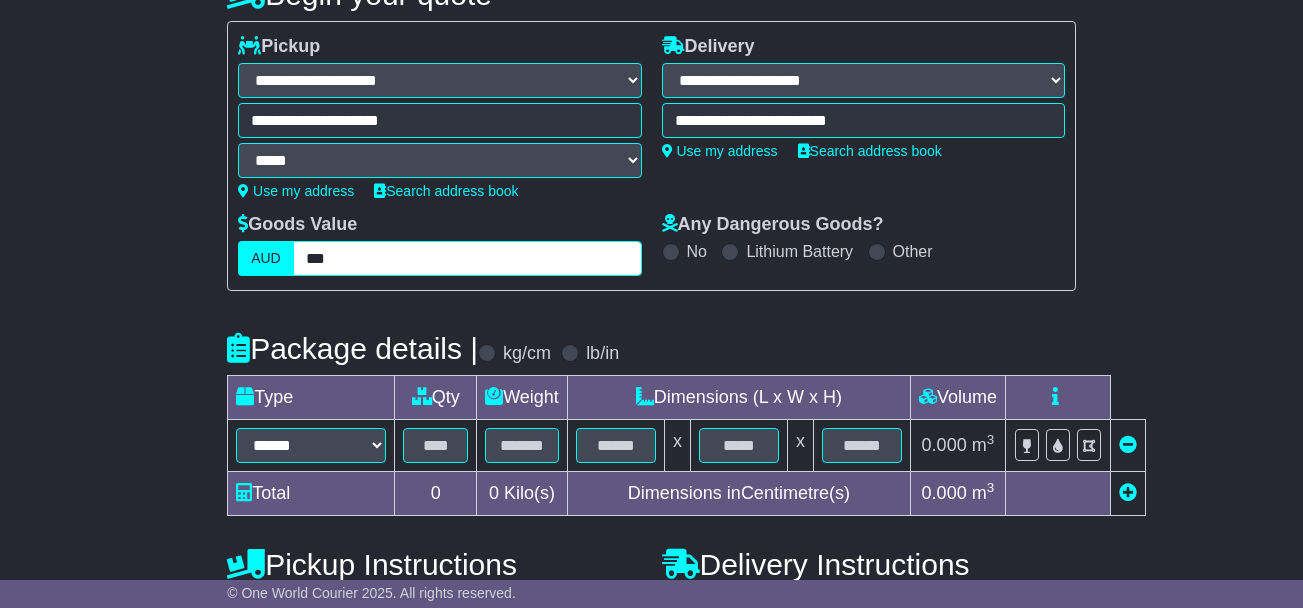 type on "***" 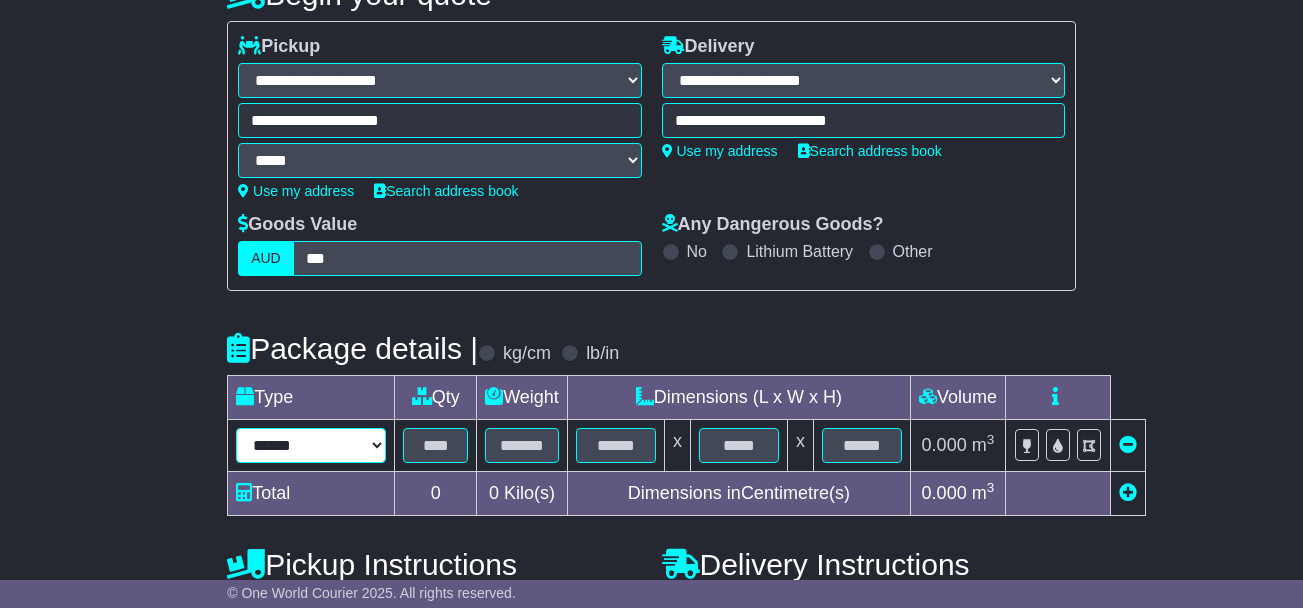 click on "****** ****** *** ******** ***** **** **** ****** *** *******" at bounding box center (311, 445) 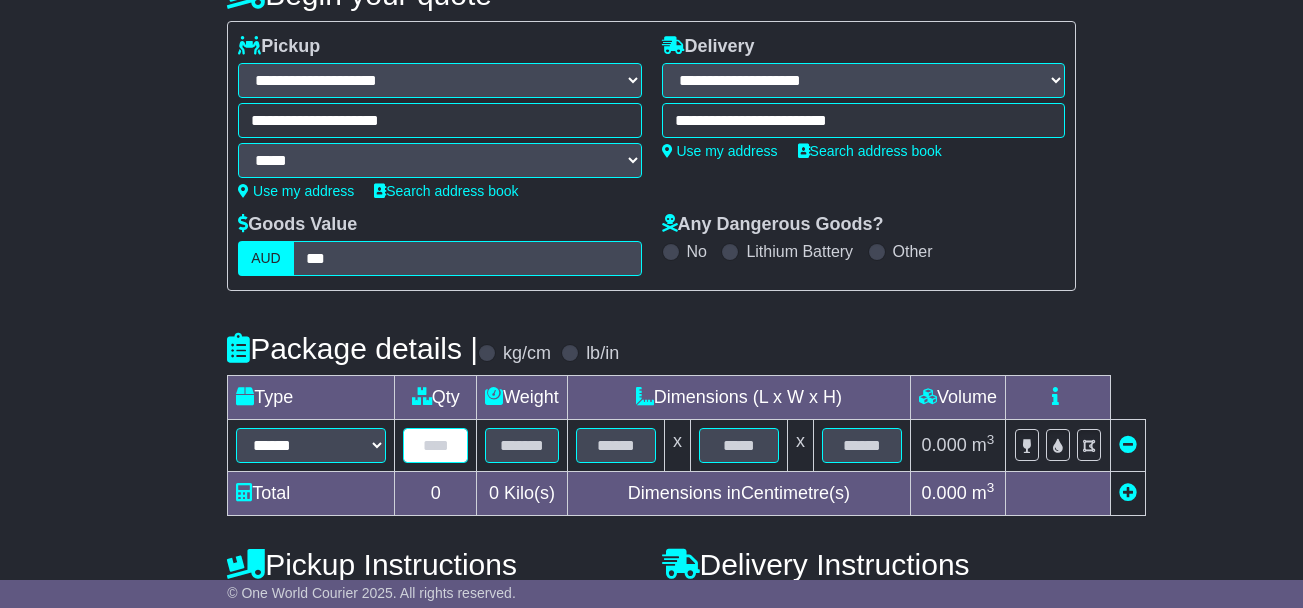 click at bounding box center (435, 445) 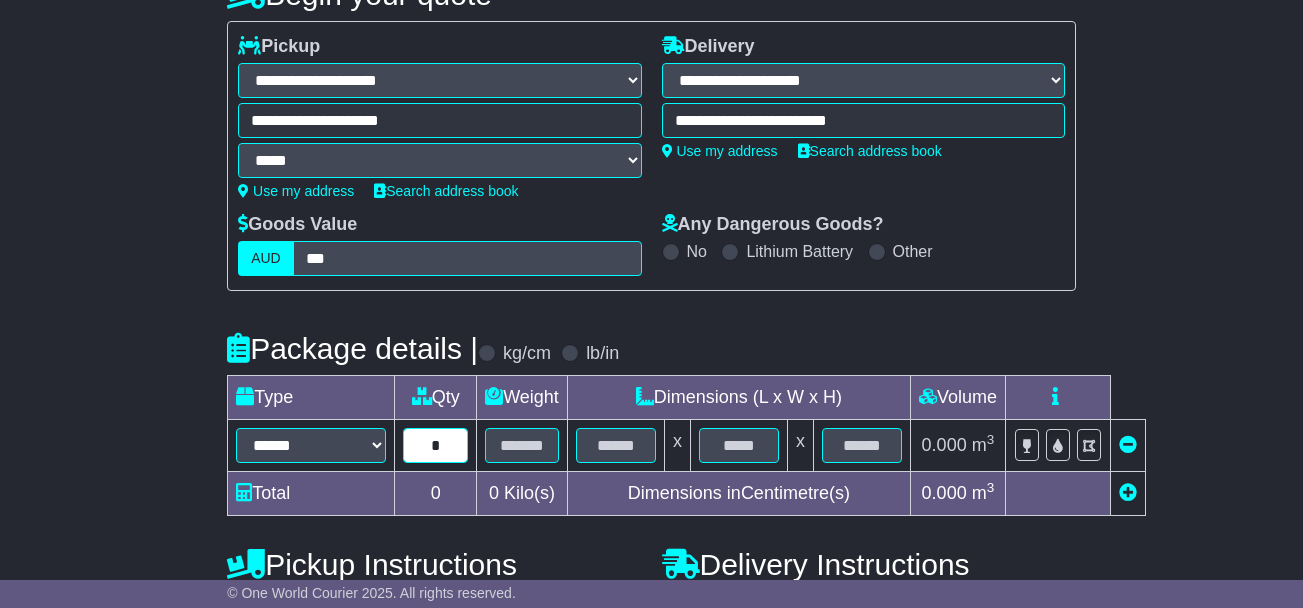 type on "*" 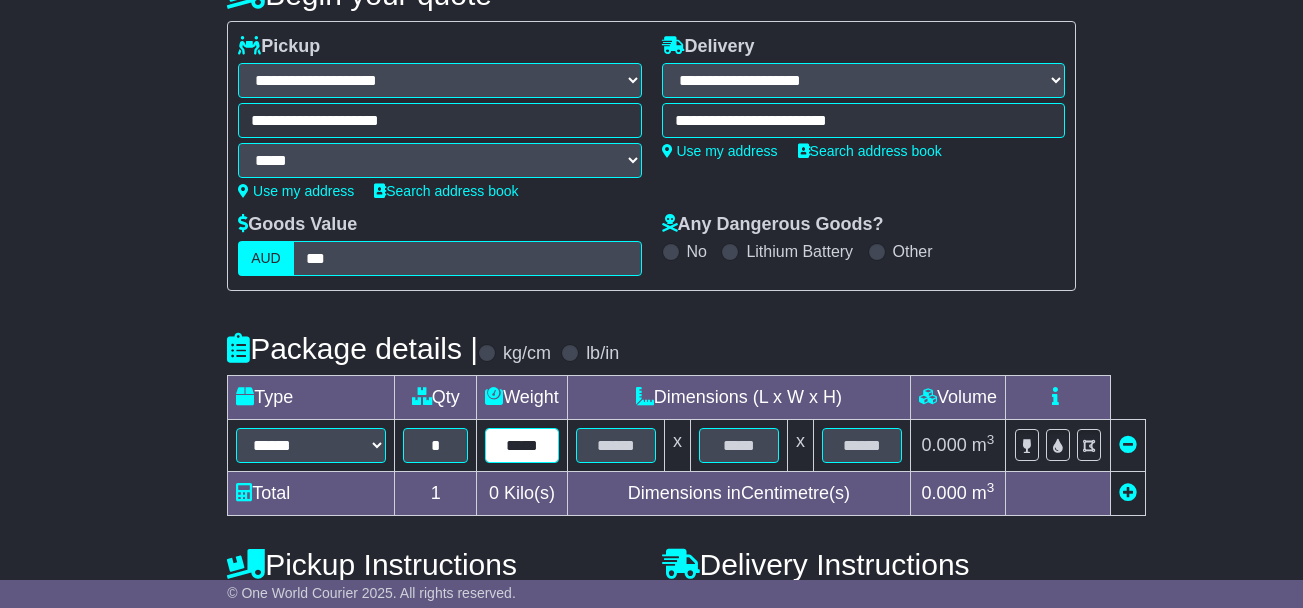 type on "*****" 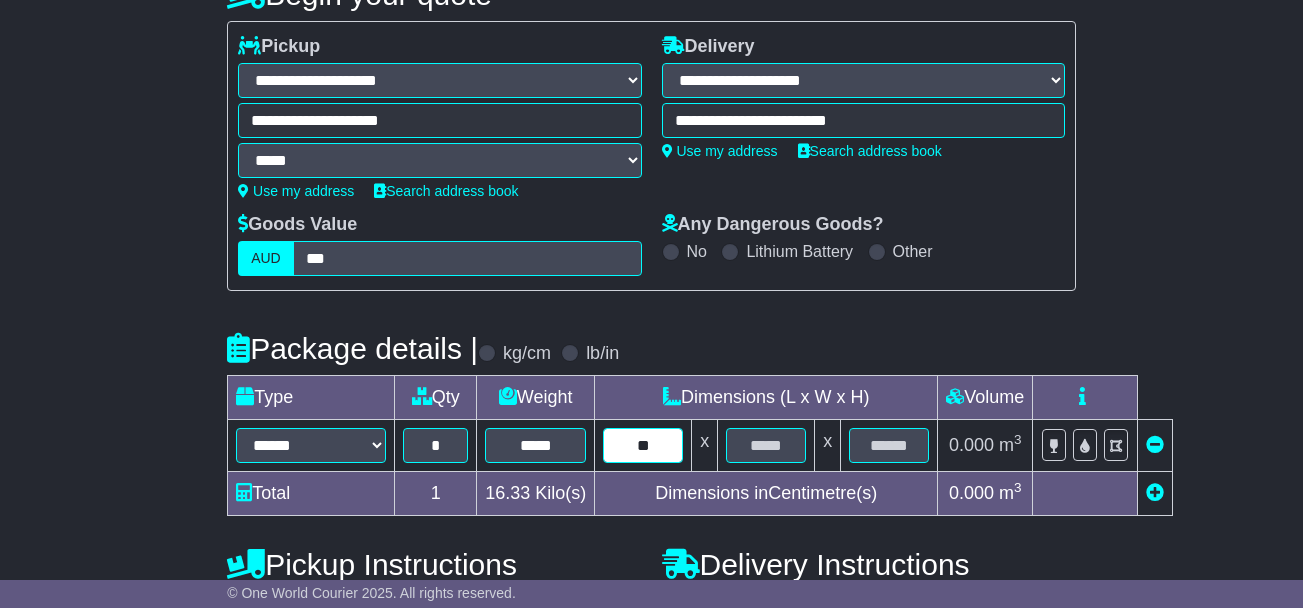 type on "**" 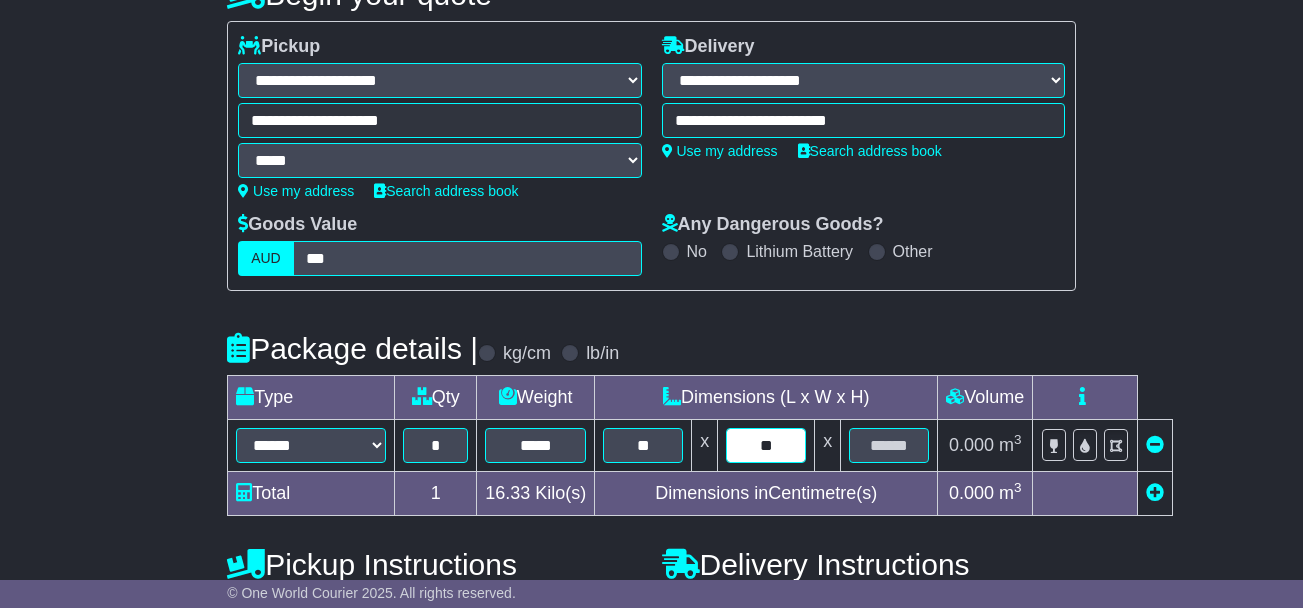 type on "**" 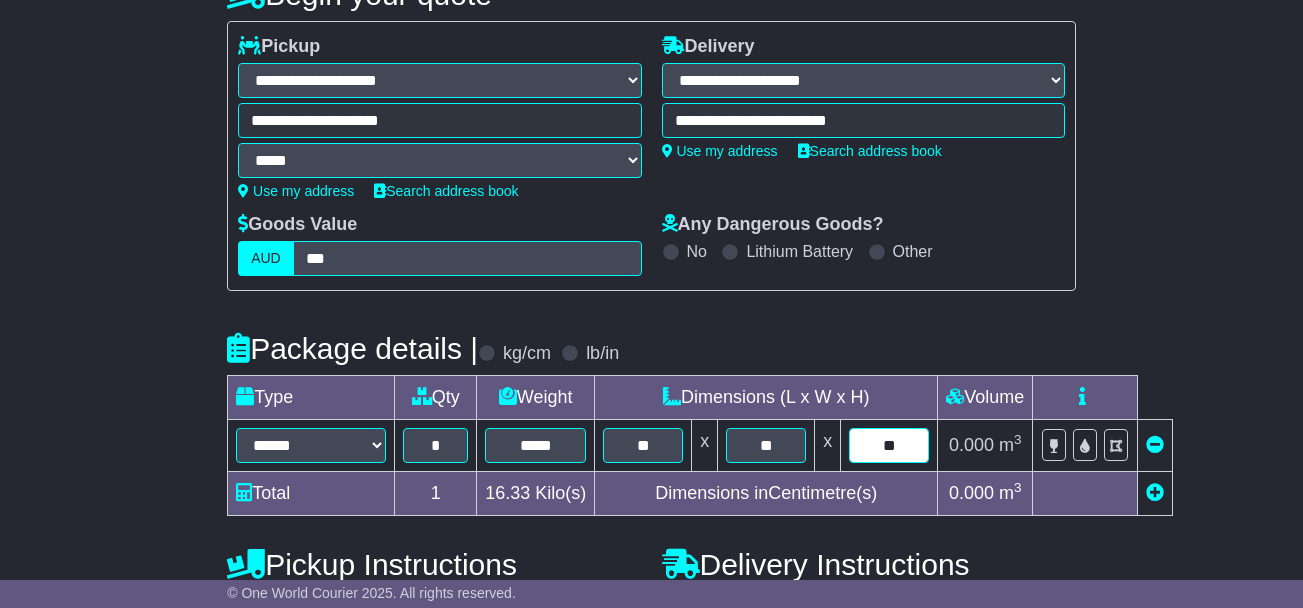 type on "**" 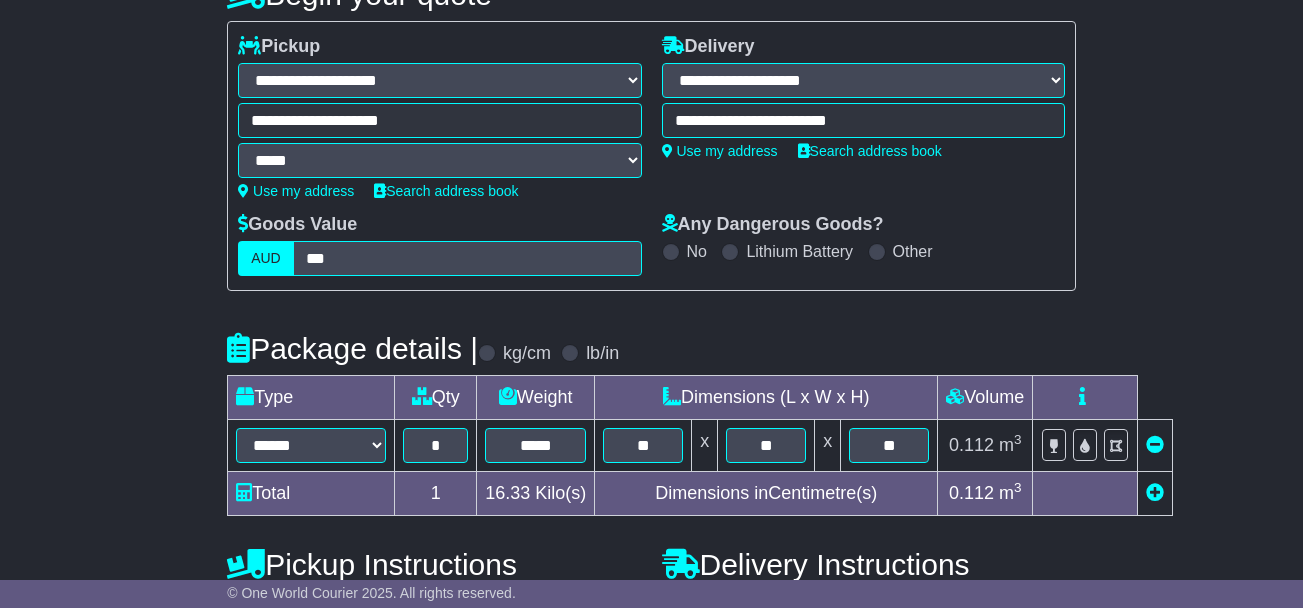 scroll, scrollTop: 563, scrollLeft: 0, axis: vertical 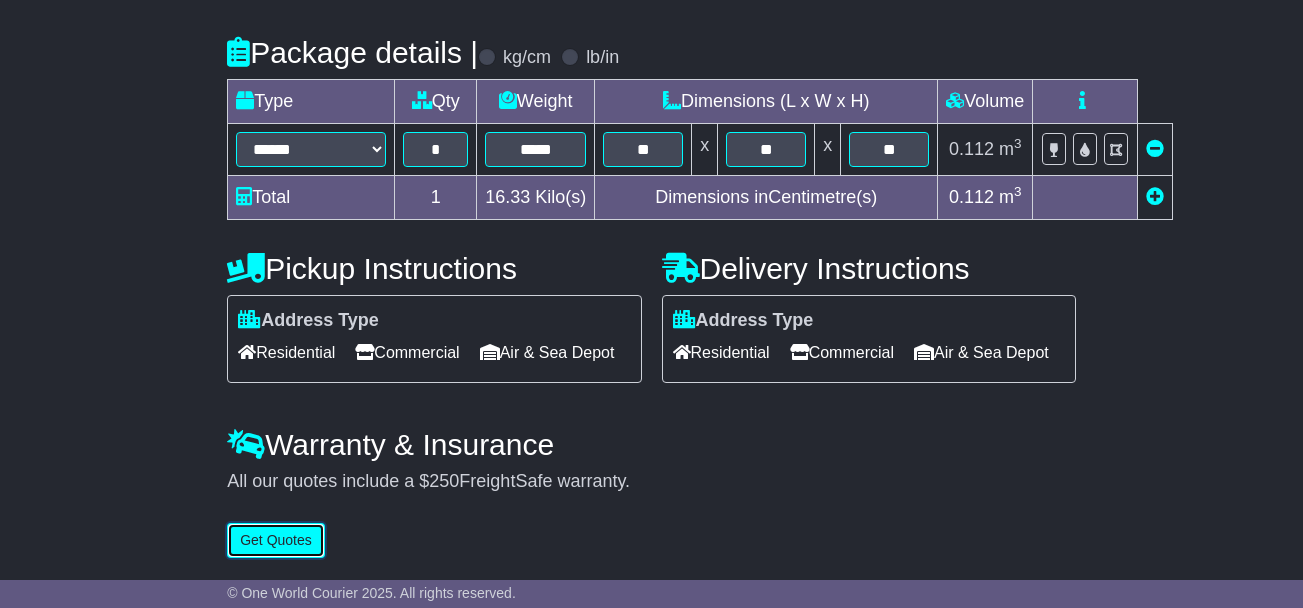 type 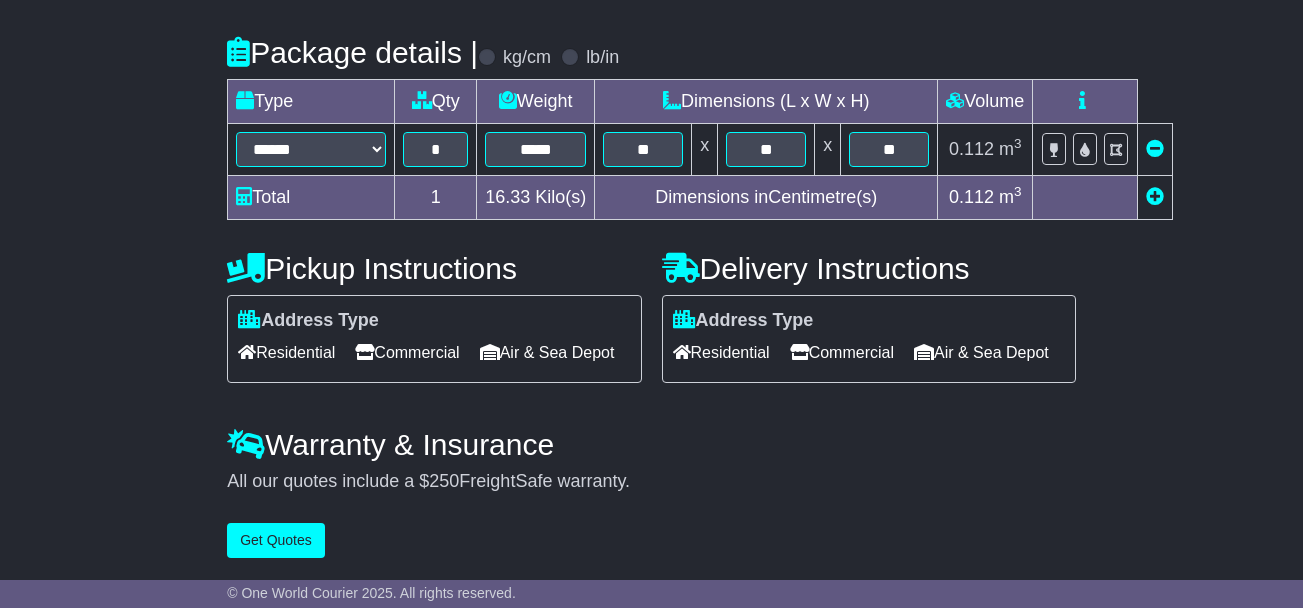 click at bounding box center (1155, 196) 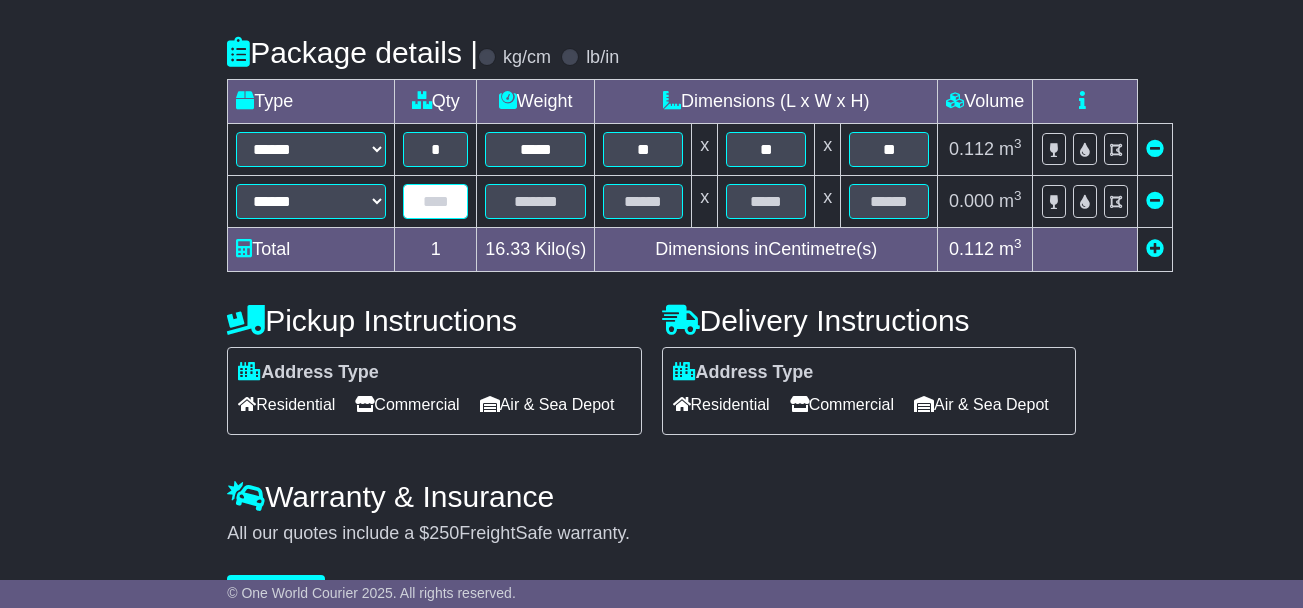click at bounding box center (435, 201) 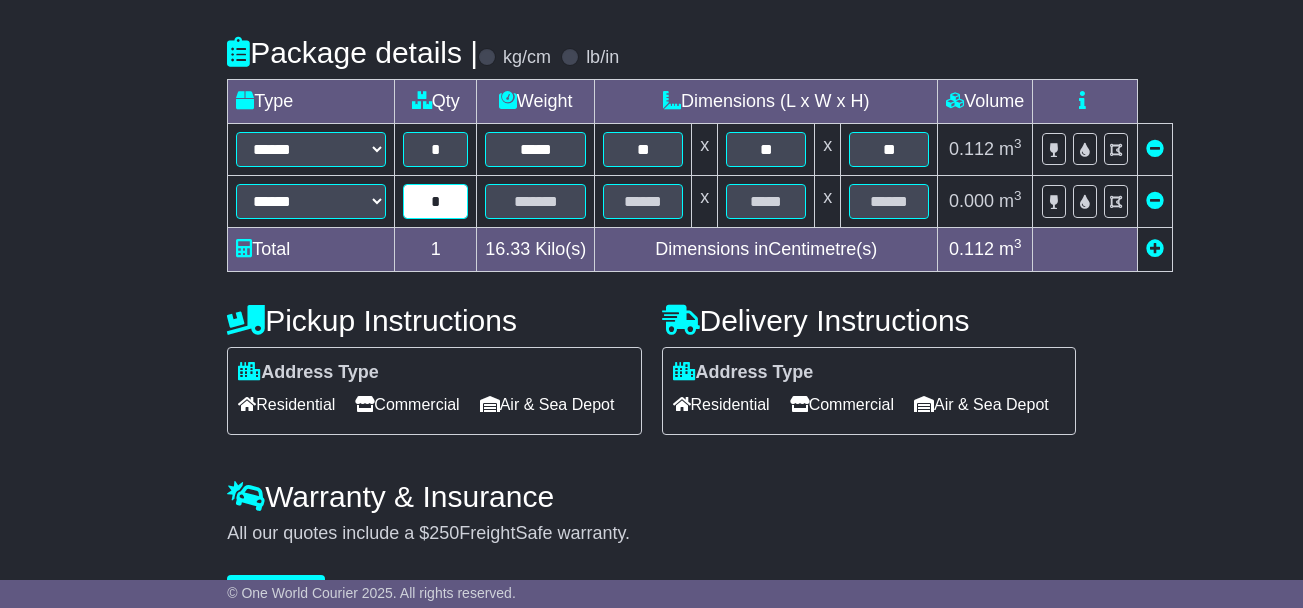 type on "*" 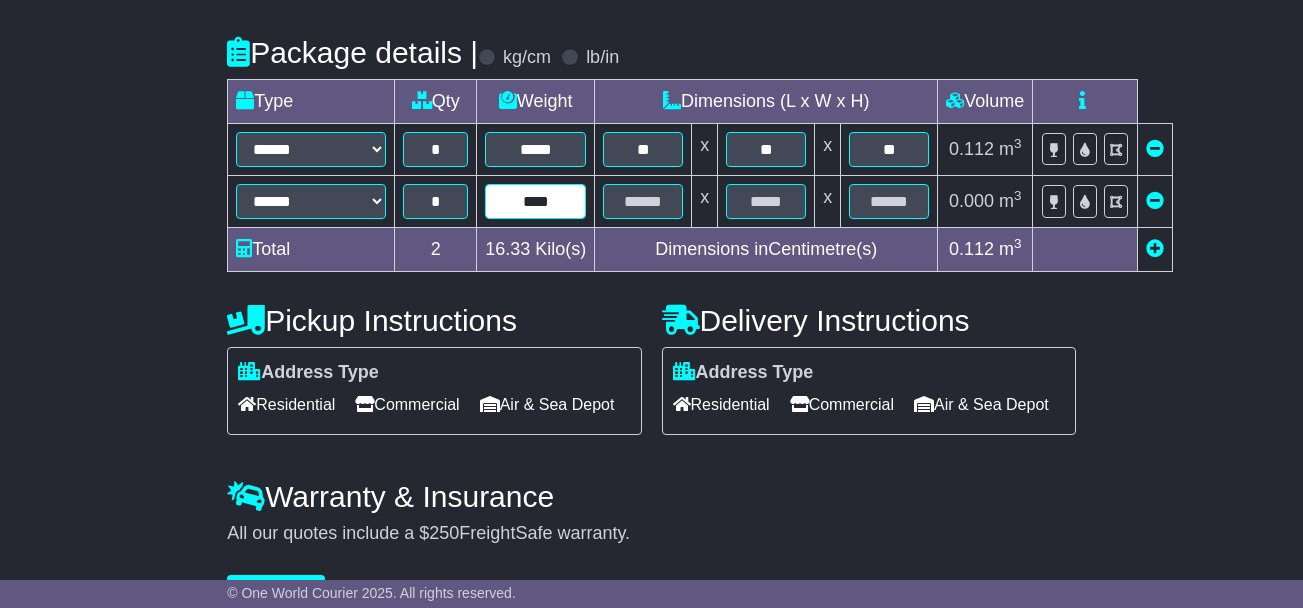 type on "****" 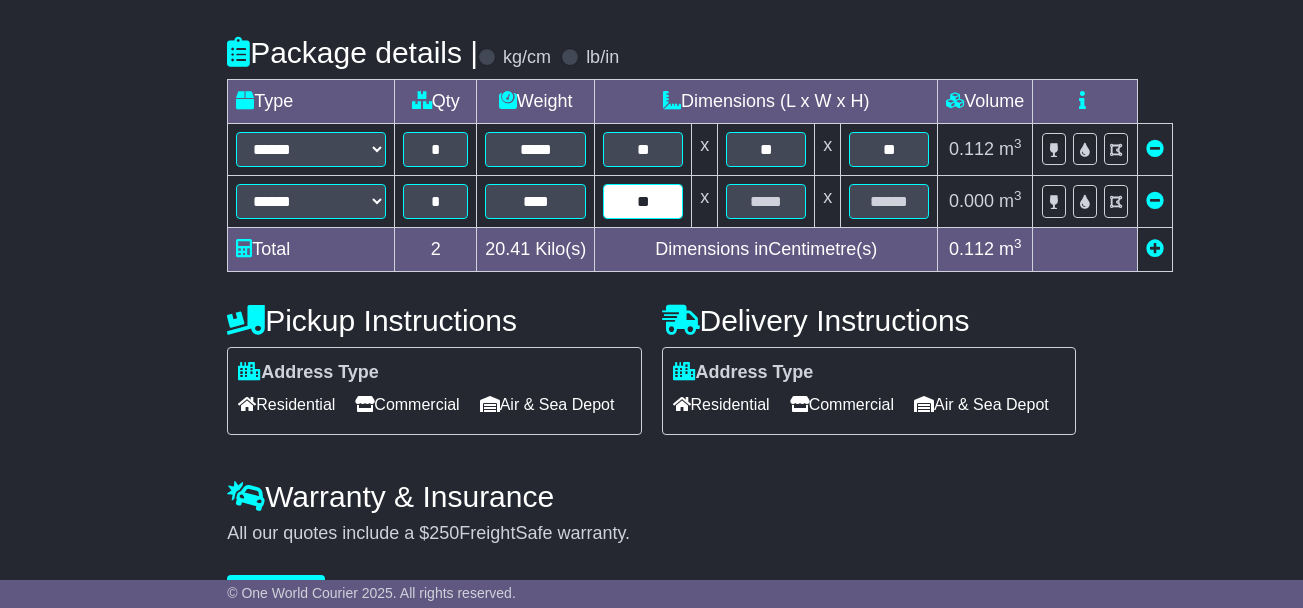 type on "**" 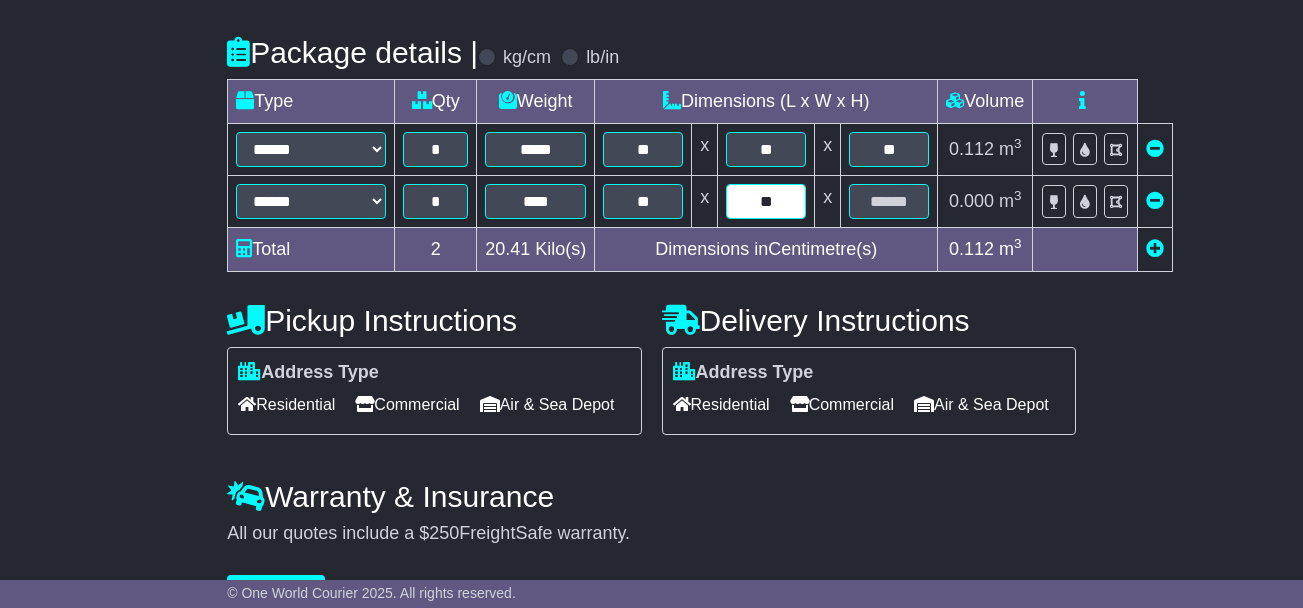 type on "**" 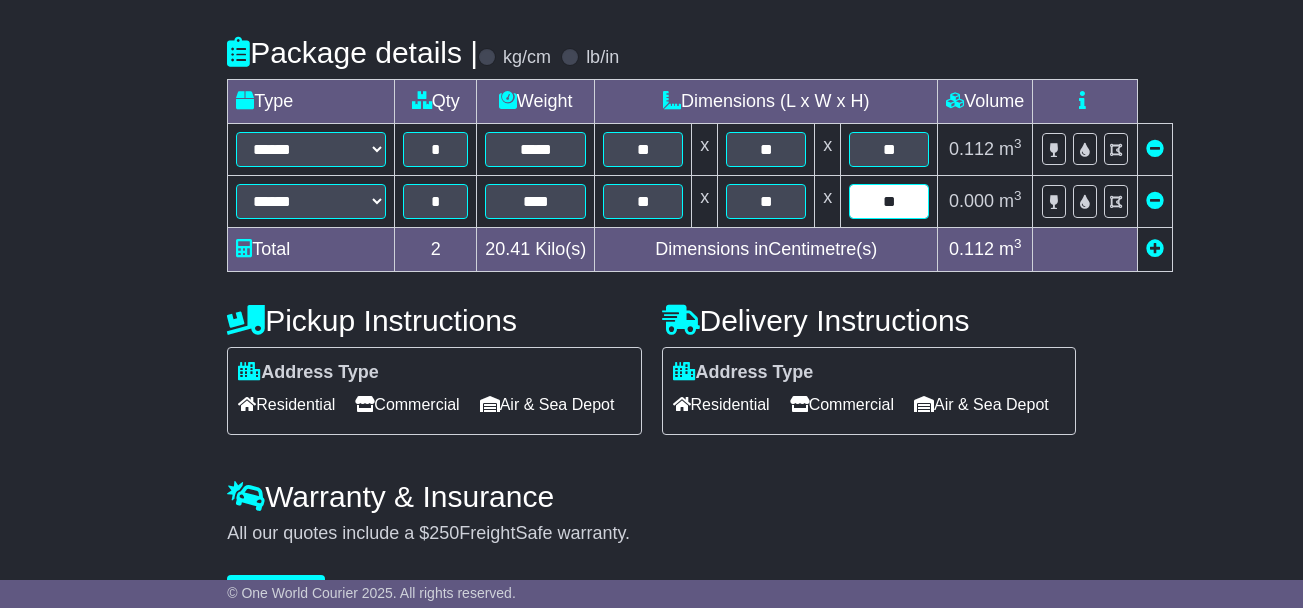type on "**" 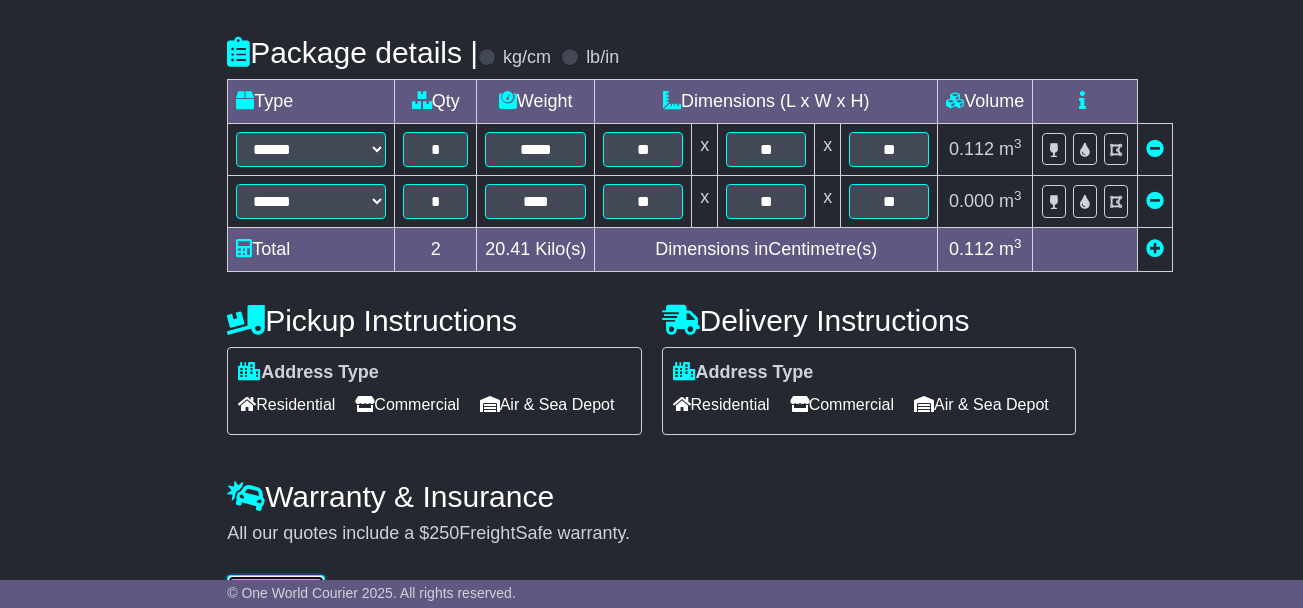 scroll, scrollTop: 565, scrollLeft: 0, axis: vertical 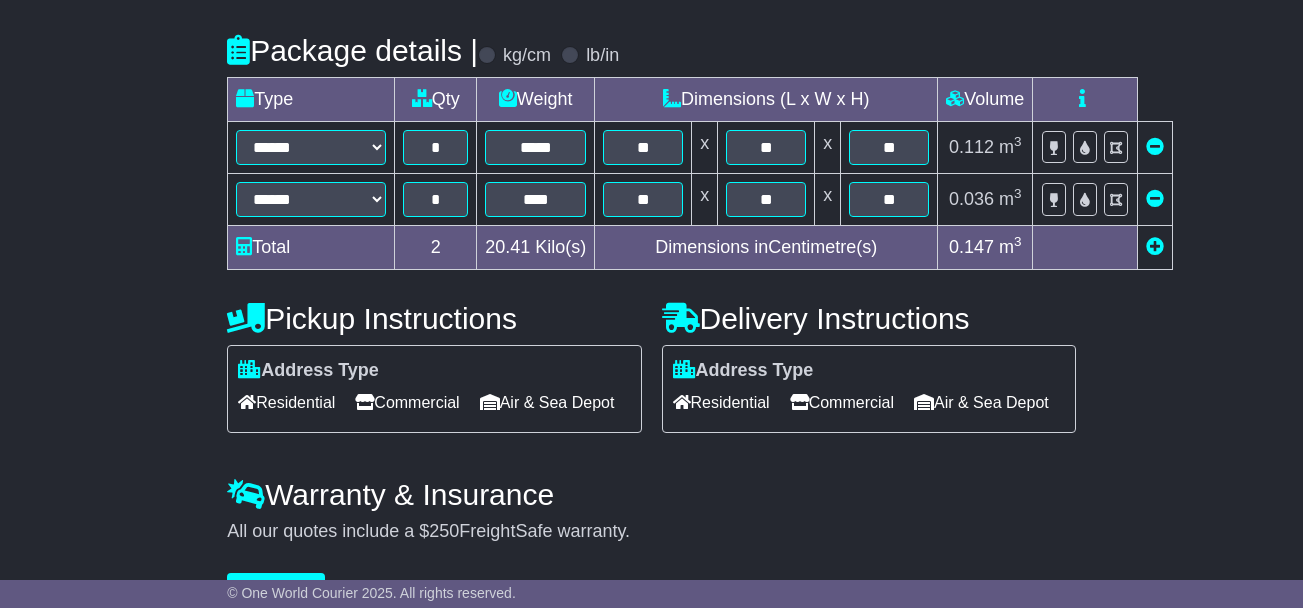 click on "Commercial" at bounding box center [407, 402] 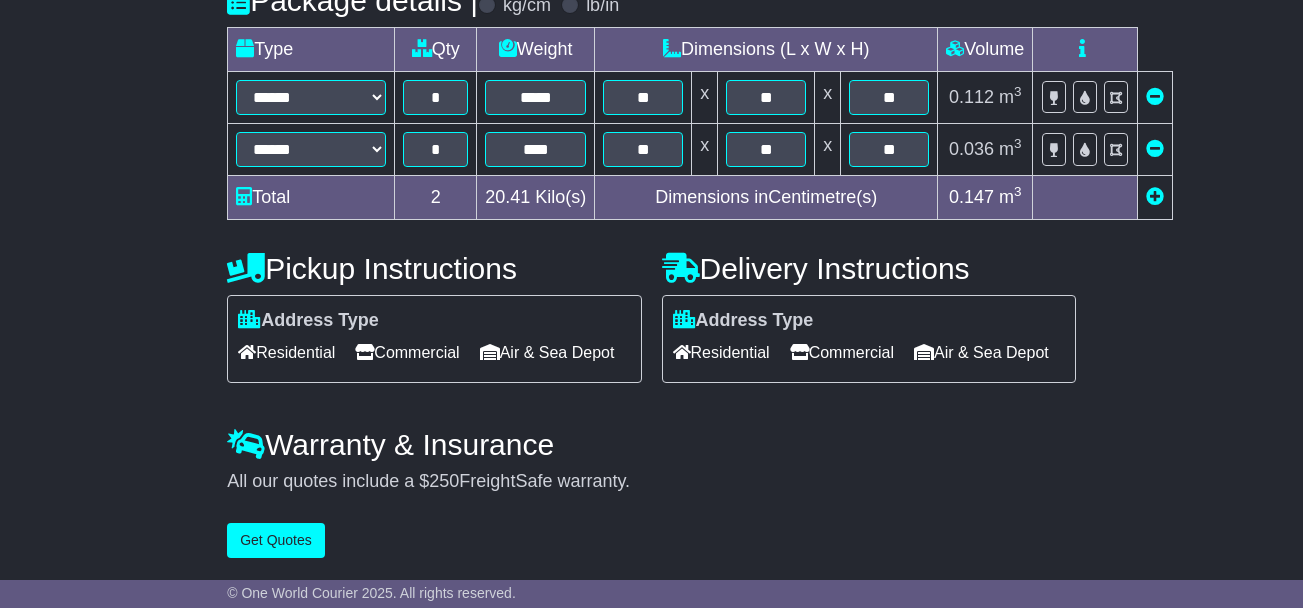 scroll, scrollTop: 648, scrollLeft: 0, axis: vertical 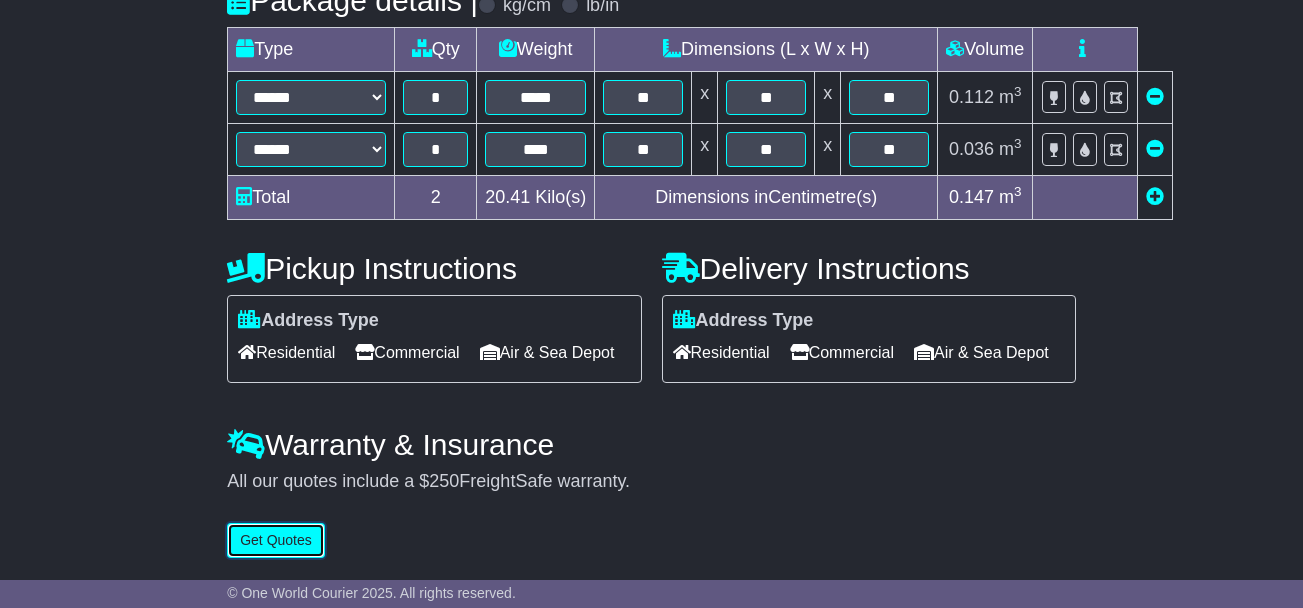 click on "Get Quotes" at bounding box center (276, 540) 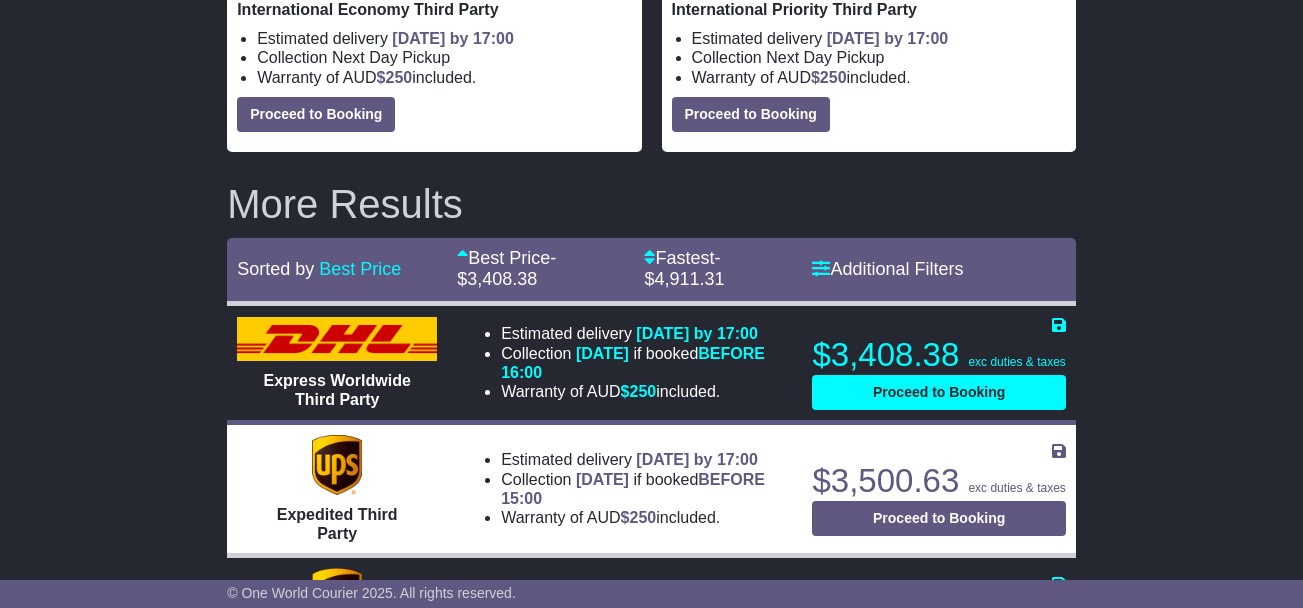 scroll, scrollTop: 289, scrollLeft: 0, axis: vertical 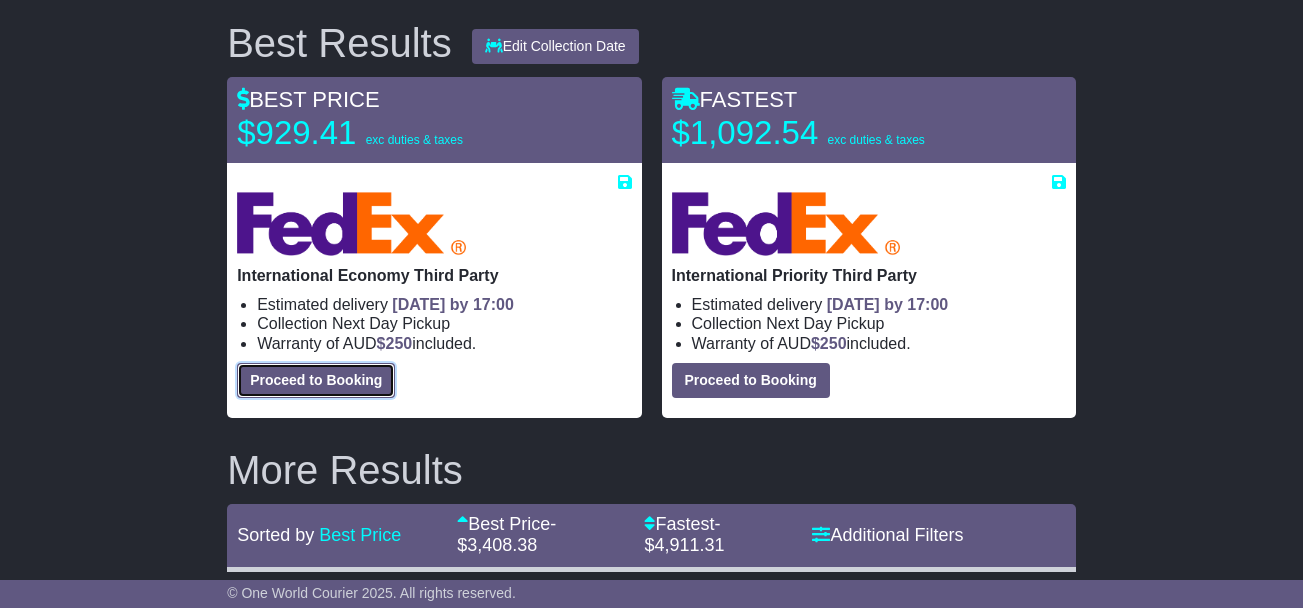 click on "Proceed to Booking" at bounding box center (316, 380) 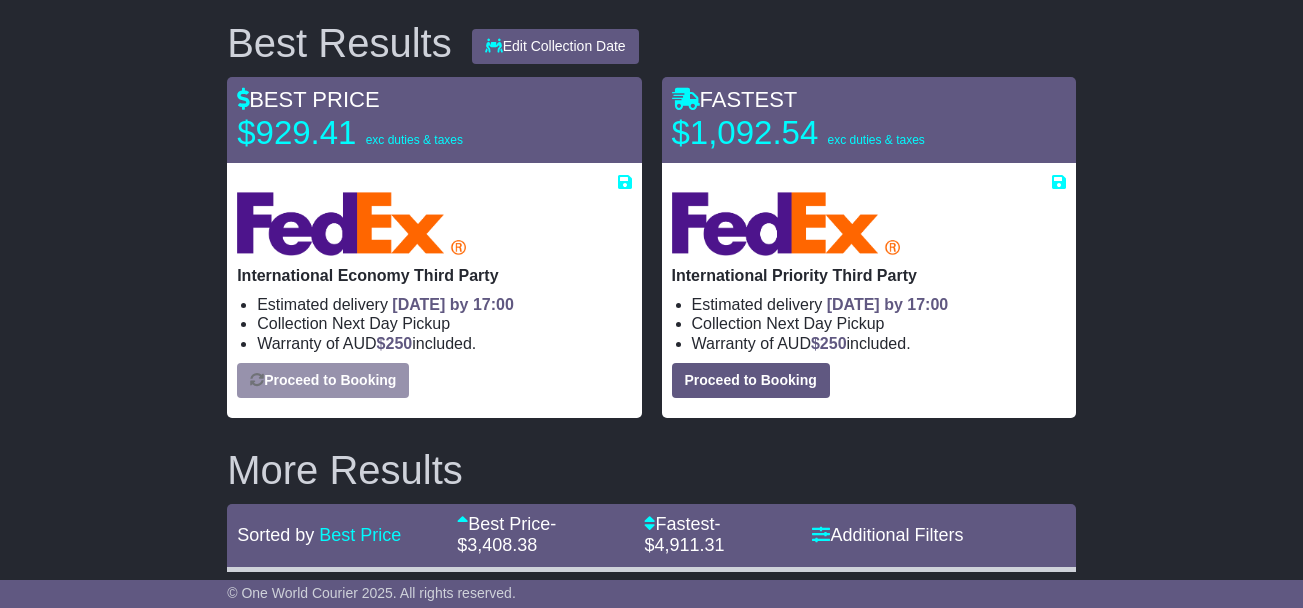 select on "***" 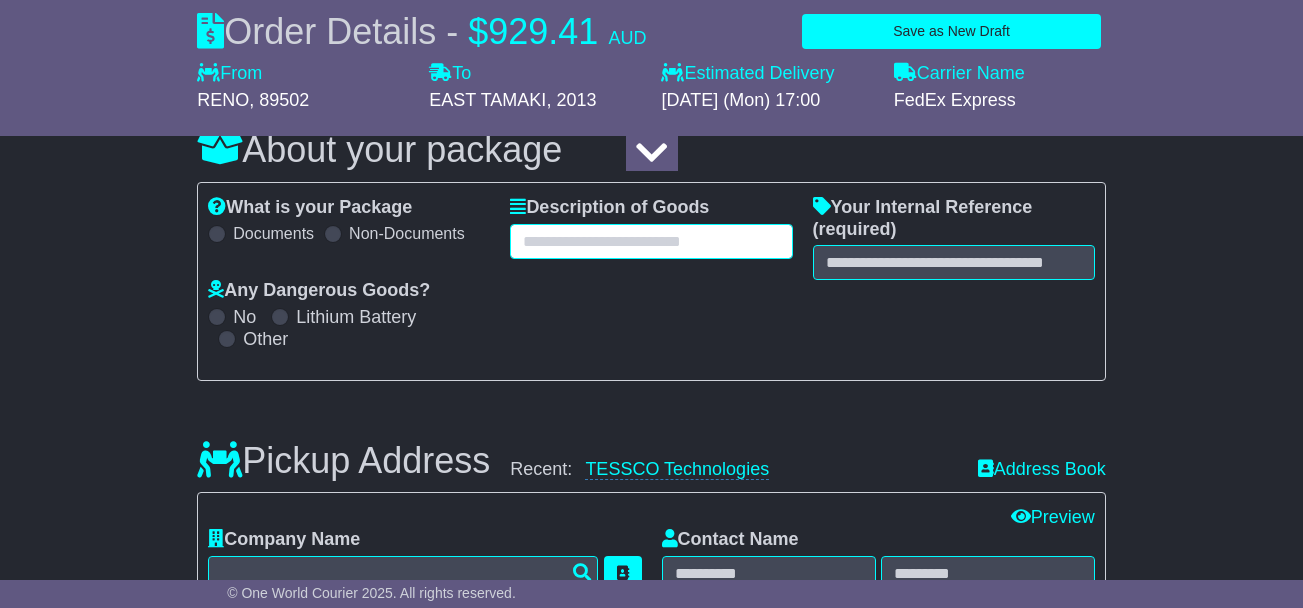 click at bounding box center [651, 241] 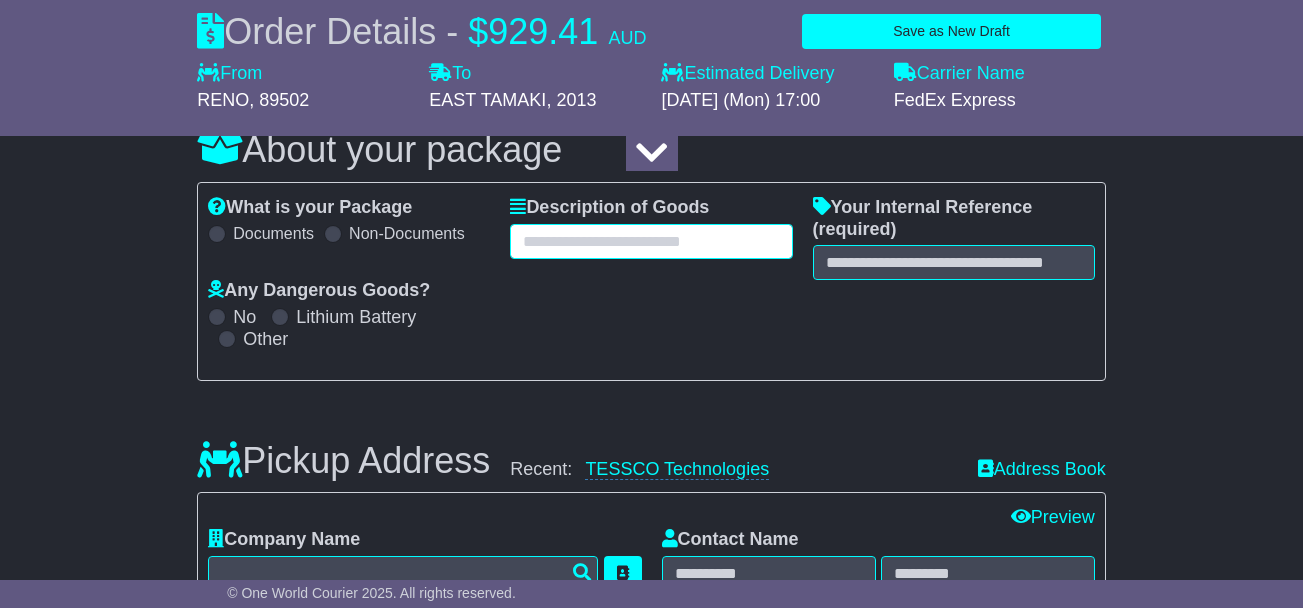select on "***" 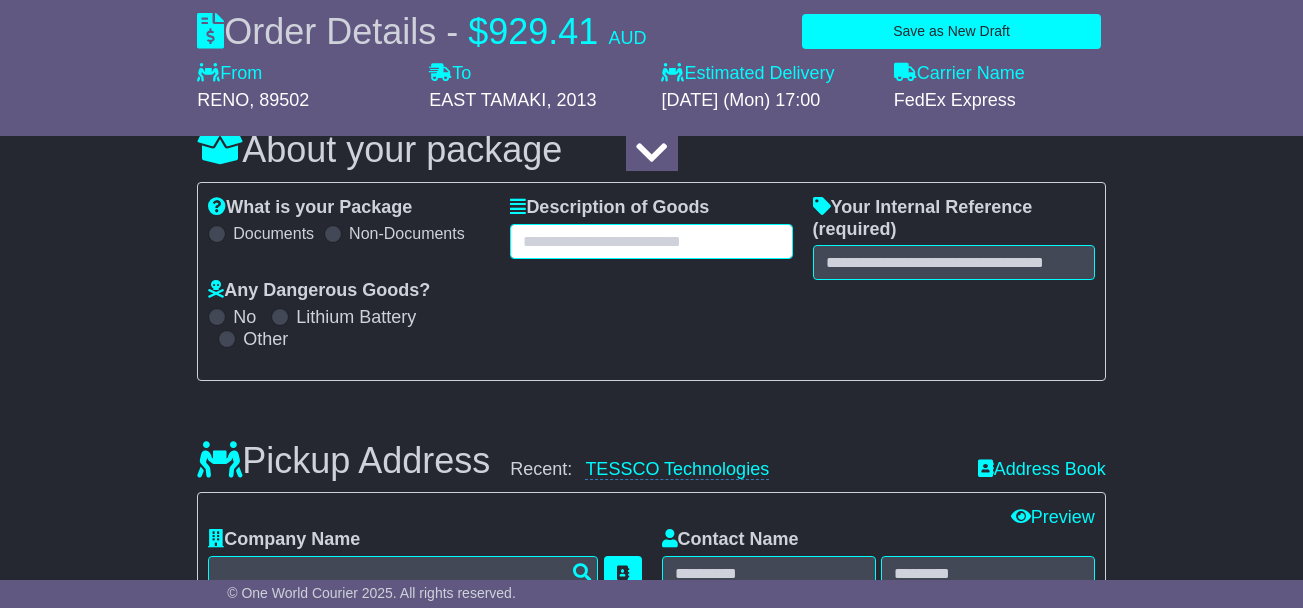 paste on "**********" 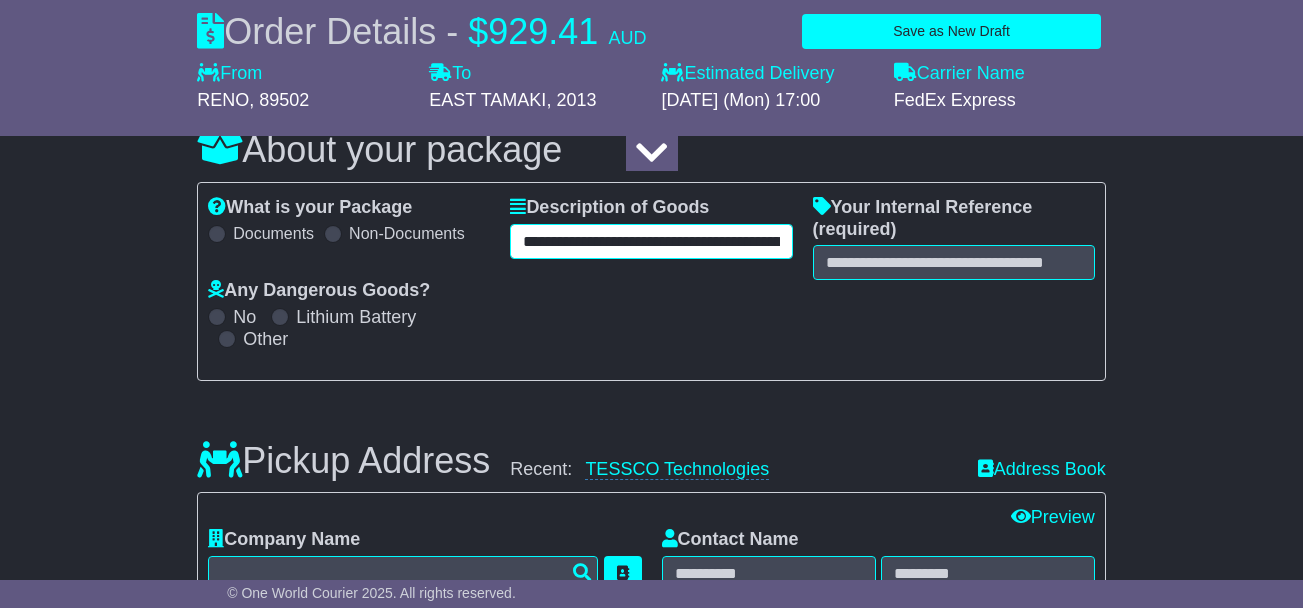 scroll, scrollTop: 0, scrollLeft: 294, axis: horizontal 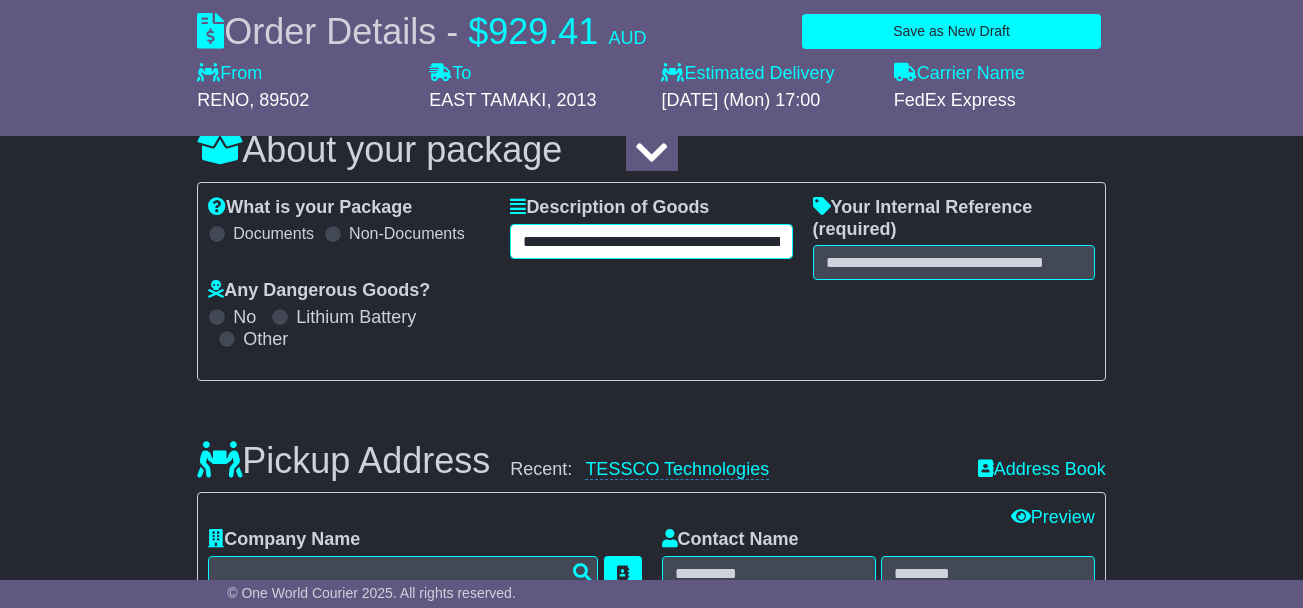 click on "**********" at bounding box center (651, 241) 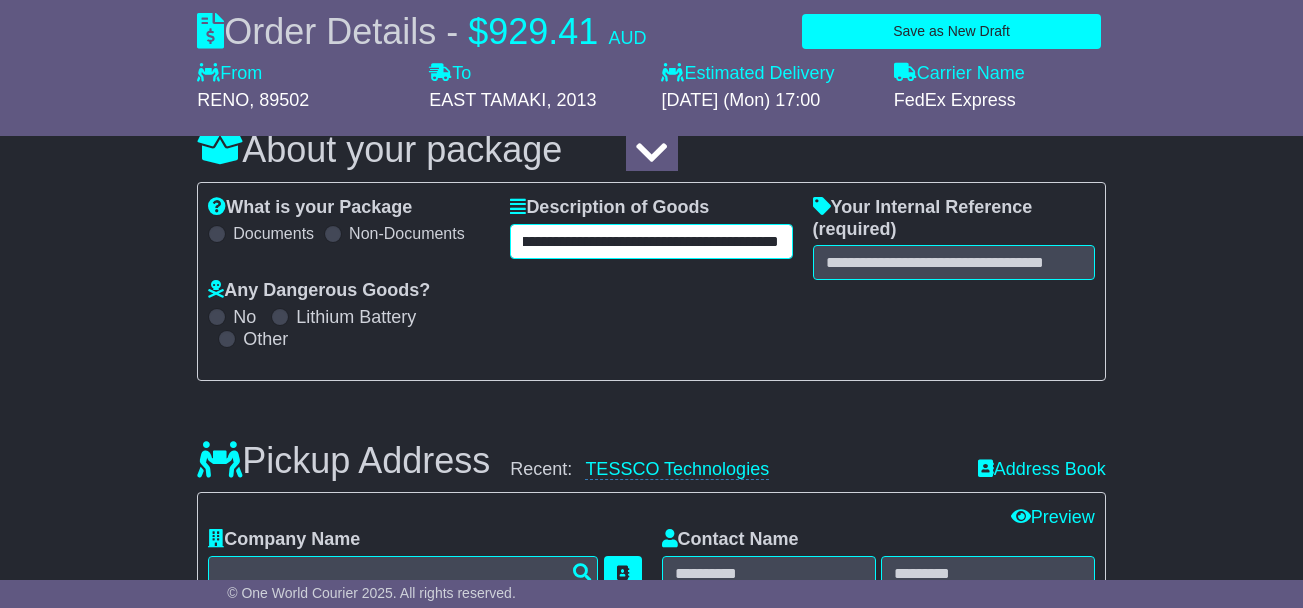 drag, startPoint x: 813, startPoint y: 244, endPoint x: 863, endPoint y: 247, distance: 50.08992 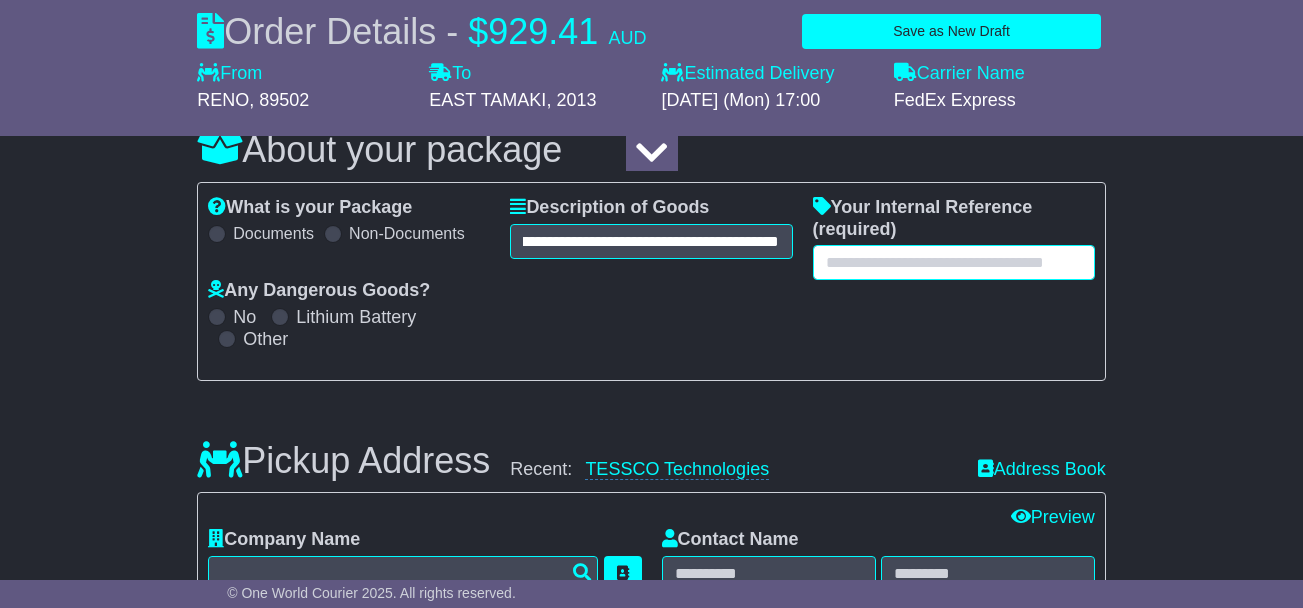 click at bounding box center [954, 262] 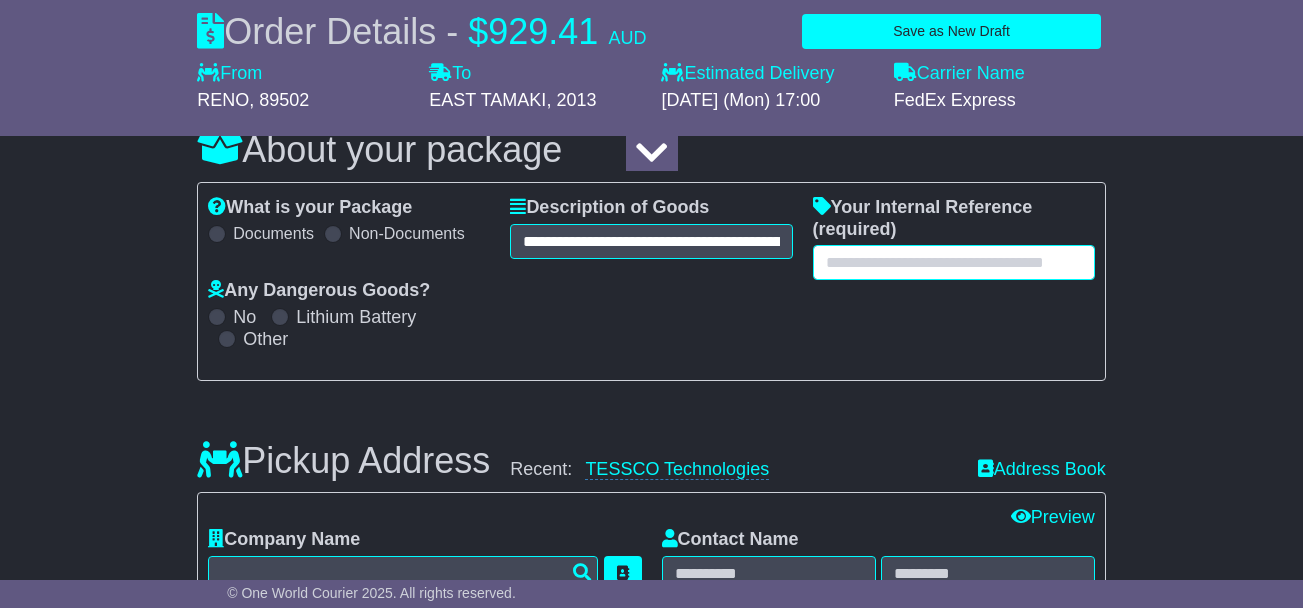 click at bounding box center [954, 262] 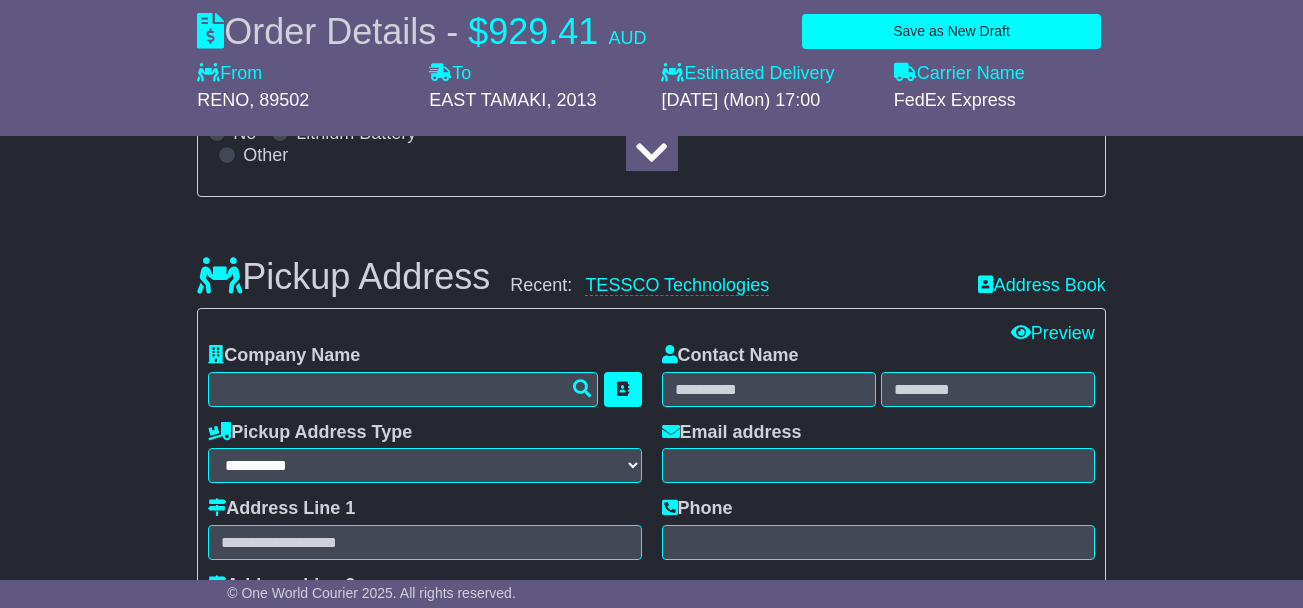 scroll, scrollTop: 555, scrollLeft: 0, axis: vertical 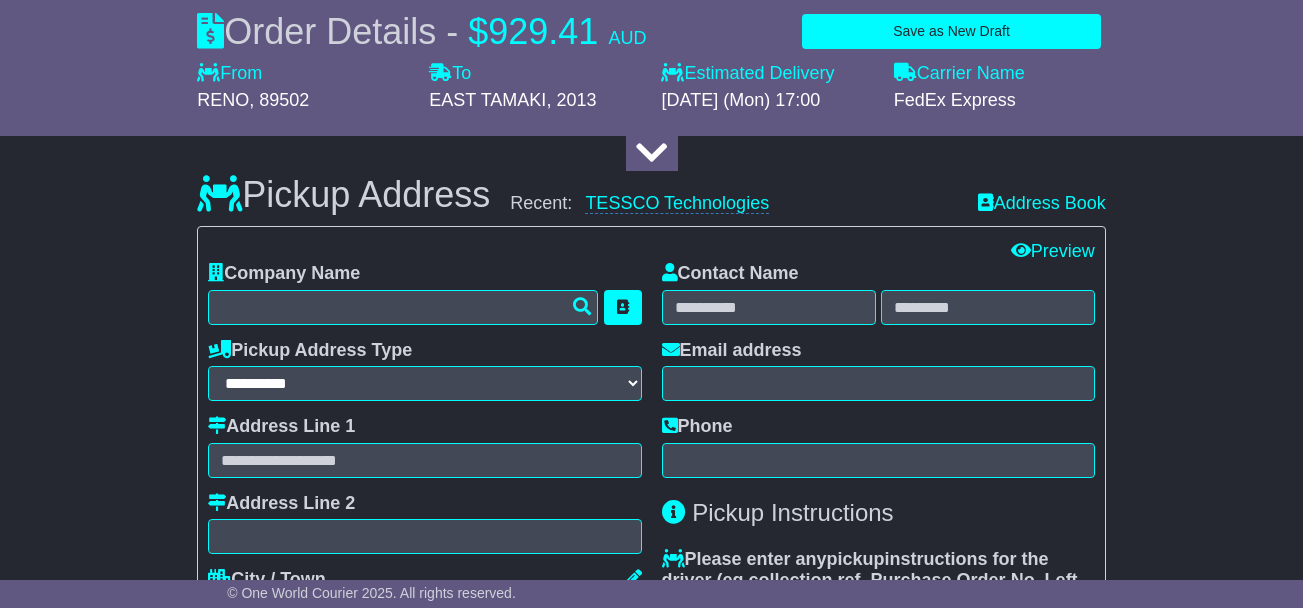 type on "*****" 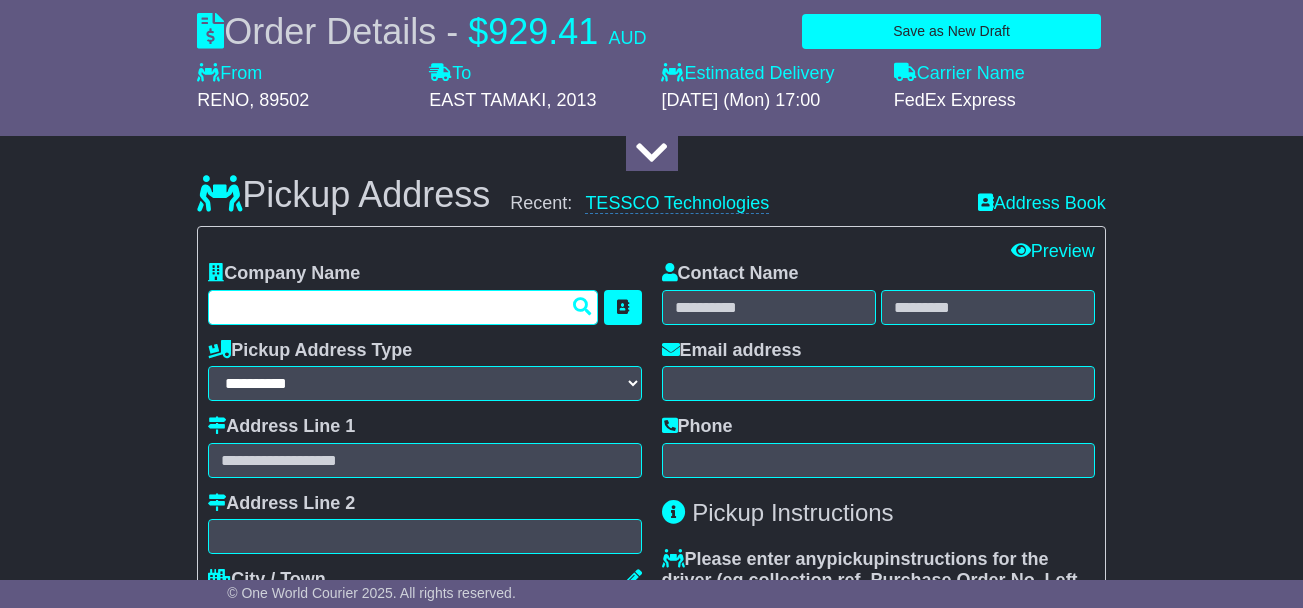 click at bounding box center [403, 307] 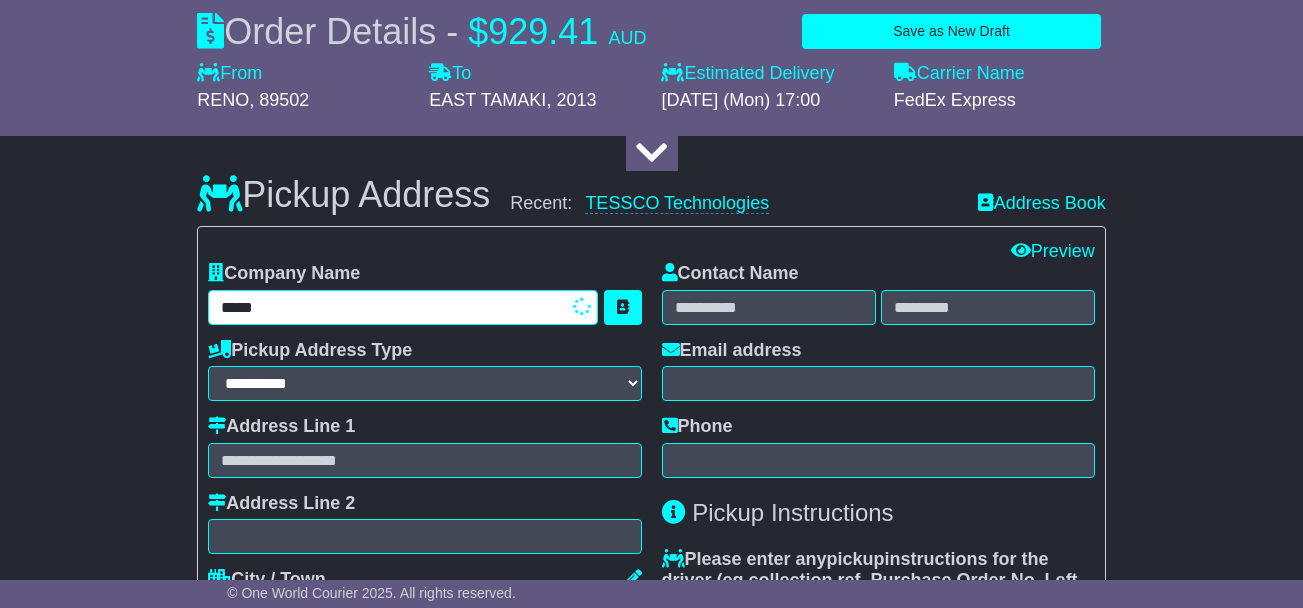 type on "******" 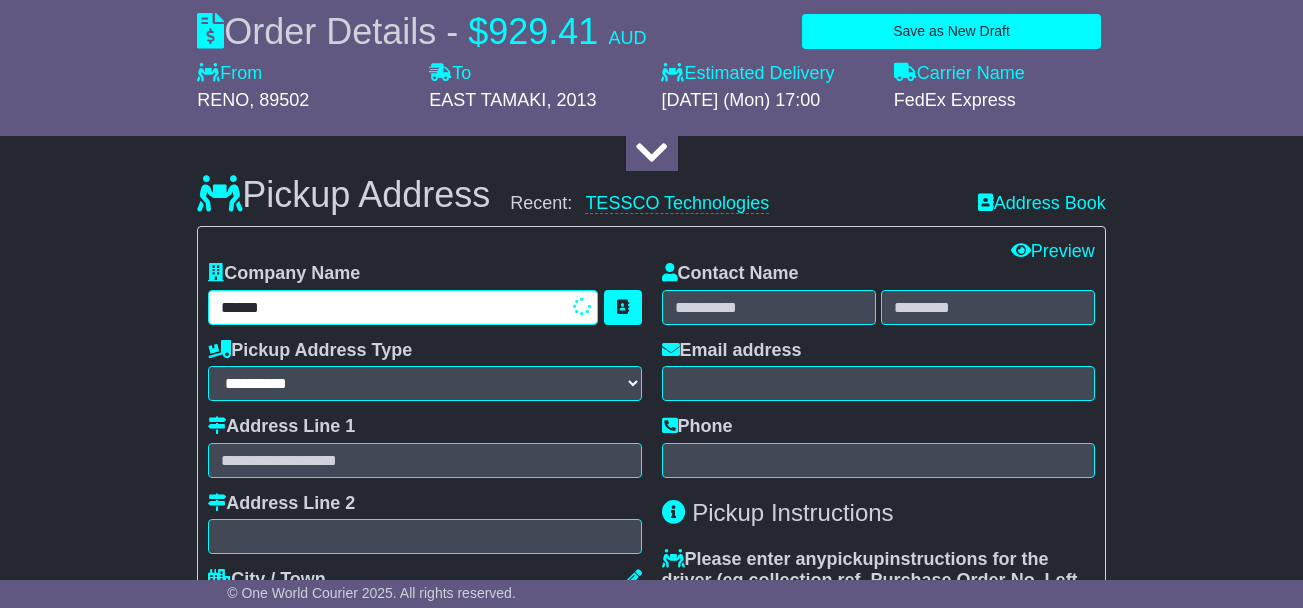 type on "**********" 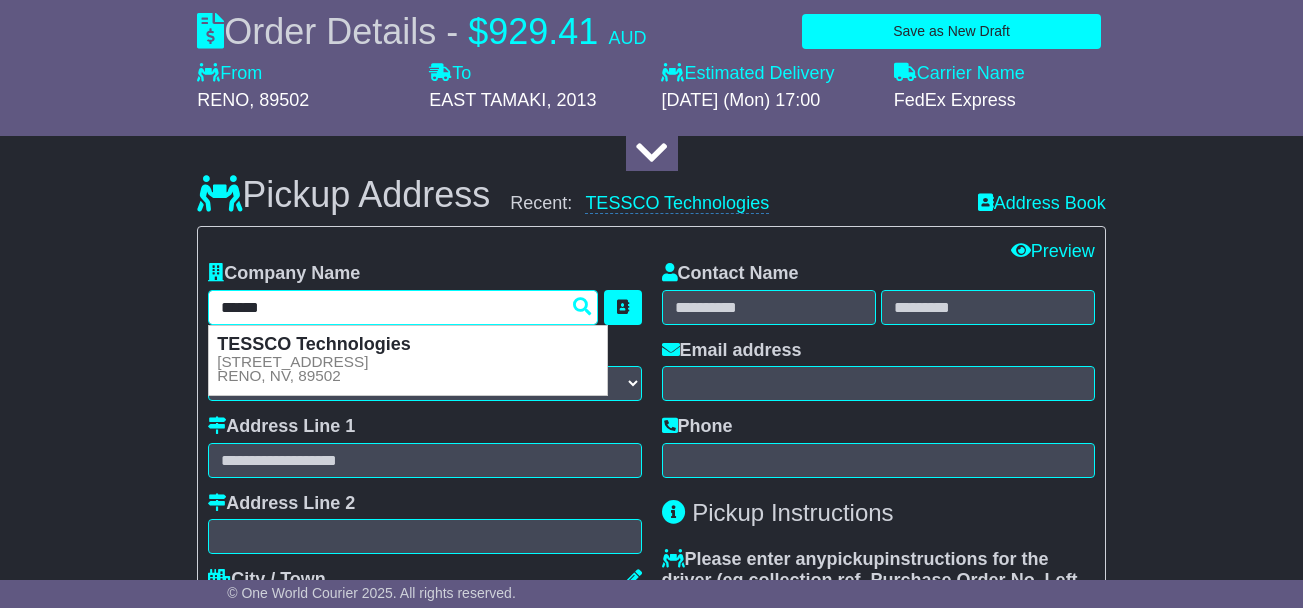 type on "**********" 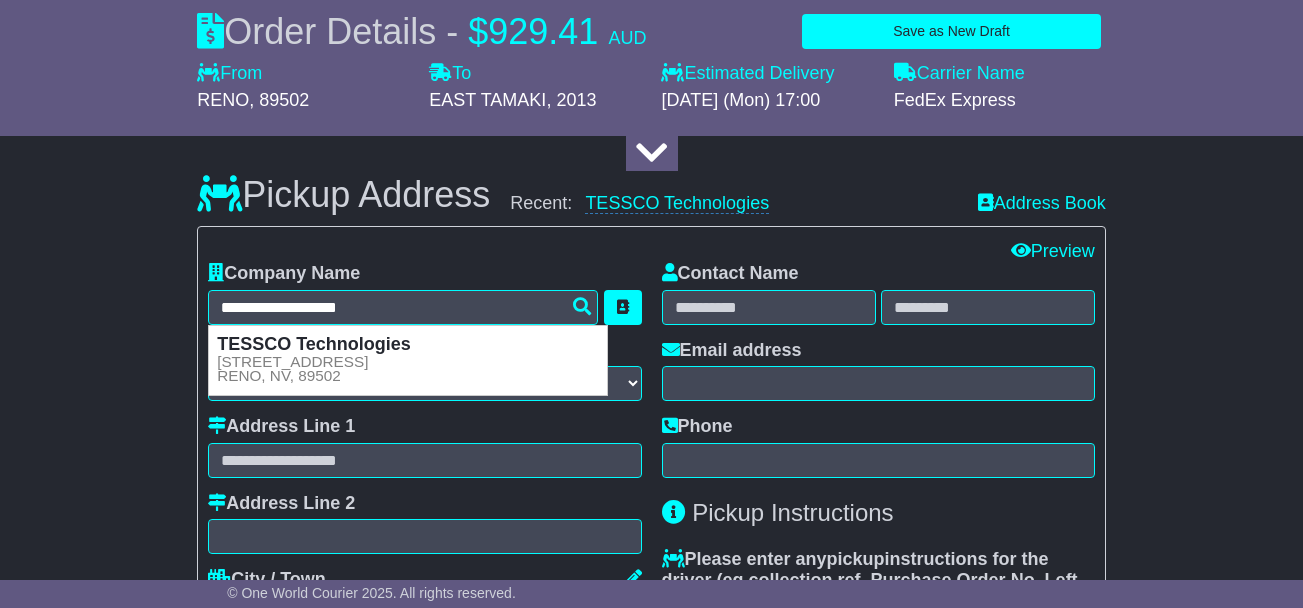 type on "**********" 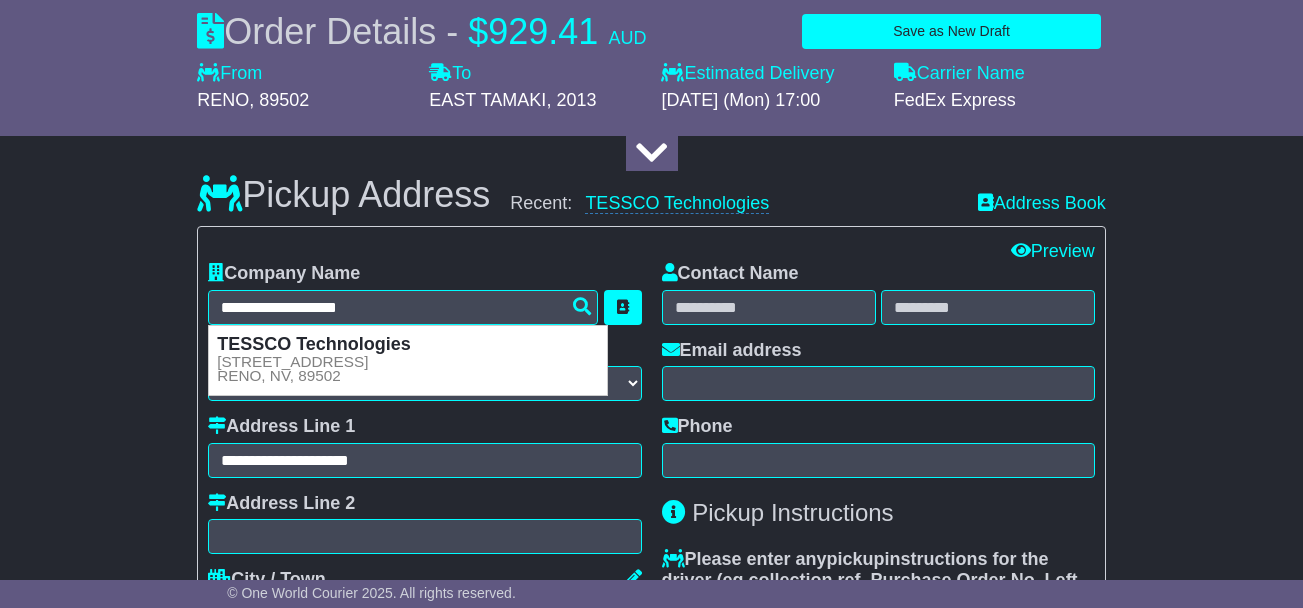 type on "****" 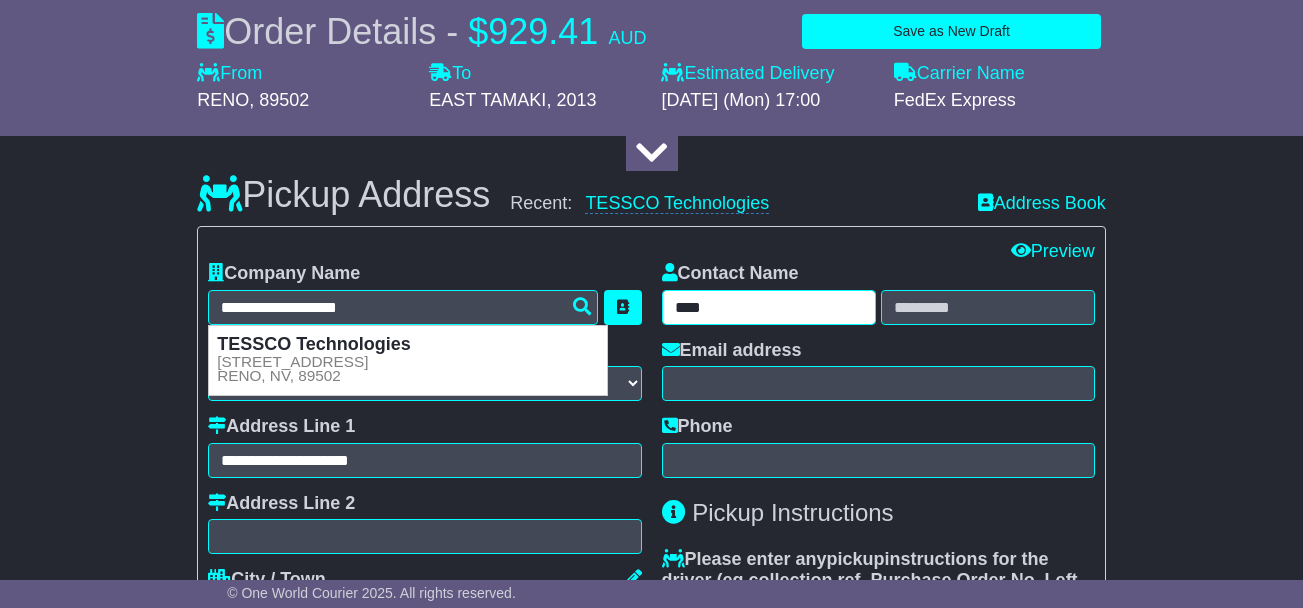 type on "********" 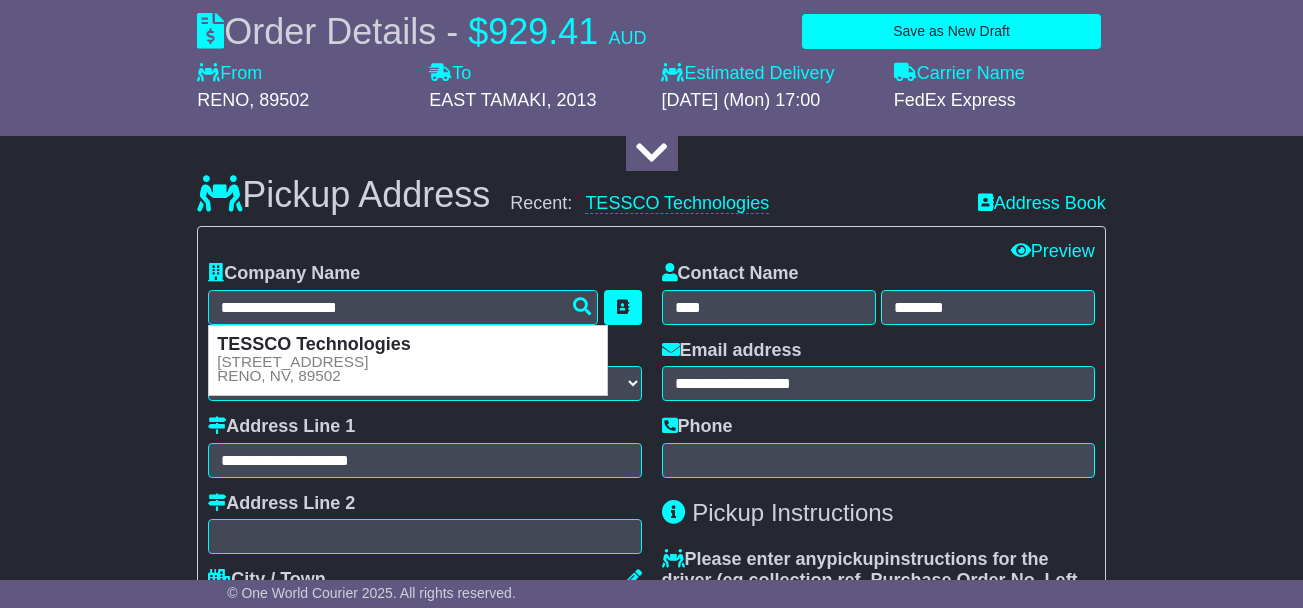 type on "**********" 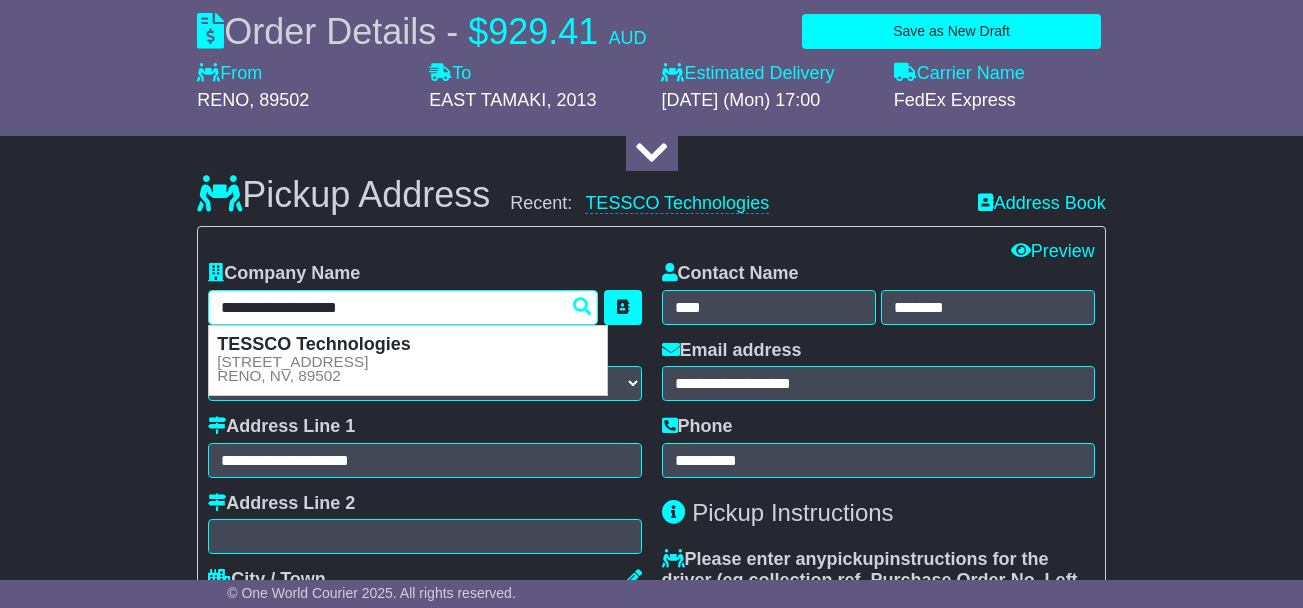 type 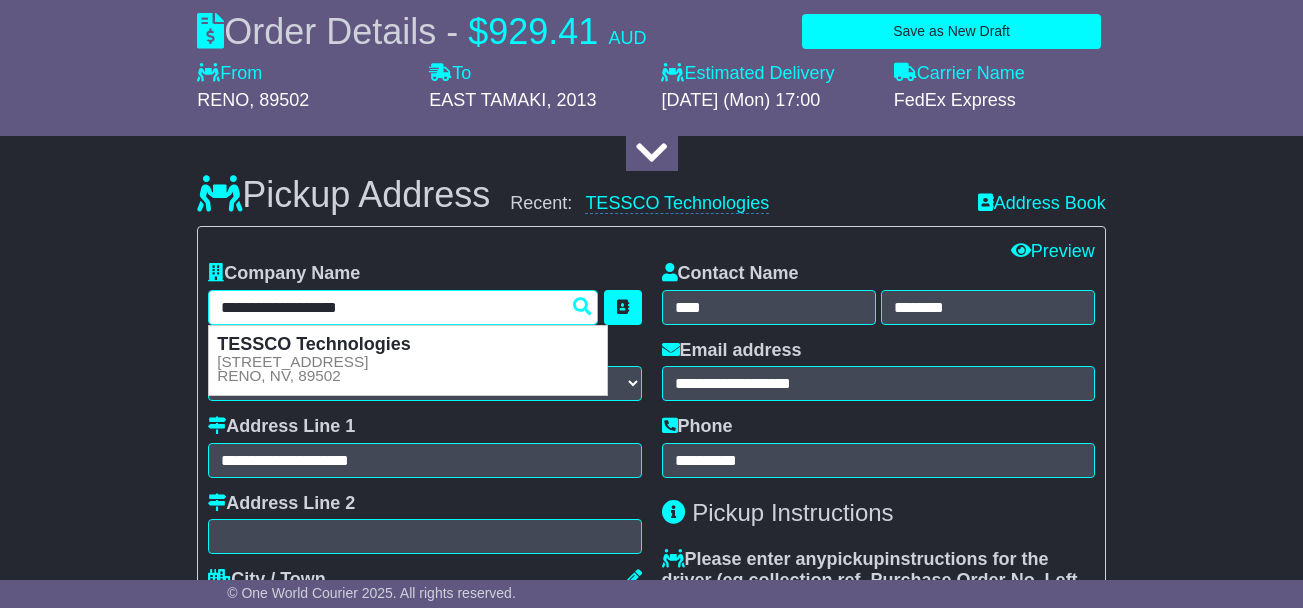click on "TESSCO Technologies" at bounding box center [314, 344] 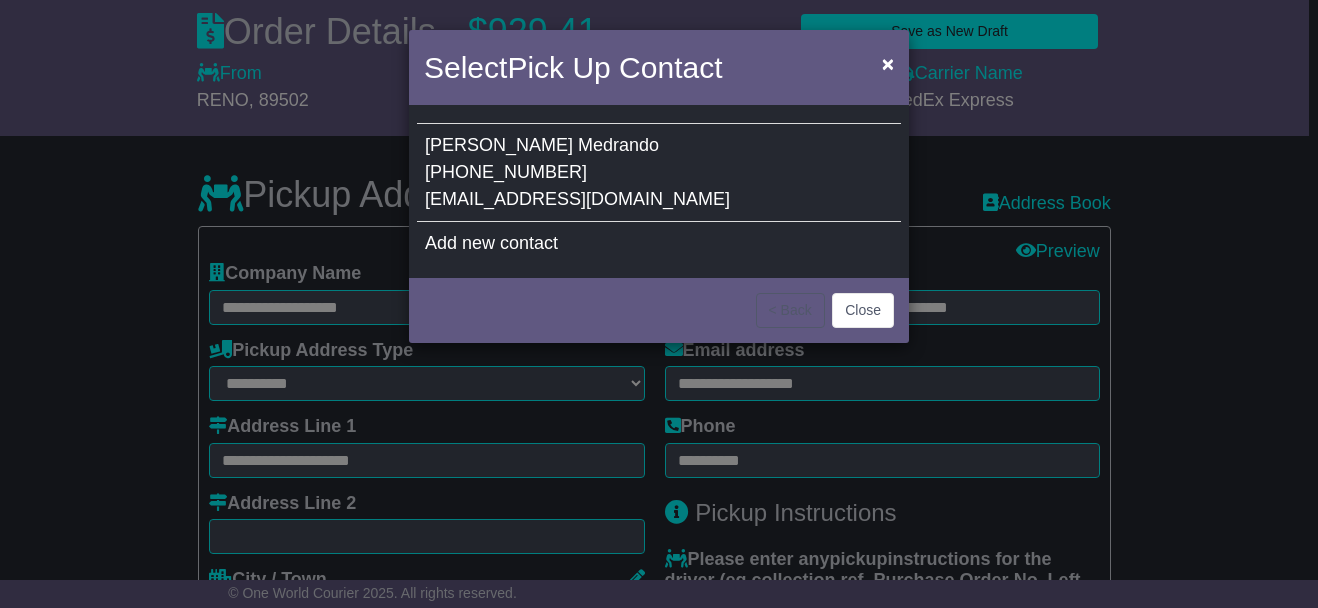 click on "Jose   Medrando
410-229-1199
MedranoJ@tessco.com" at bounding box center [659, 173] 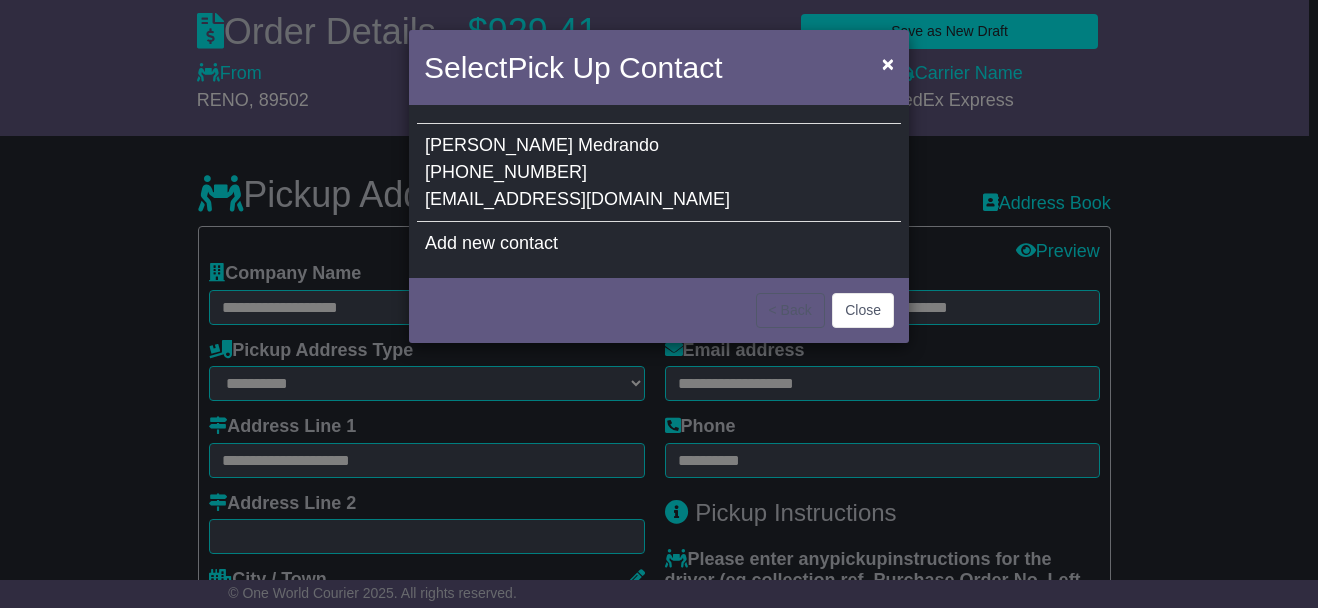 type on "**********" 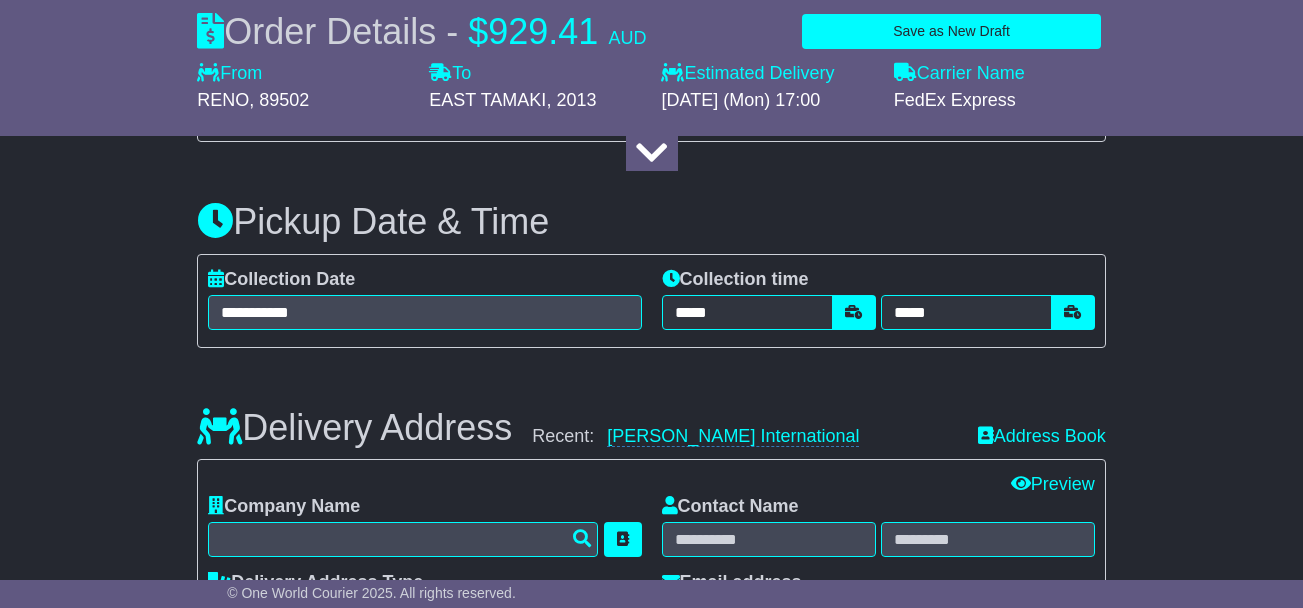 scroll, scrollTop: 1089, scrollLeft: 0, axis: vertical 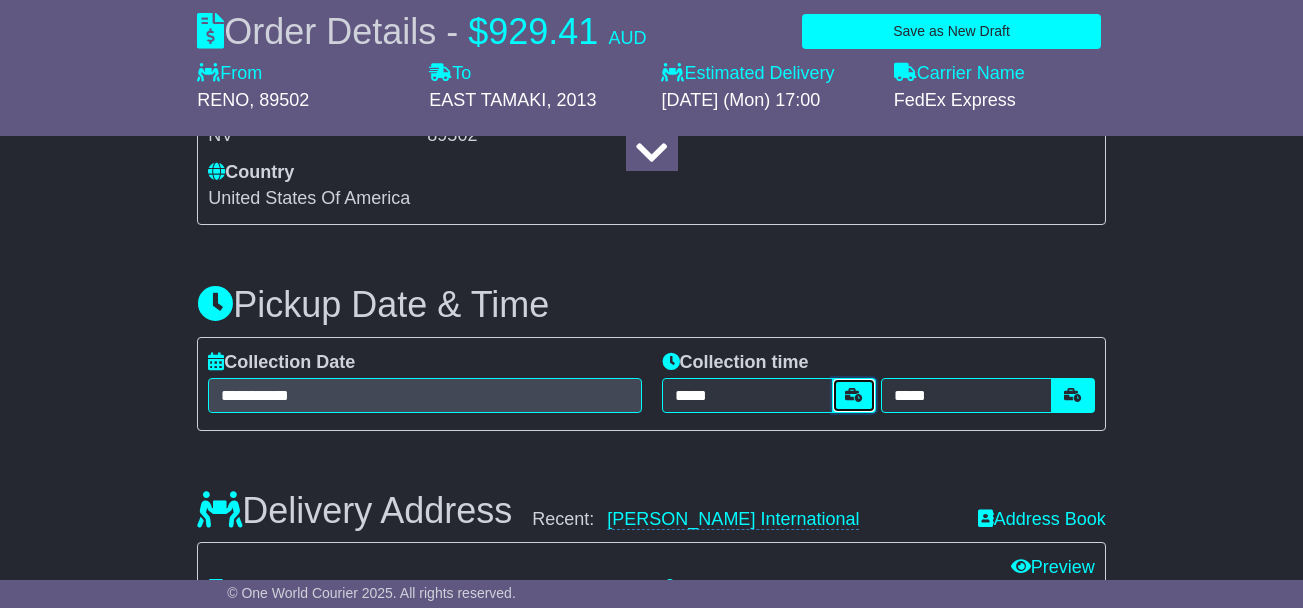 click at bounding box center [854, 395] 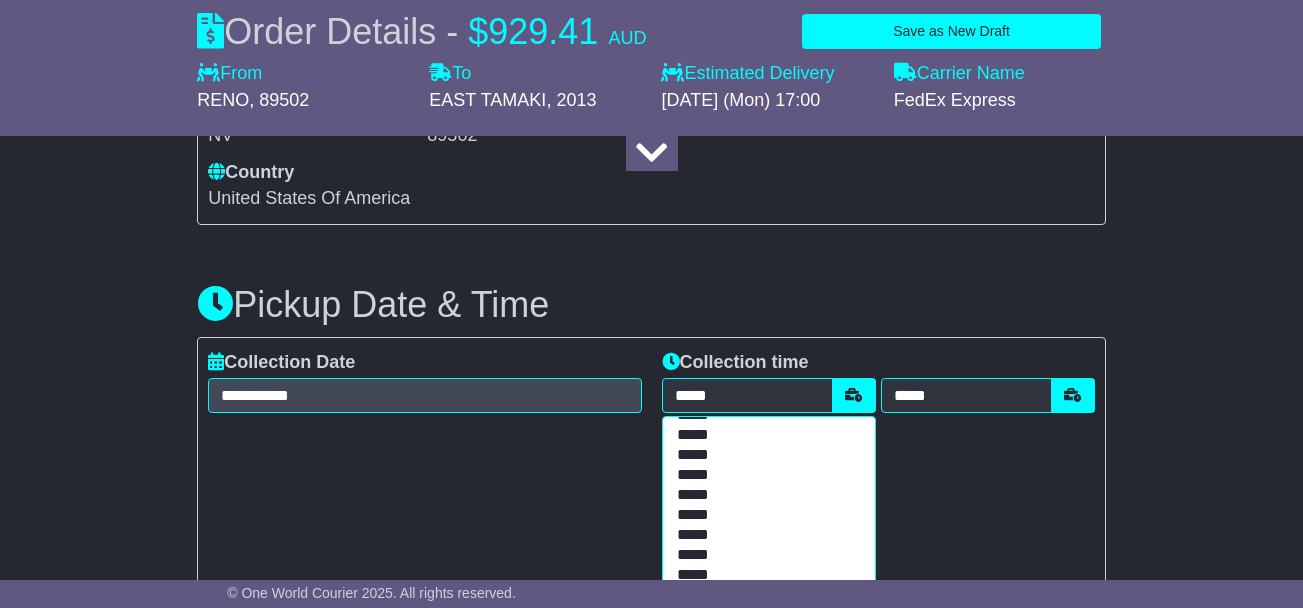 scroll, scrollTop: 267, scrollLeft: 0, axis: vertical 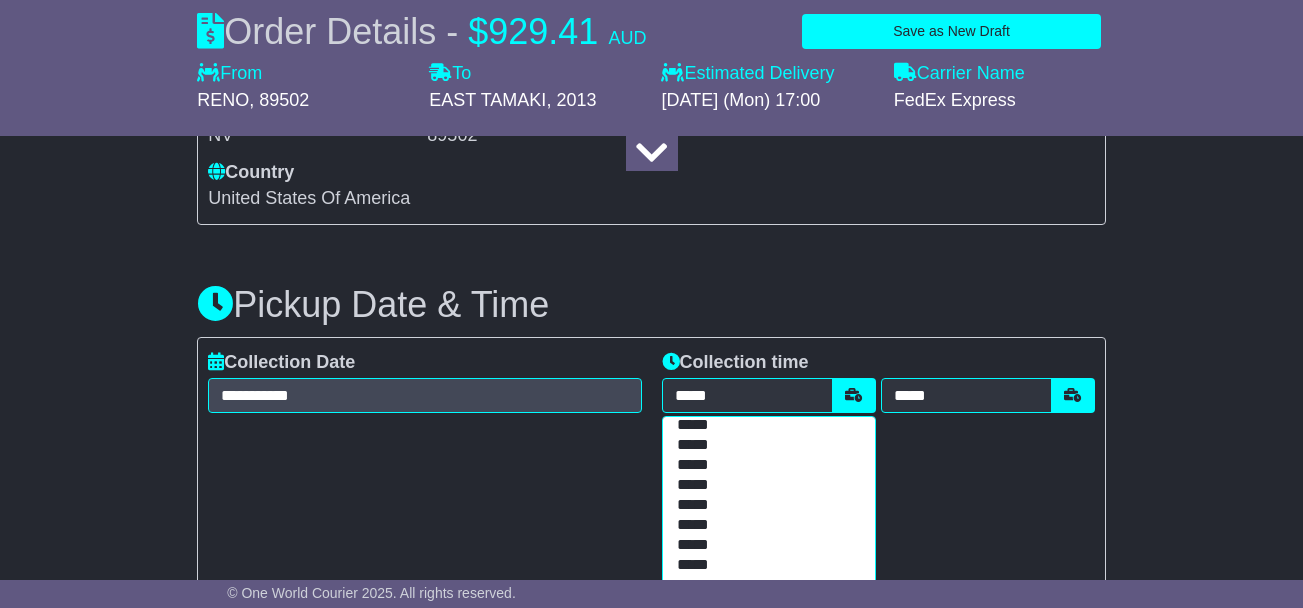 click on "*****" at bounding box center (764, 446) 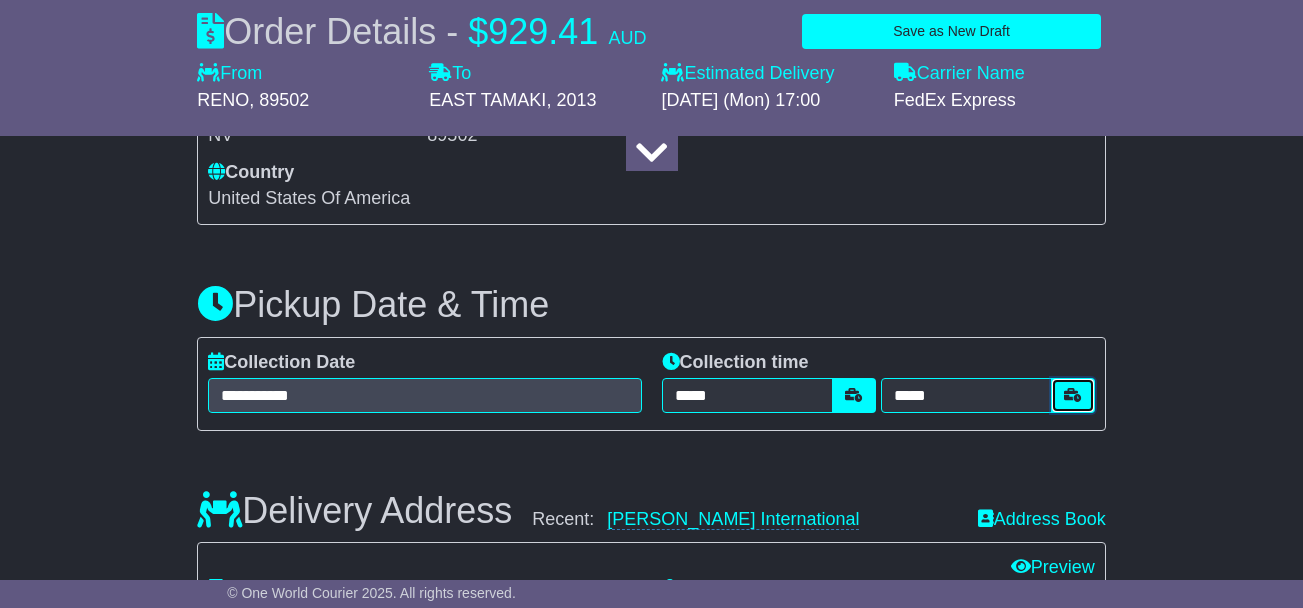 click at bounding box center [1073, 395] 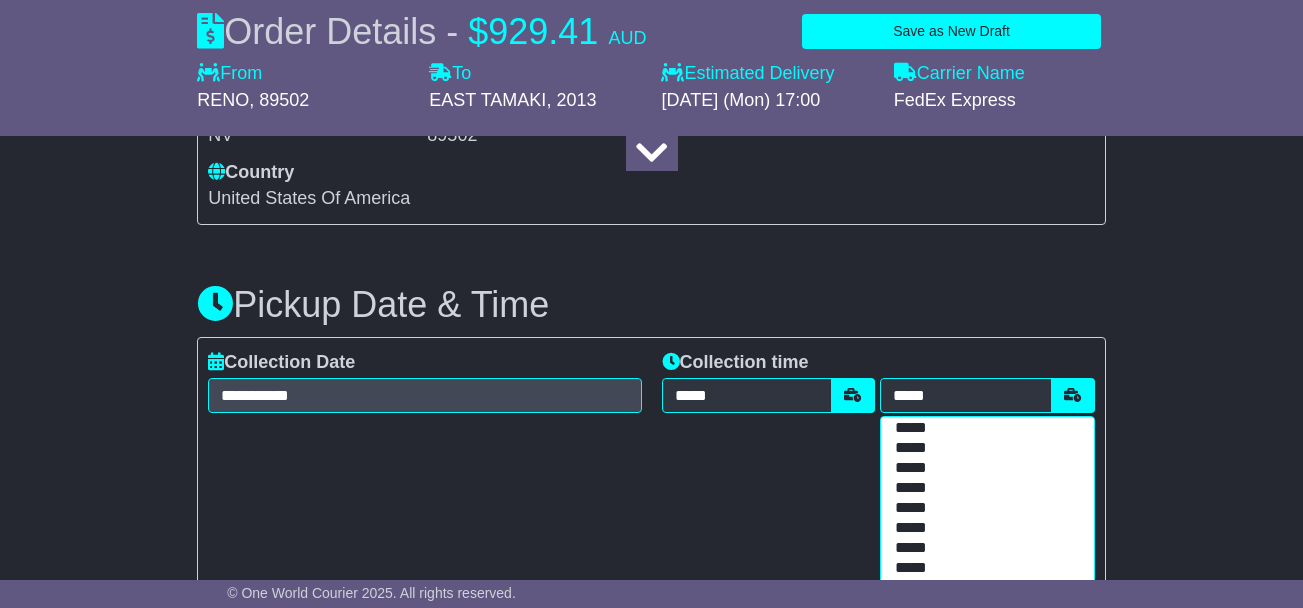scroll, scrollTop: 533, scrollLeft: 0, axis: vertical 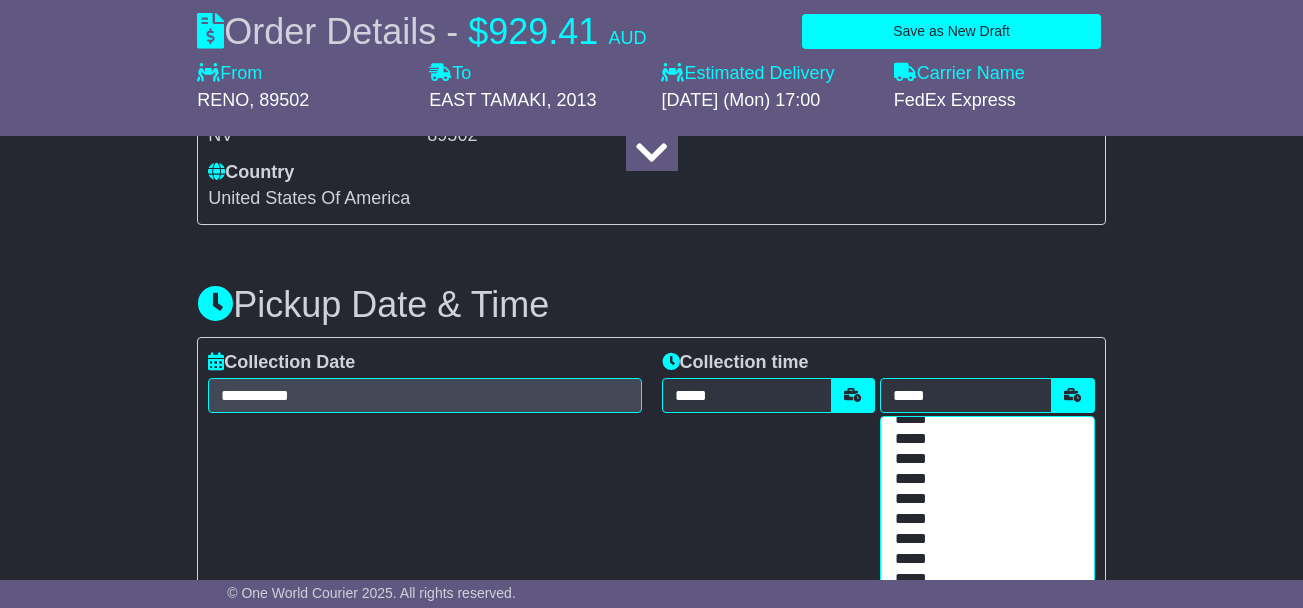click on "*****" at bounding box center (982, 480) 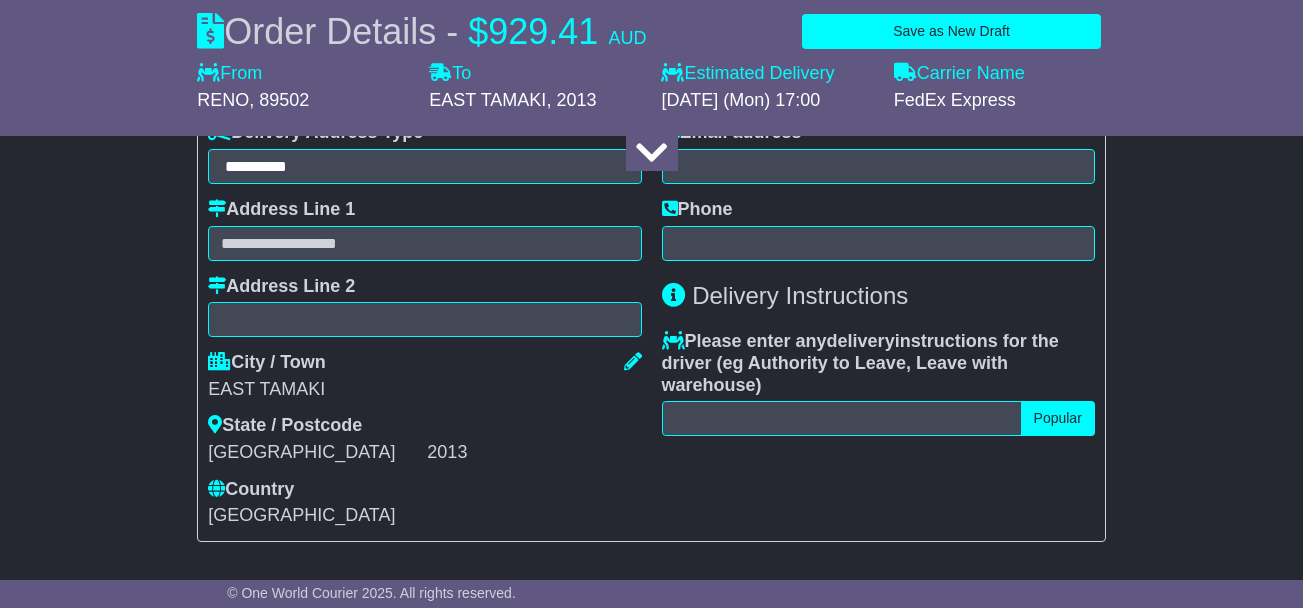 scroll, scrollTop: 1355, scrollLeft: 0, axis: vertical 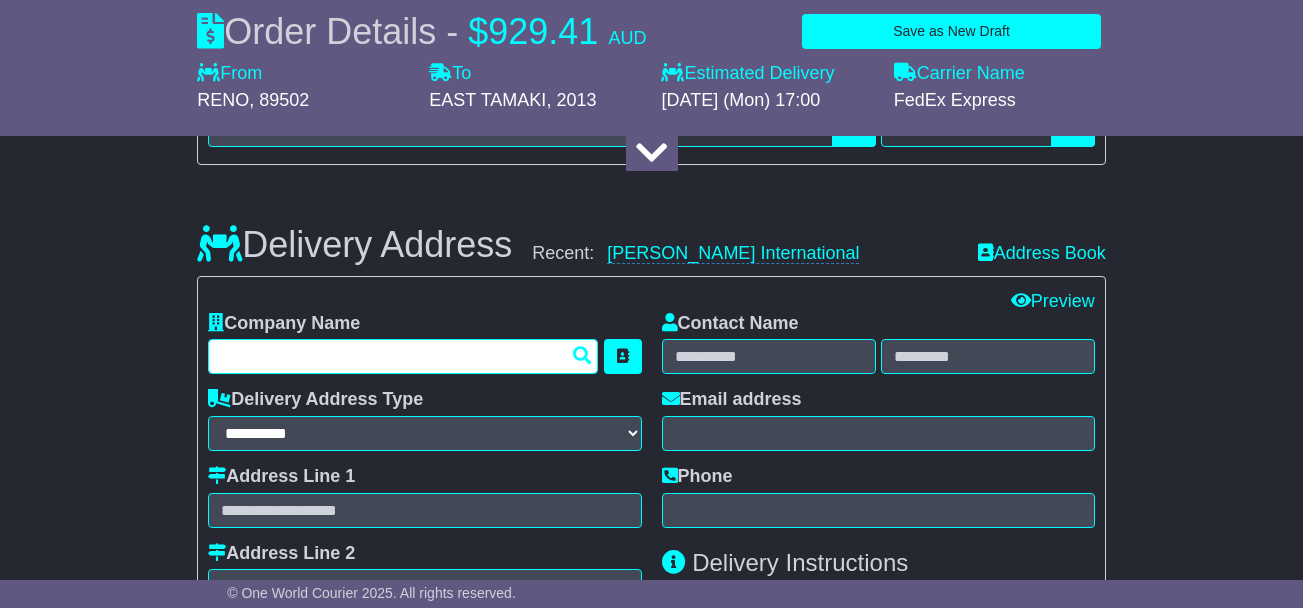 click at bounding box center [403, 356] 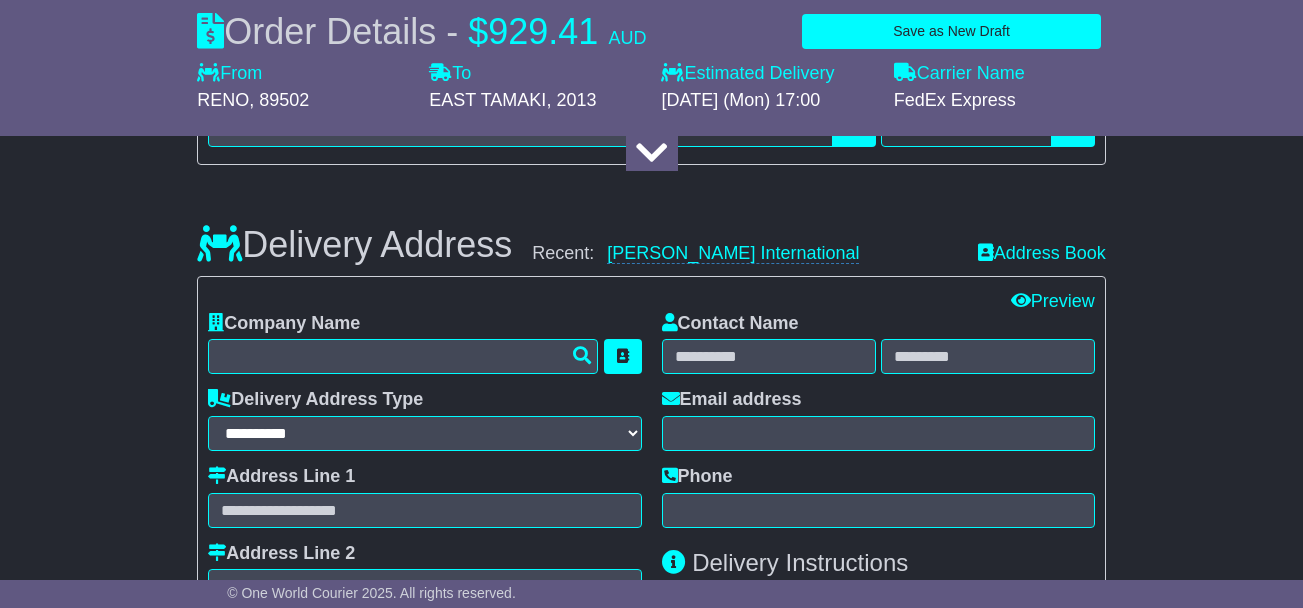 click on "**********" at bounding box center (651, 799) 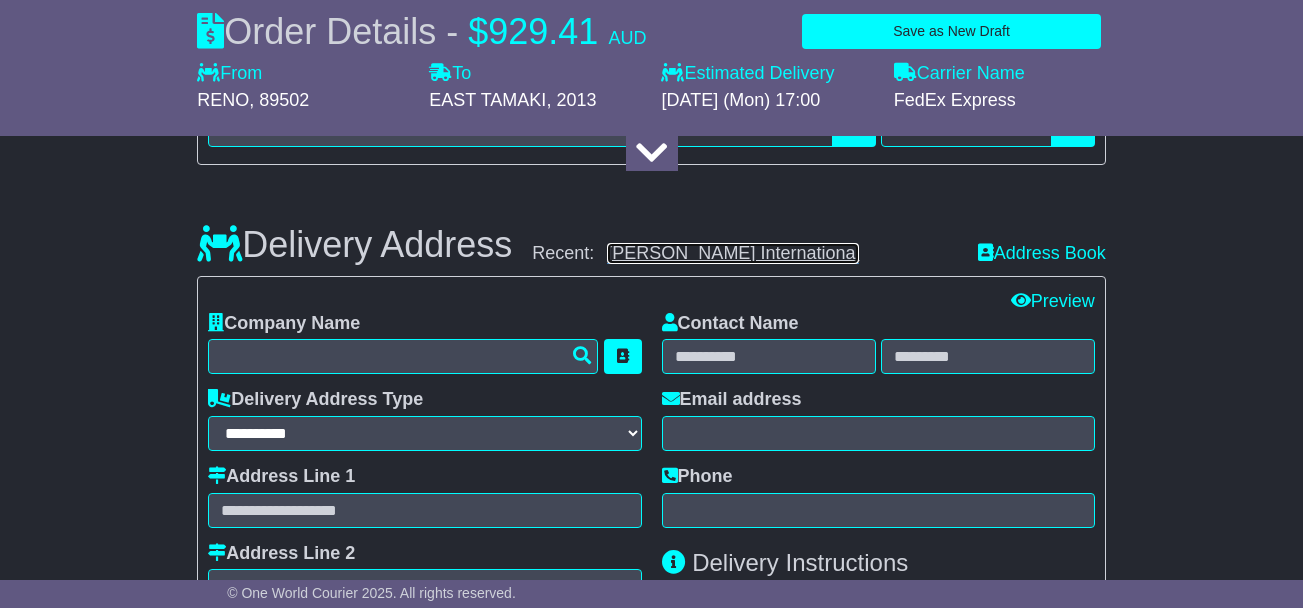 click on "[PERSON_NAME] International" at bounding box center [733, 253] 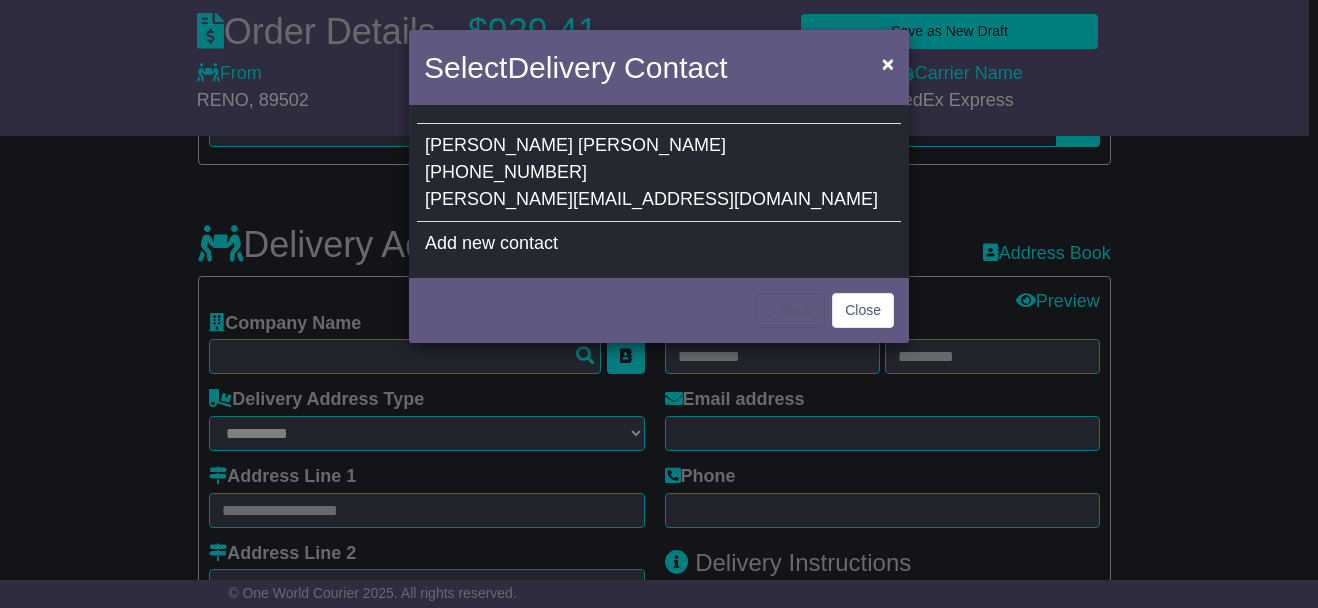 click on "[PERSON_NAME][EMAIL_ADDRESS][DOMAIN_NAME]" at bounding box center [651, 199] 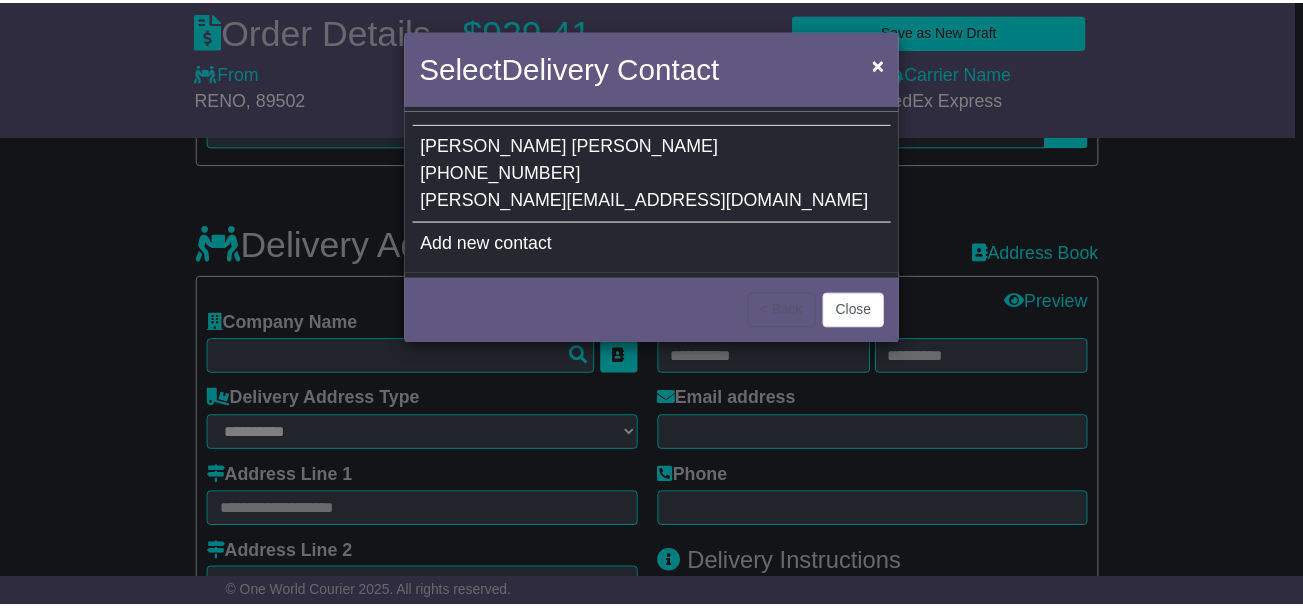type on "**********" 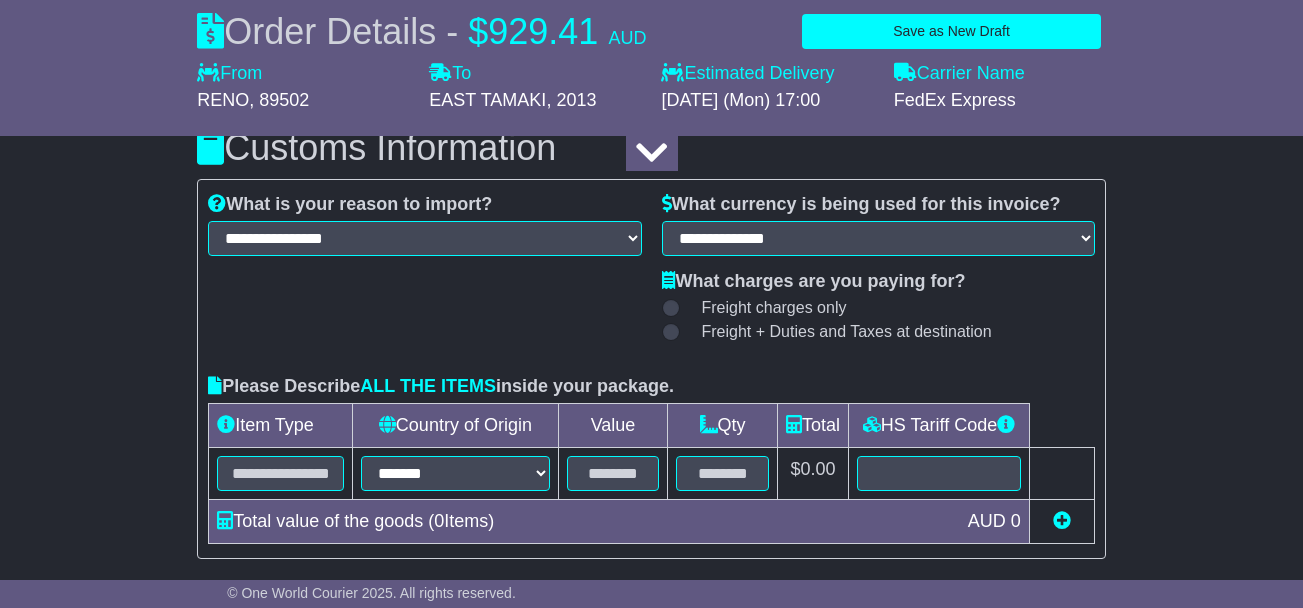 scroll, scrollTop: 2155, scrollLeft: 0, axis: vertical 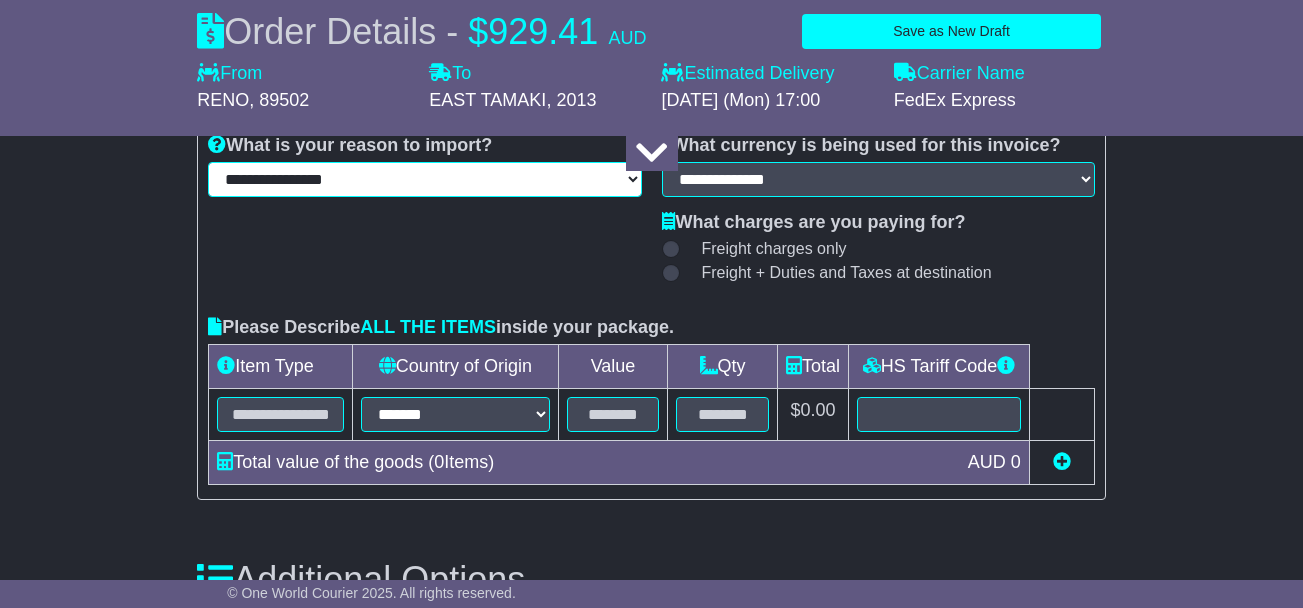 click on "**********" at bounding box center (424, 179) 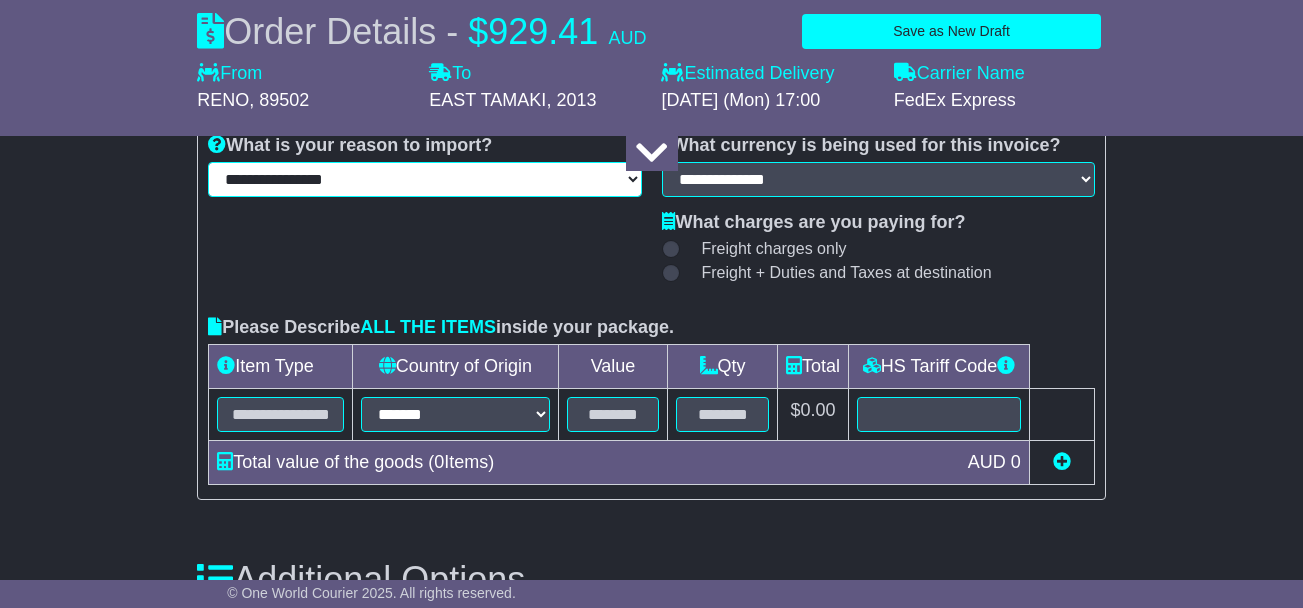 select on "****" 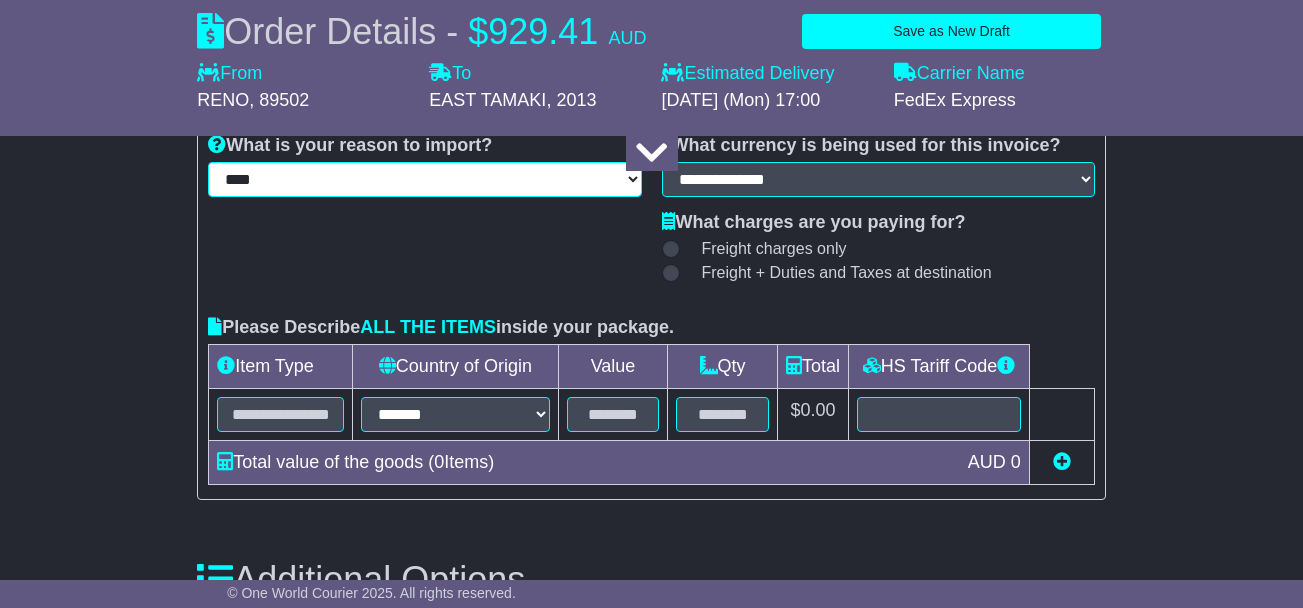 click on "**********" at bounding box center (424, 179) 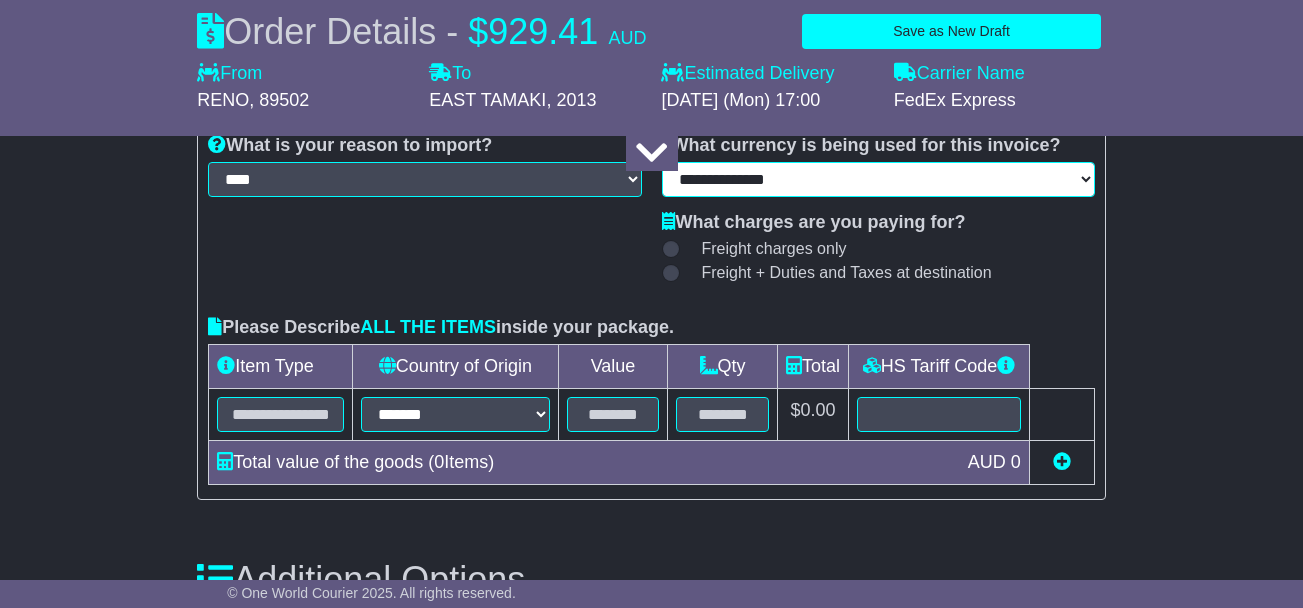 click on "**********" at bounding box center [878, 179] 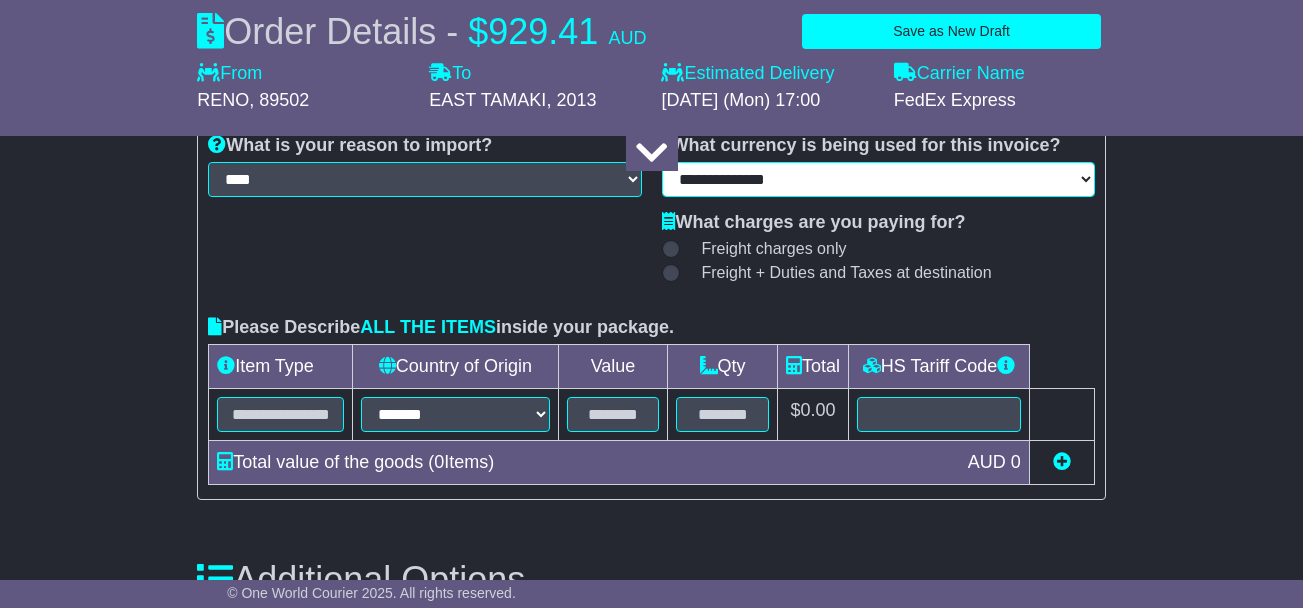 select on "***" 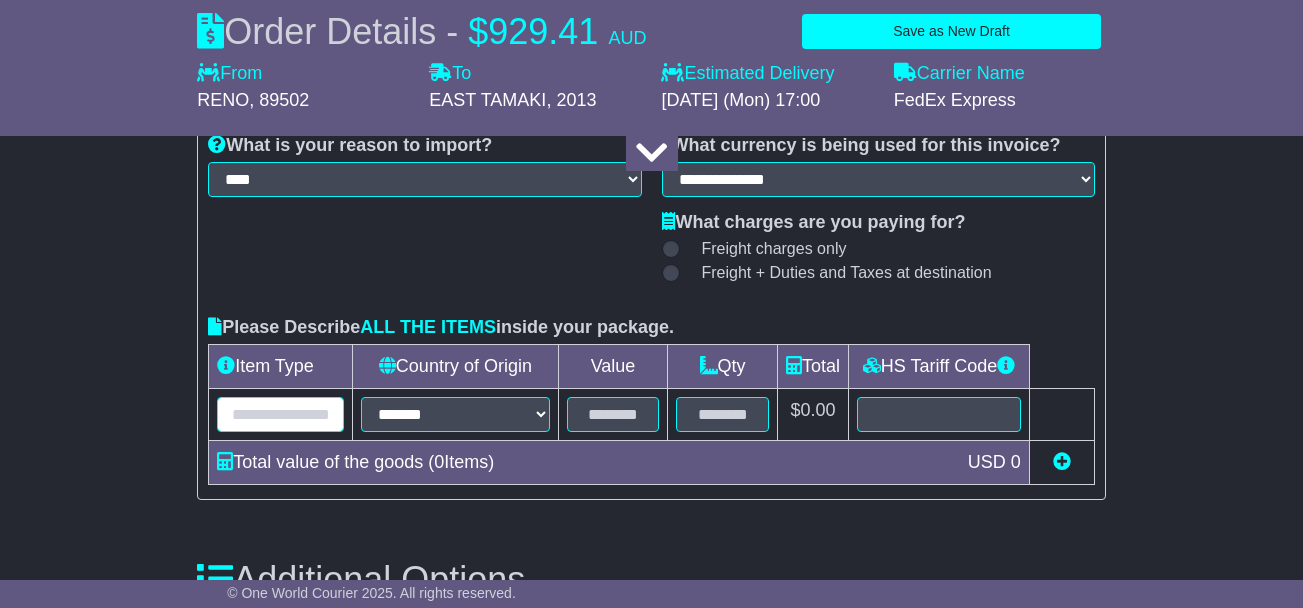 click at bounding box center (280, 414) 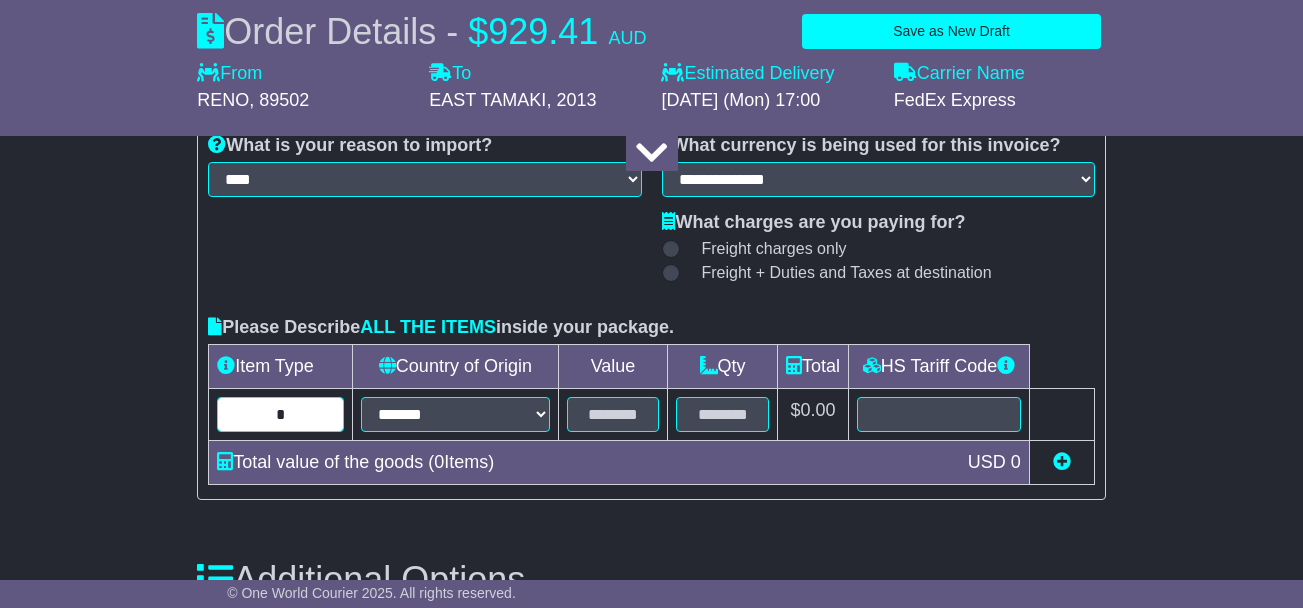 drag, startPoint x: 304, startPoint y: 426, endPoint x: 179, endPoint y: 408, distance: 126.28935 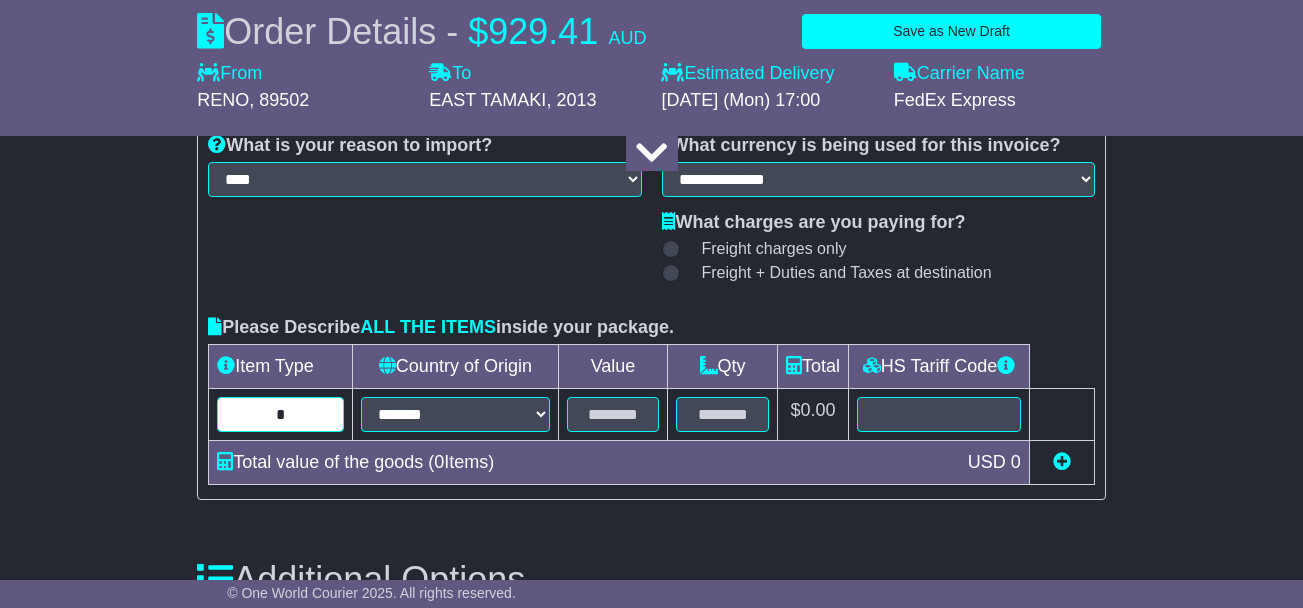 type on "*" 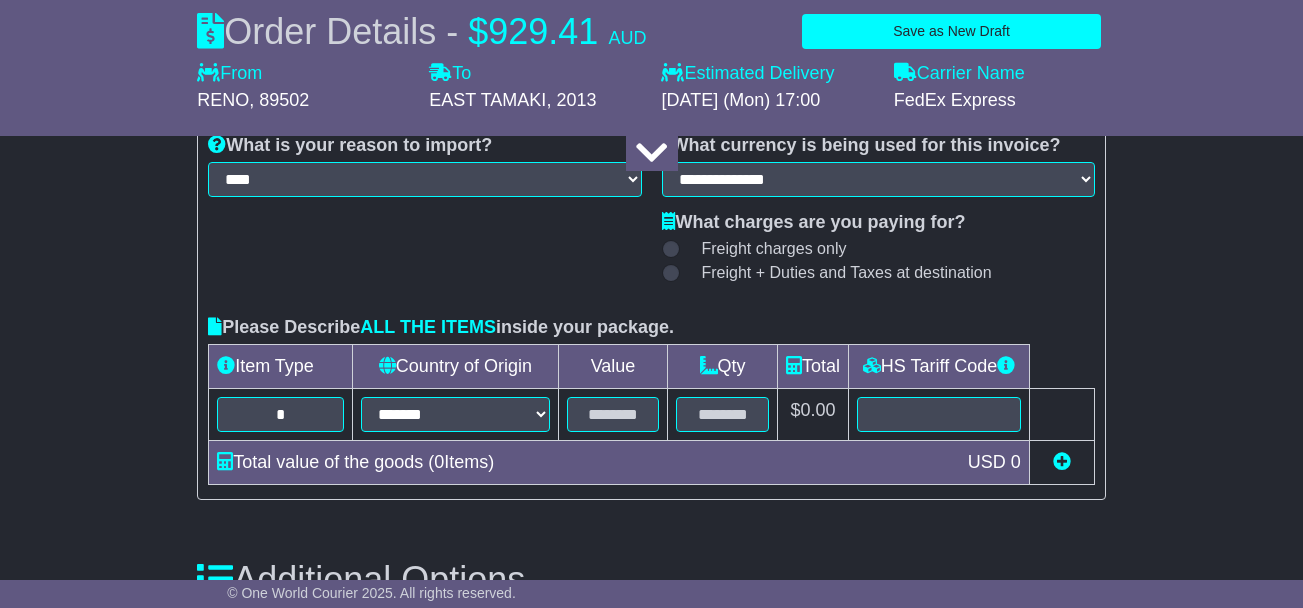 click at bounding box center [226, 365] 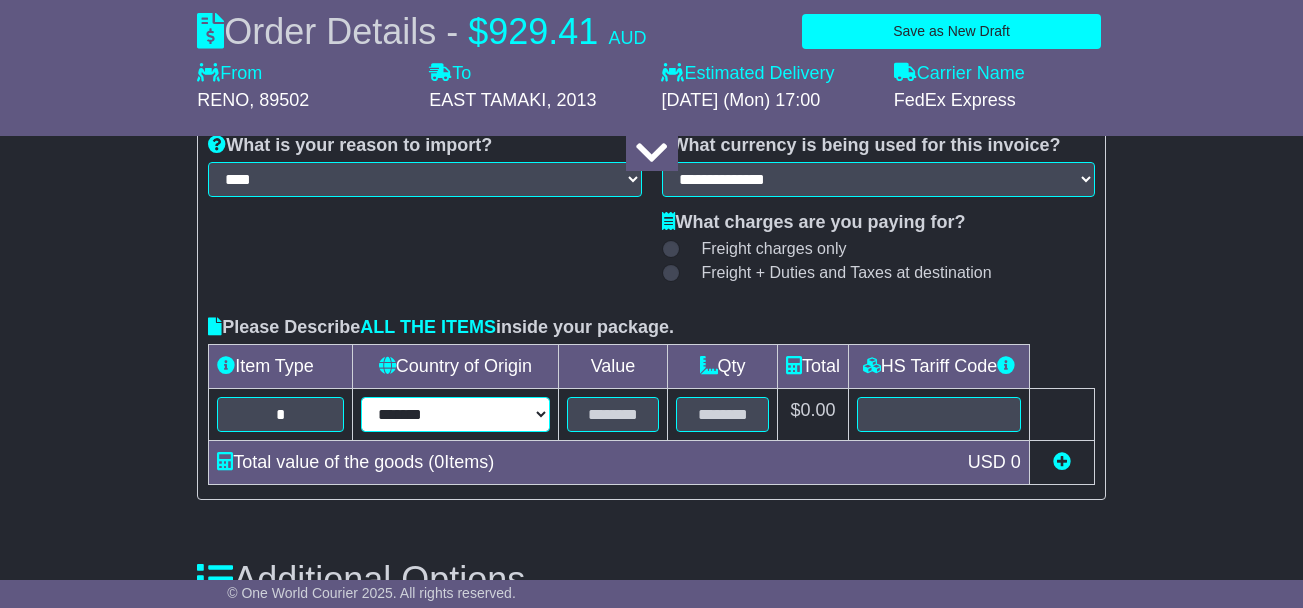 click on "**********" at bounding box center [455, 414] 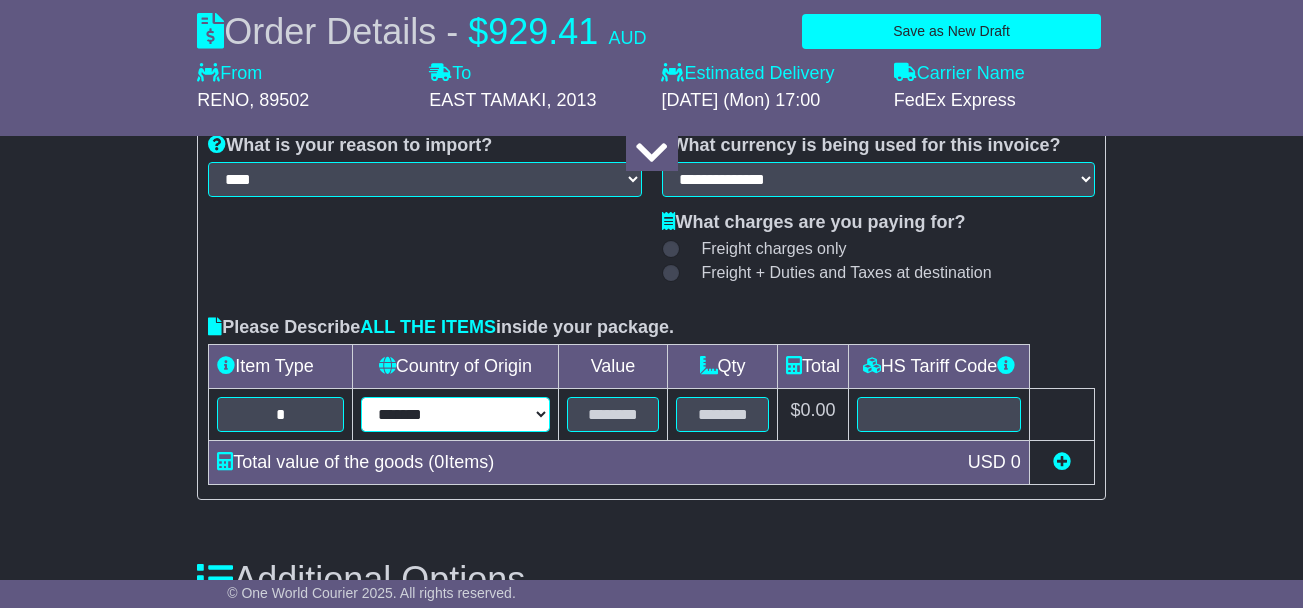 select on "***" 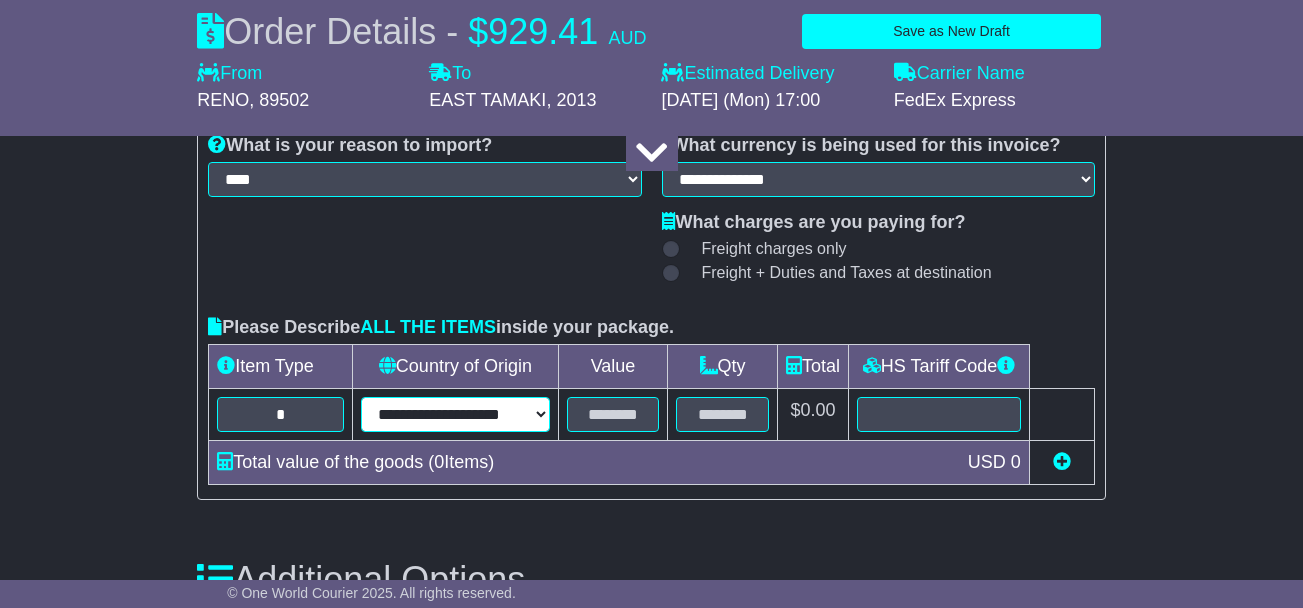 click on "**********" at bounding box center (455, 414) 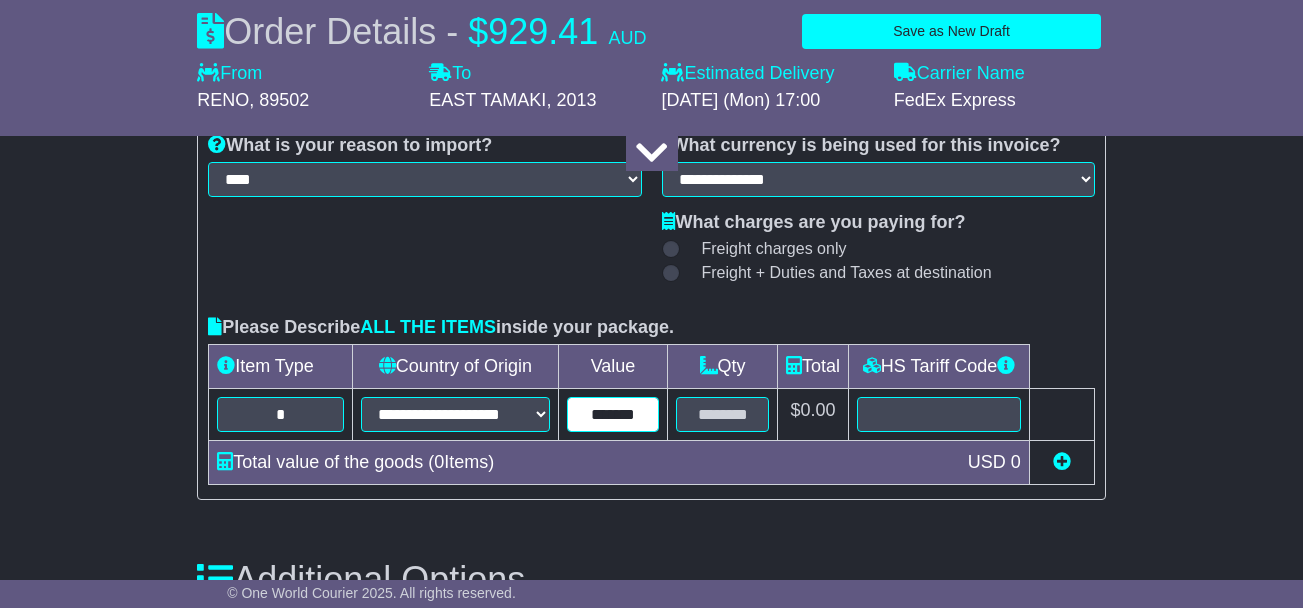 type on "*******" 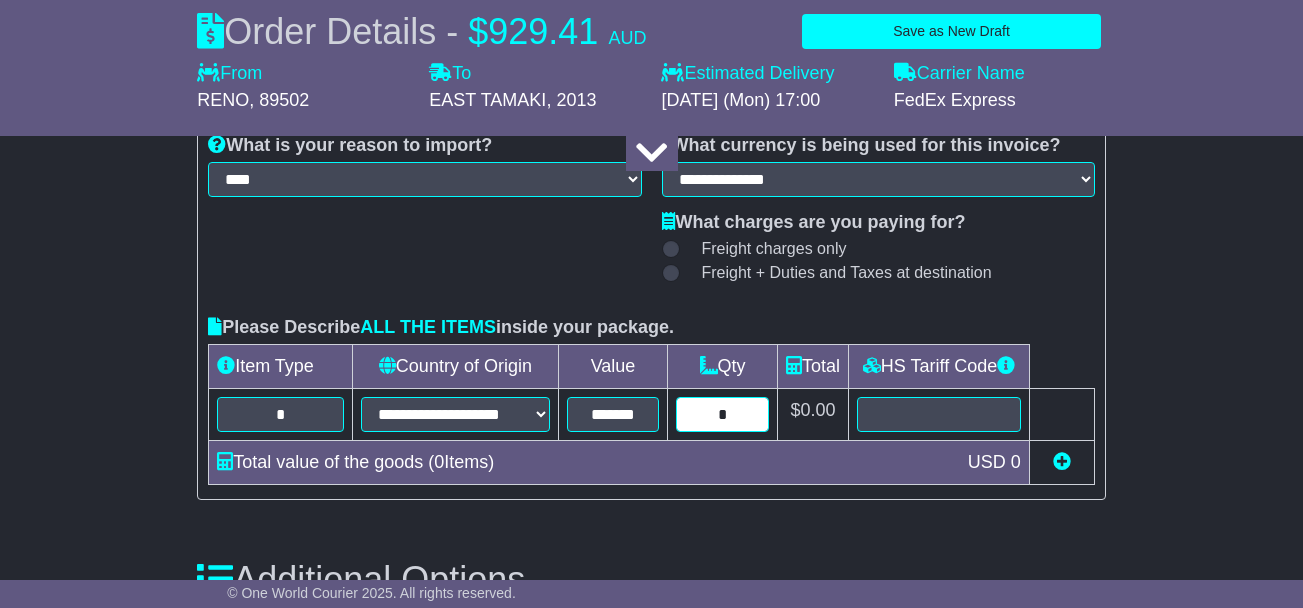 type on "*" 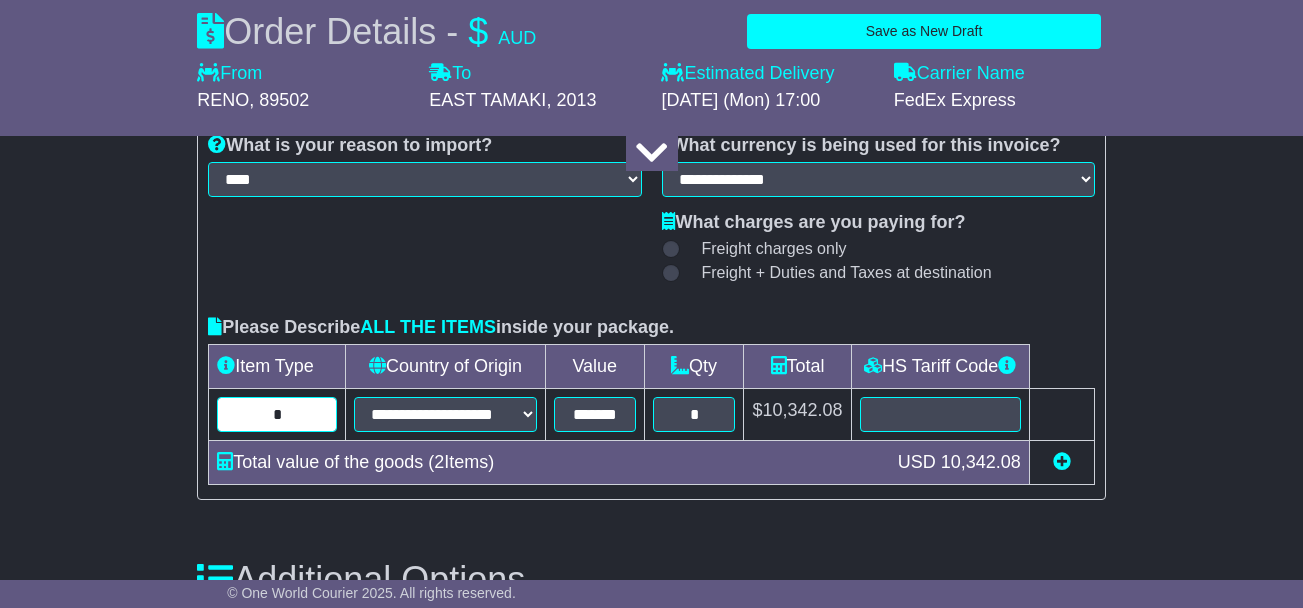 drag, startPoint x: 296, startPoint y: 404, endPoint x: 190, endPoint y: 404, distance: 106 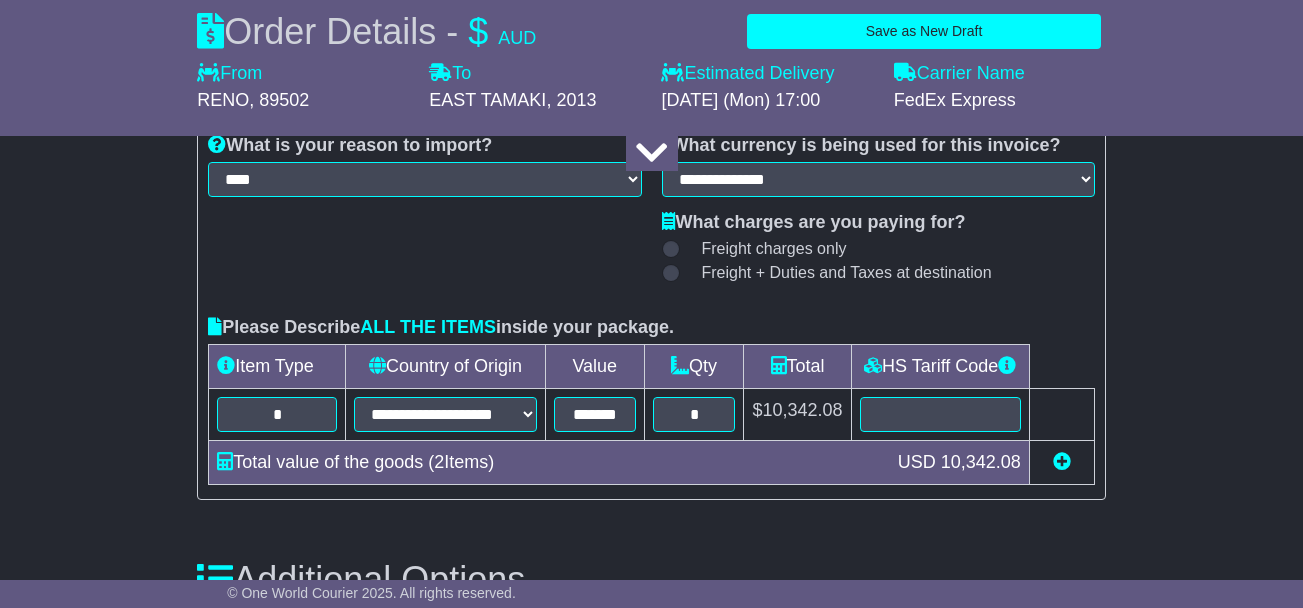 click on "ALL THE ITEMS" at bounding box center (428, 327) 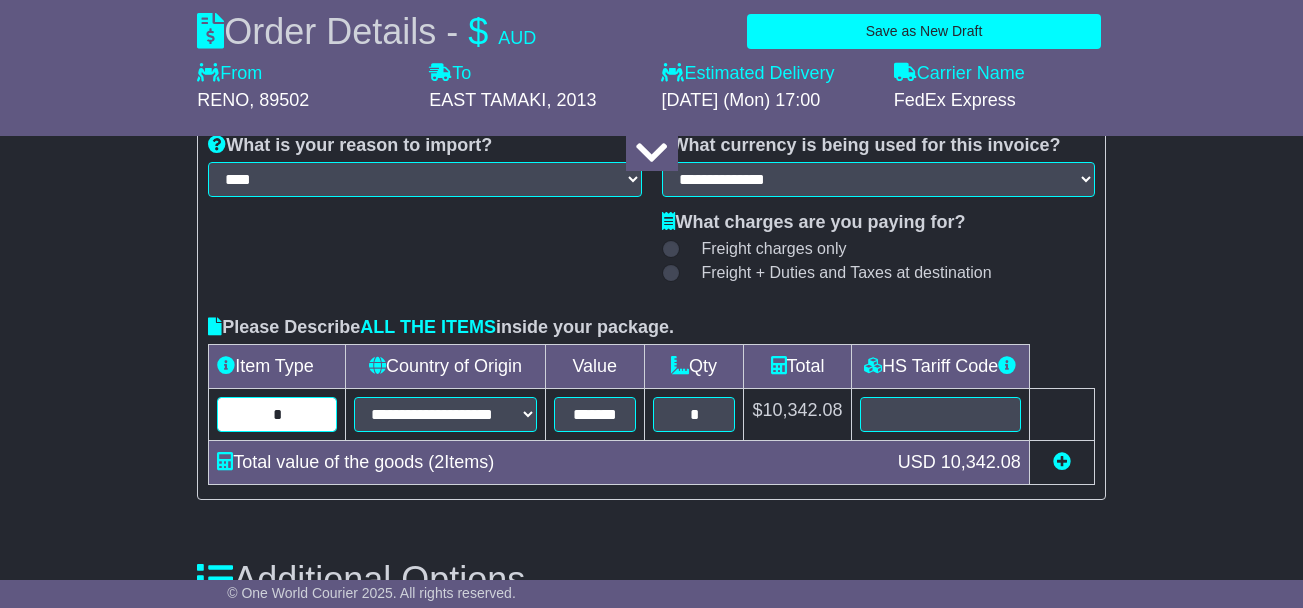 drag, startPoint x: 295, startPoint y: 419, endPoint x: 157, endPoint y: 431, distance: 138.52075 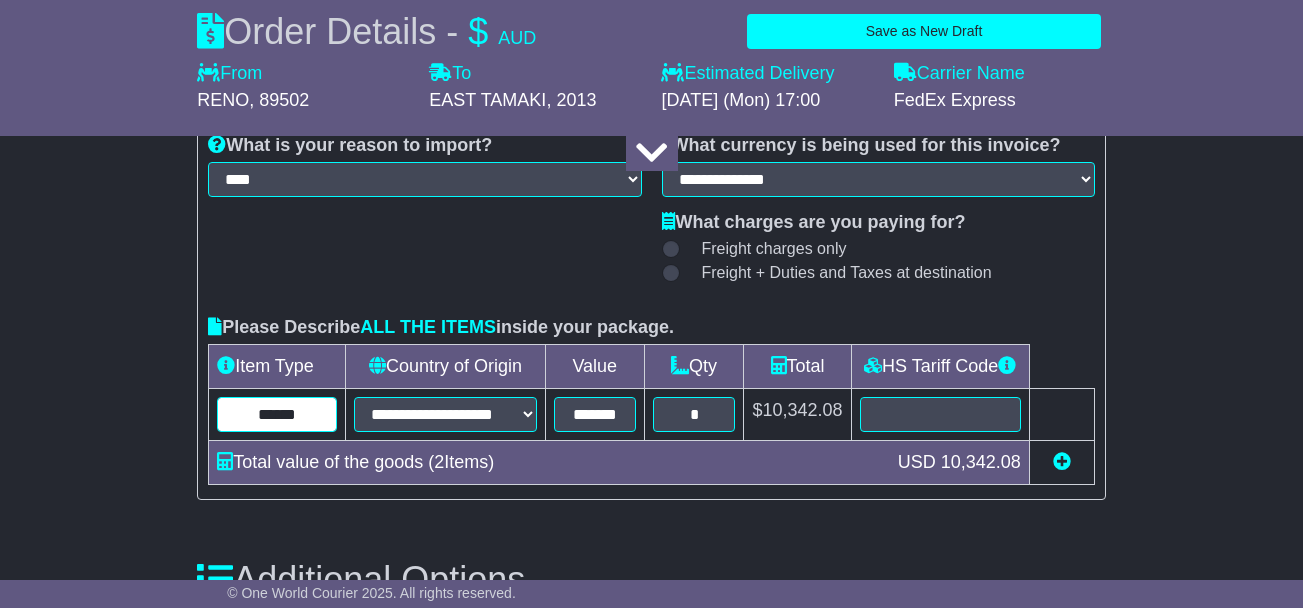 type on "******" 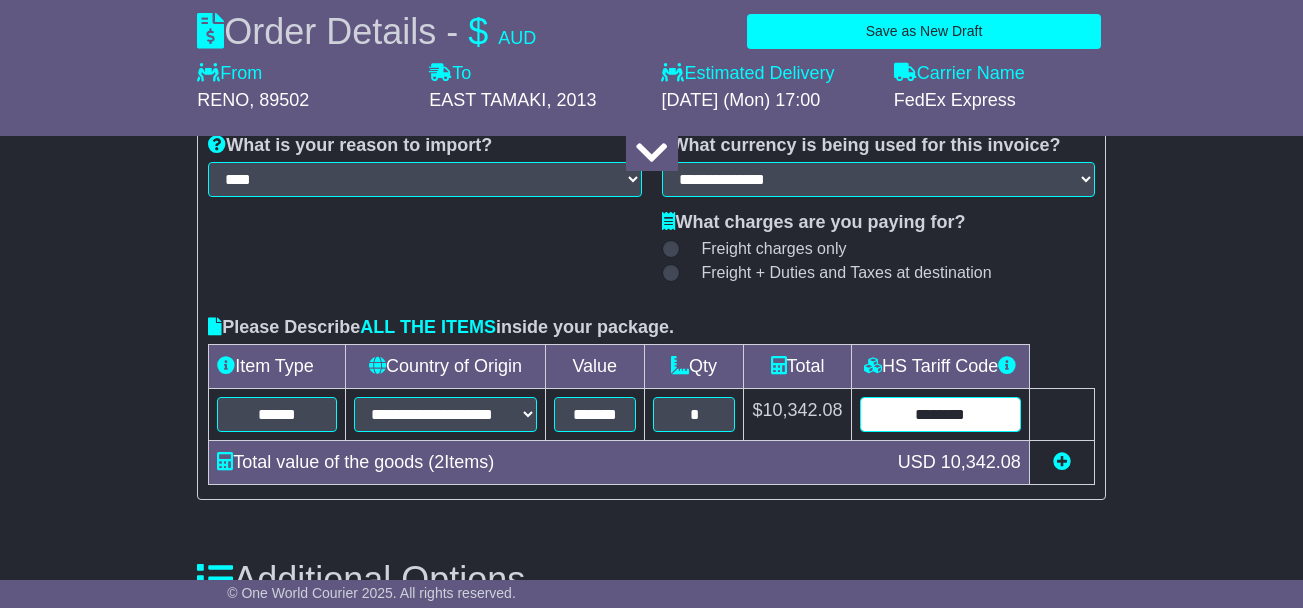 type on "********" 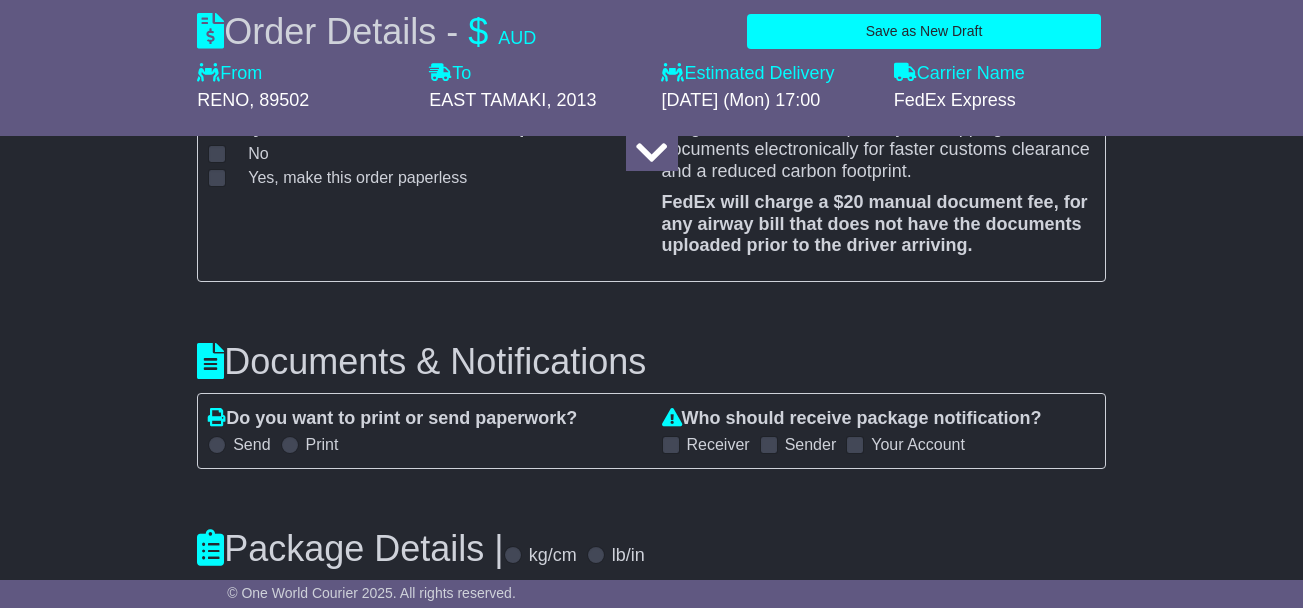 scroll, scrollTop: 2788, scrollLeft: 0, axis: vertical 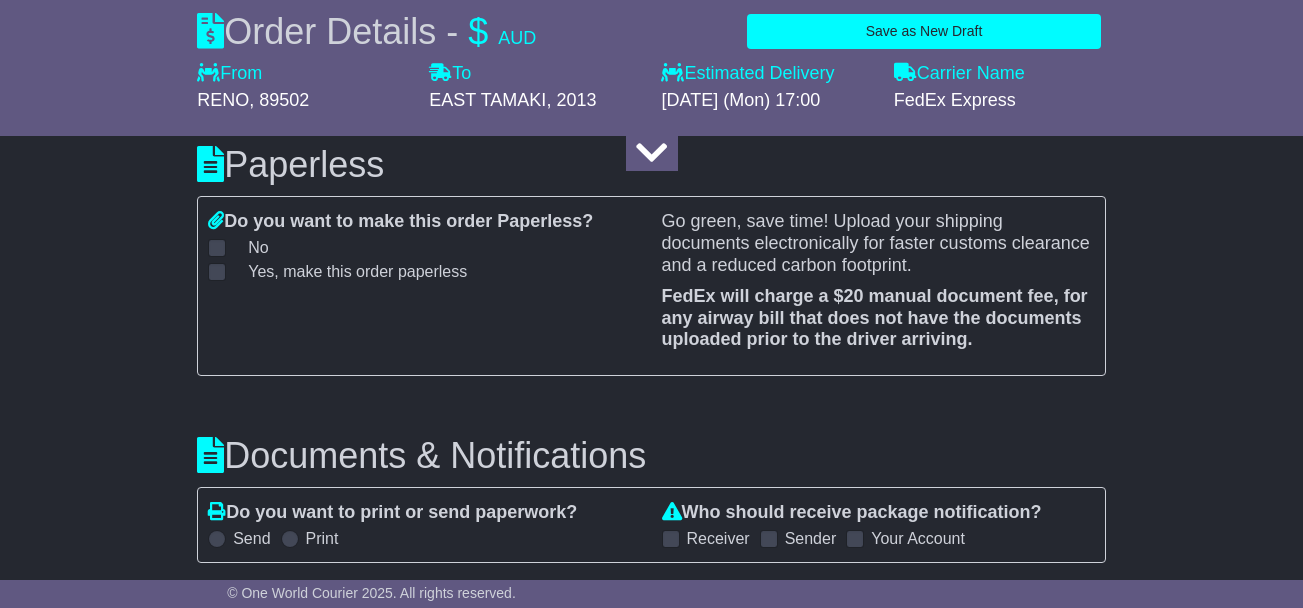 click on "Yes, make this order paperless" at bounding box center (345, 271) 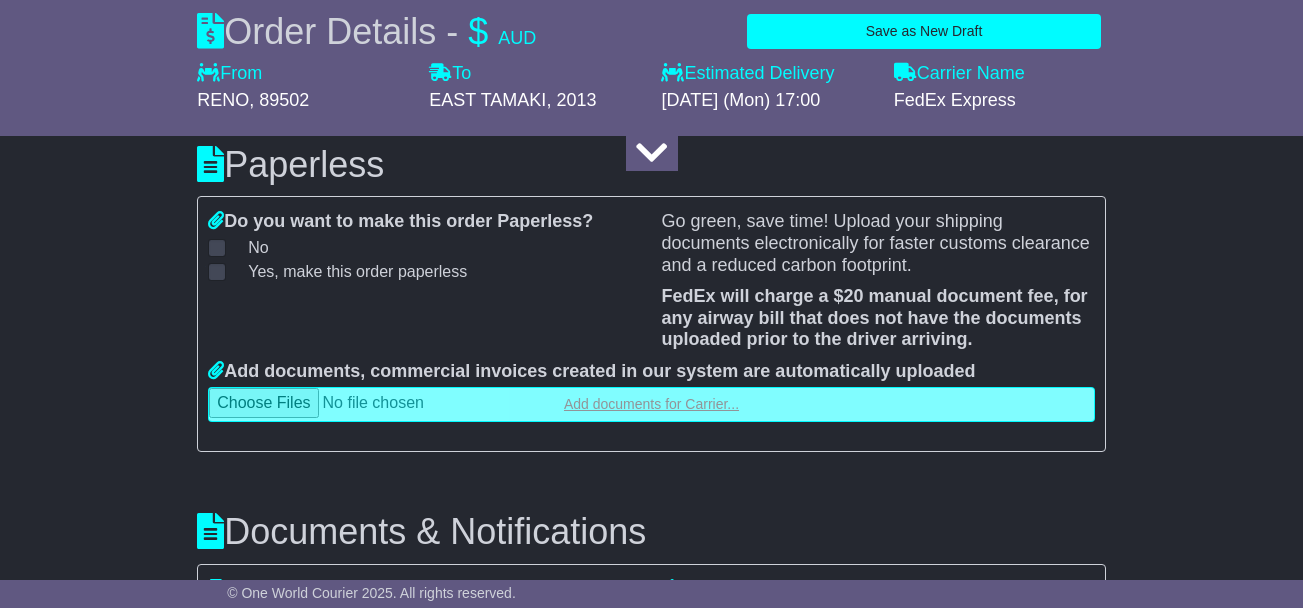 click at bounding box center [651, 404] 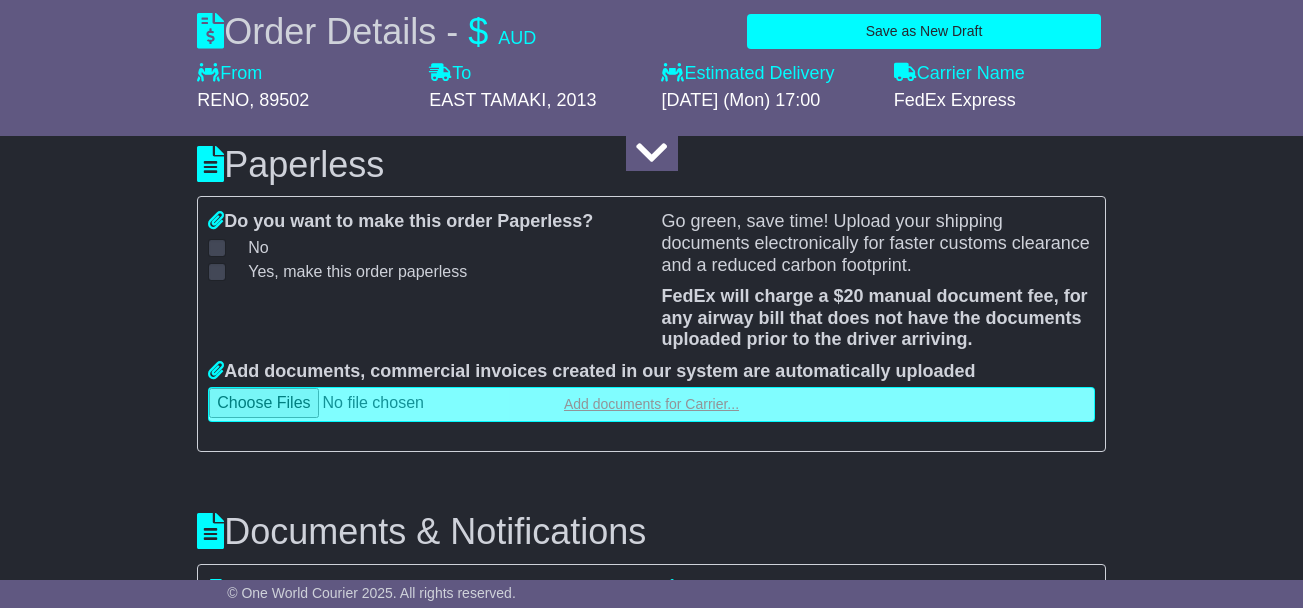 type on "**********" 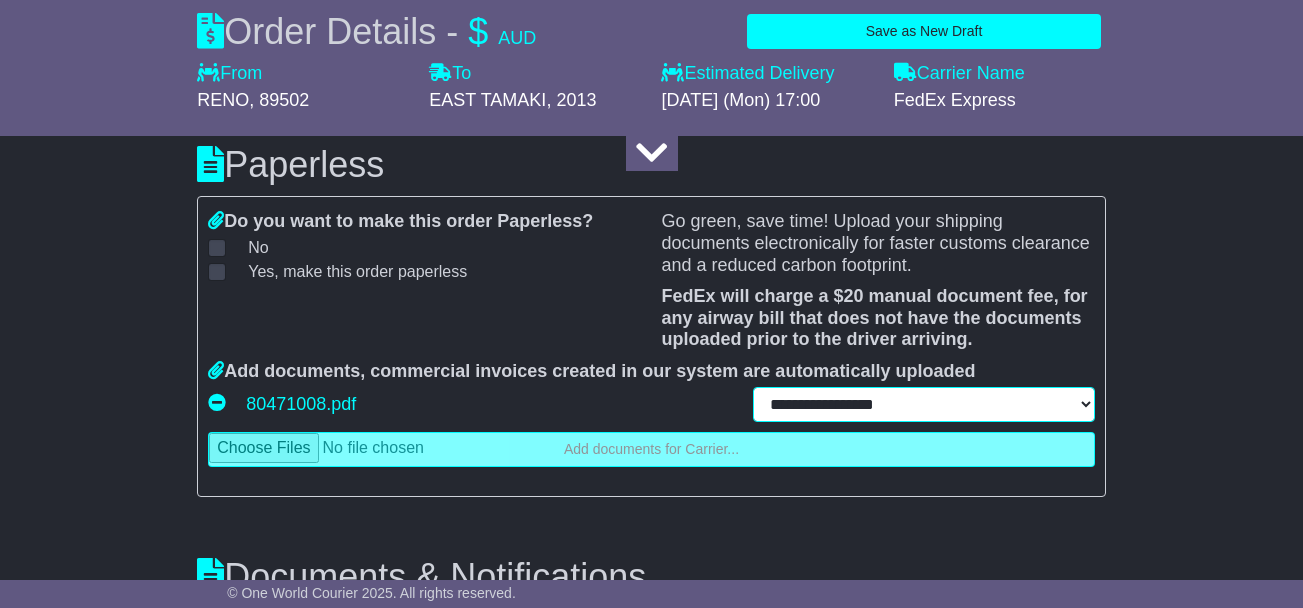 click on "**********" at bounding box center [924, 404] 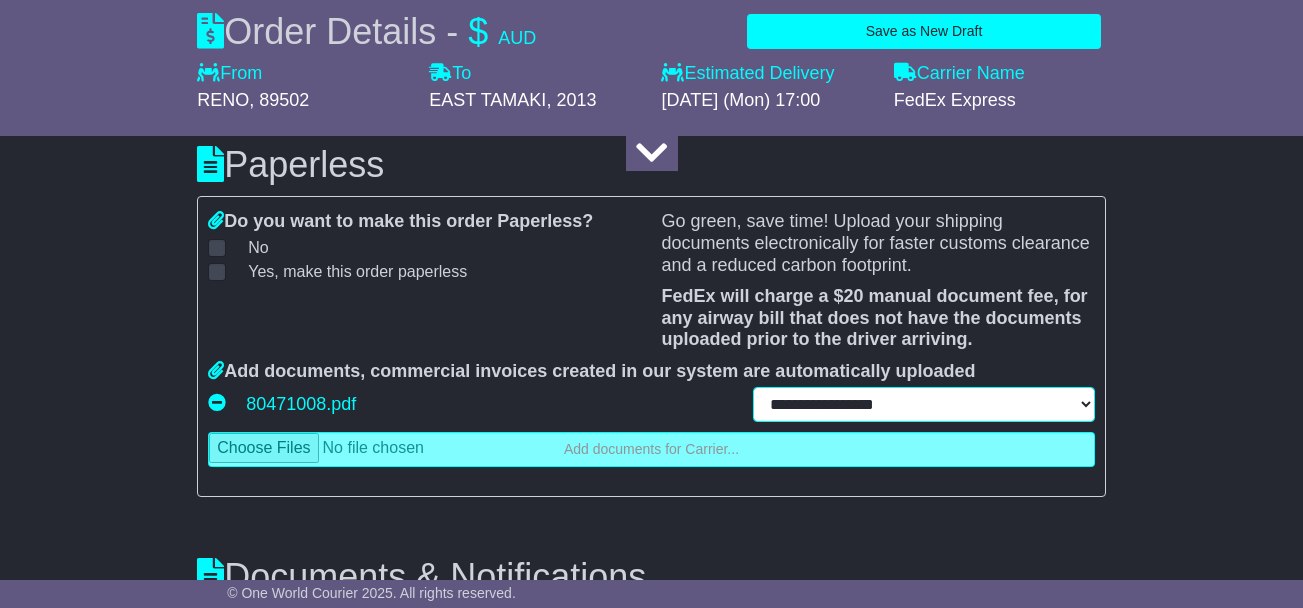 select on "**********" 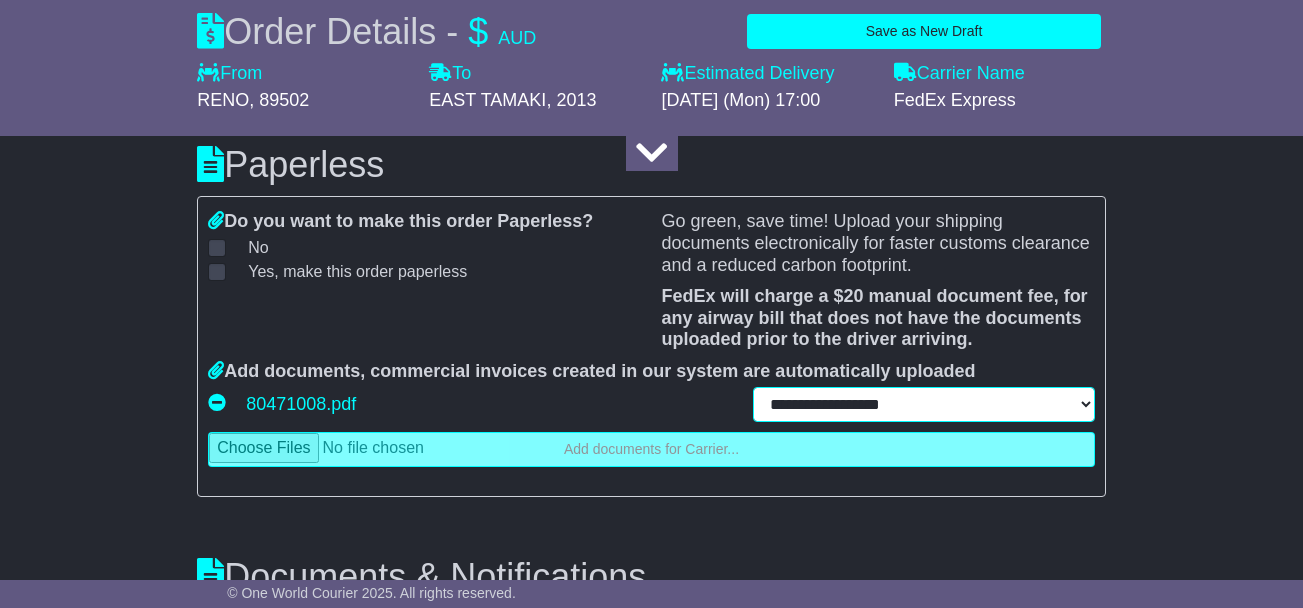 click on "**********" at bounding box center [924, 404] 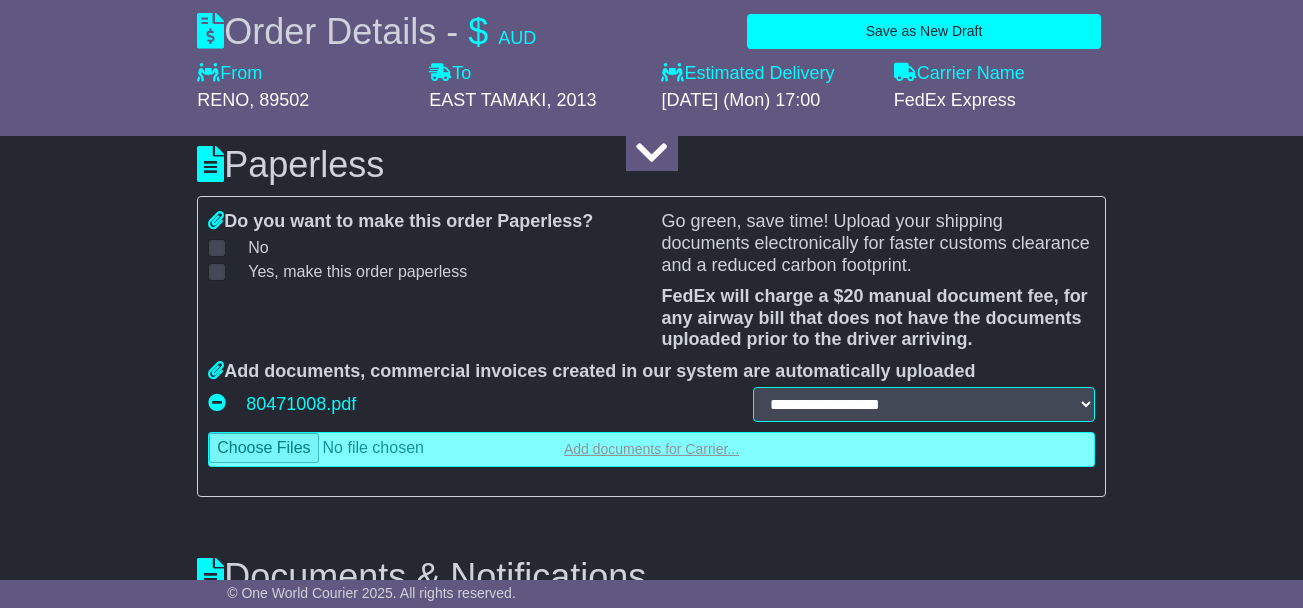 click at bounding box center (651, 449) 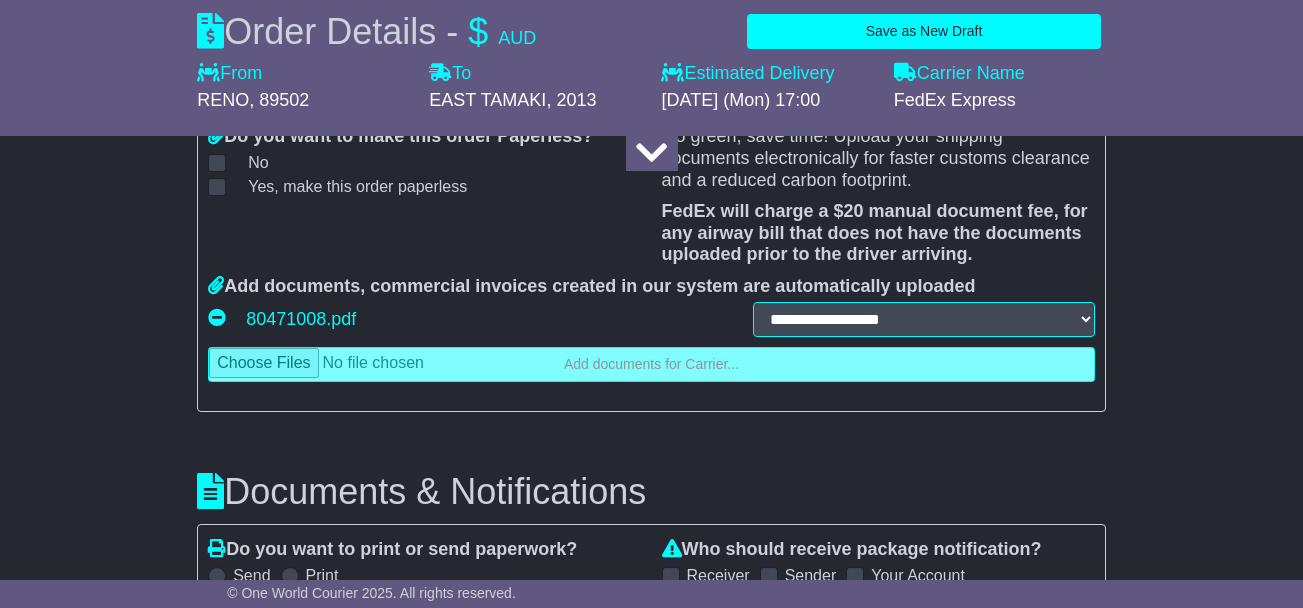 scroll, scrollTop: 2788, scrollLeft: 0, axis: vertical 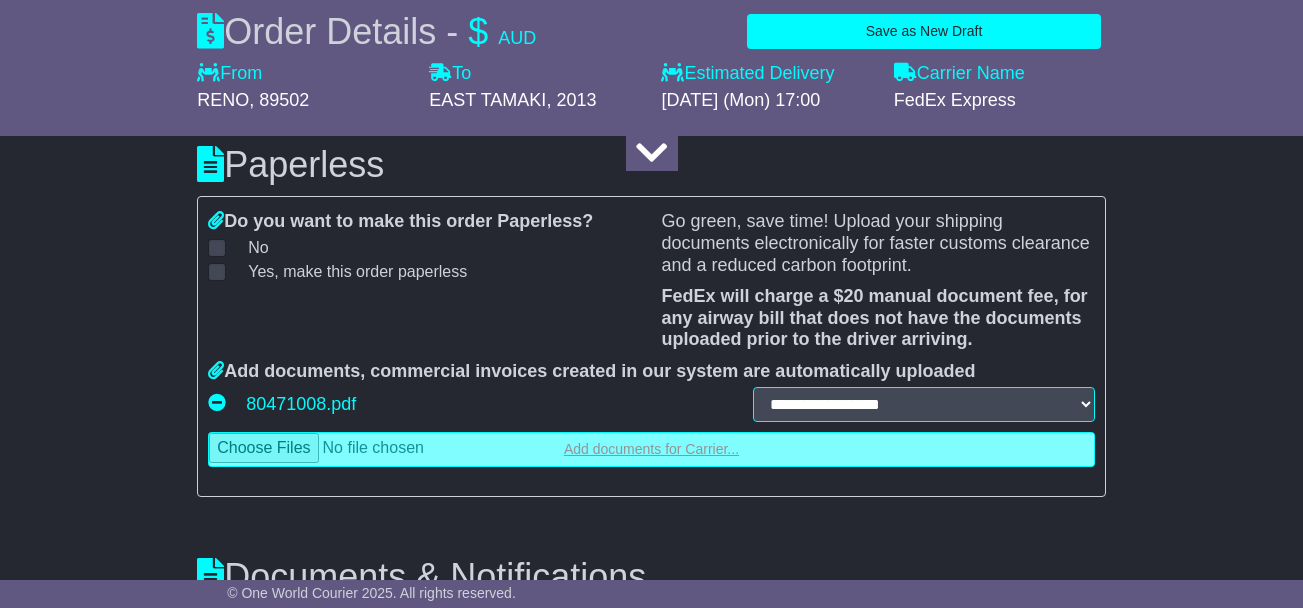 click at bounding box center [651, 449] 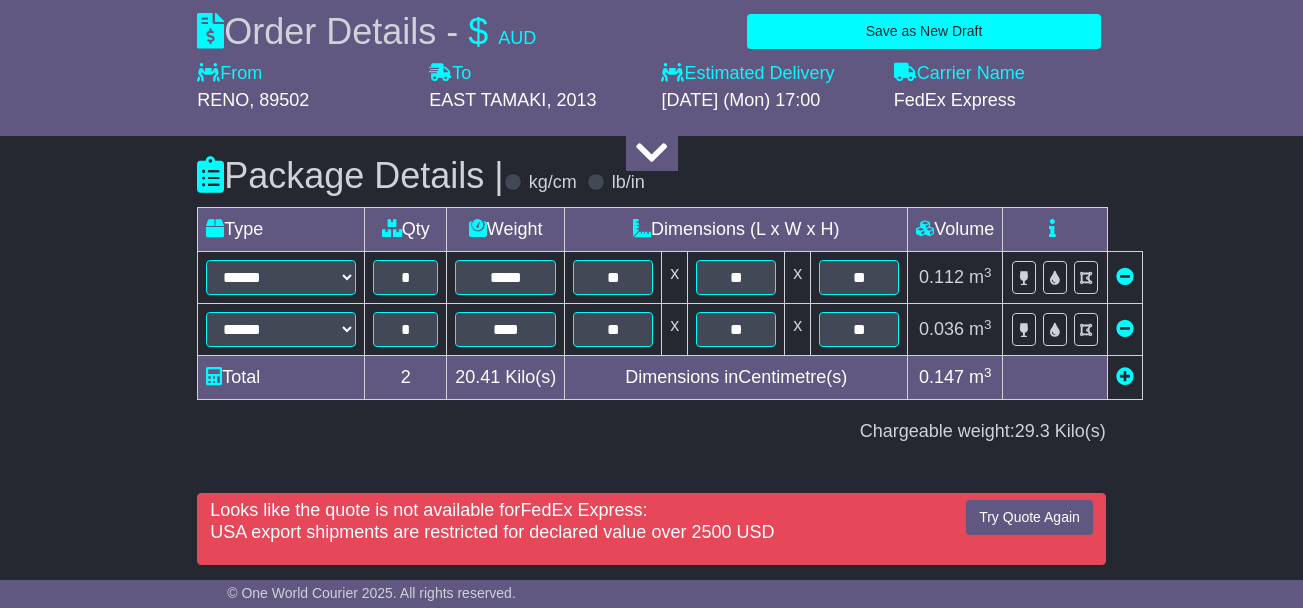 scroll, scrollTop: 3440, scrollLeft: 0, axis: vertical 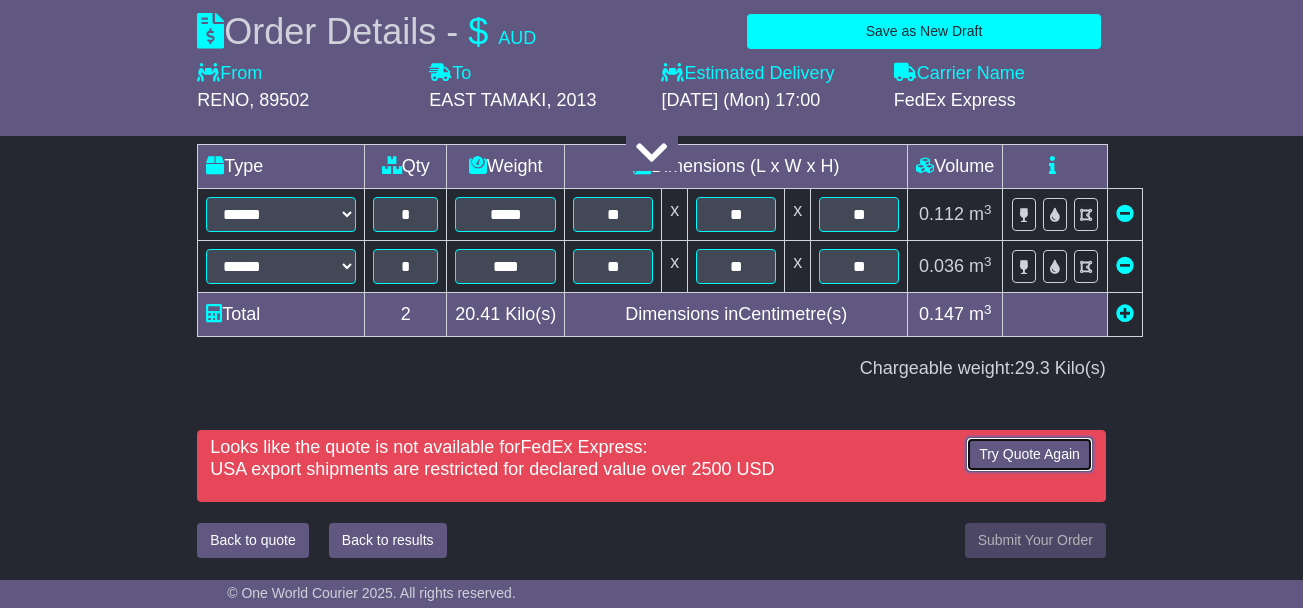 click on "Try Quote Again" at bounding box center [1029, 454] 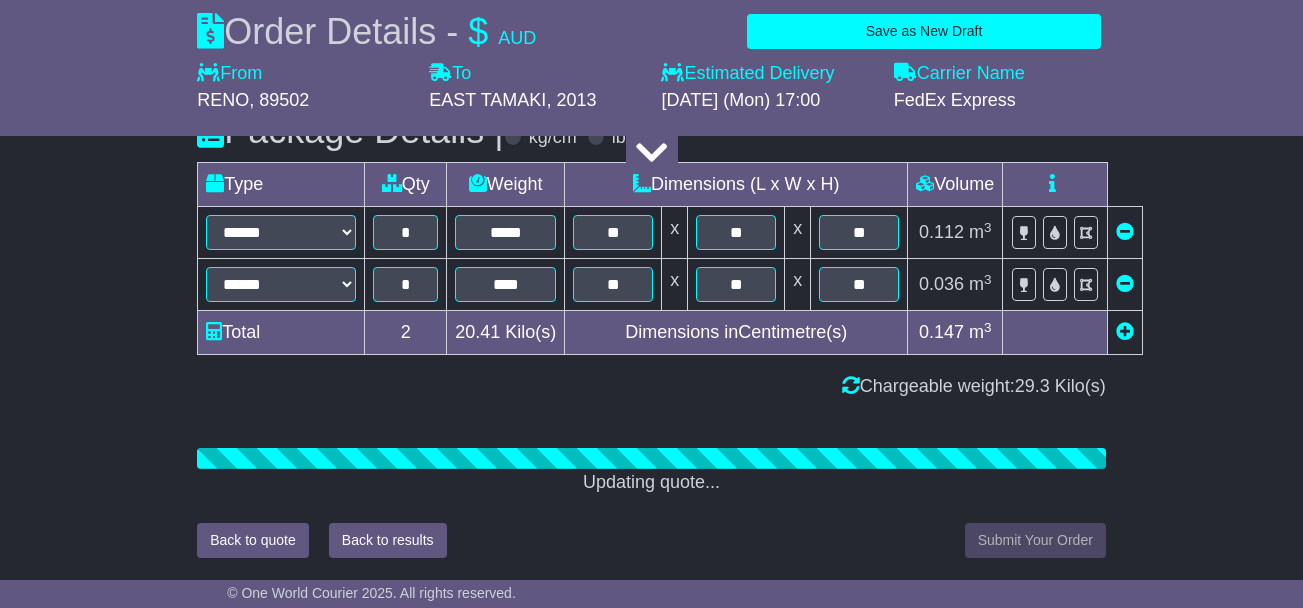 scroll, scrollTop: 3440, scrollLeft: 0, axis: vertical 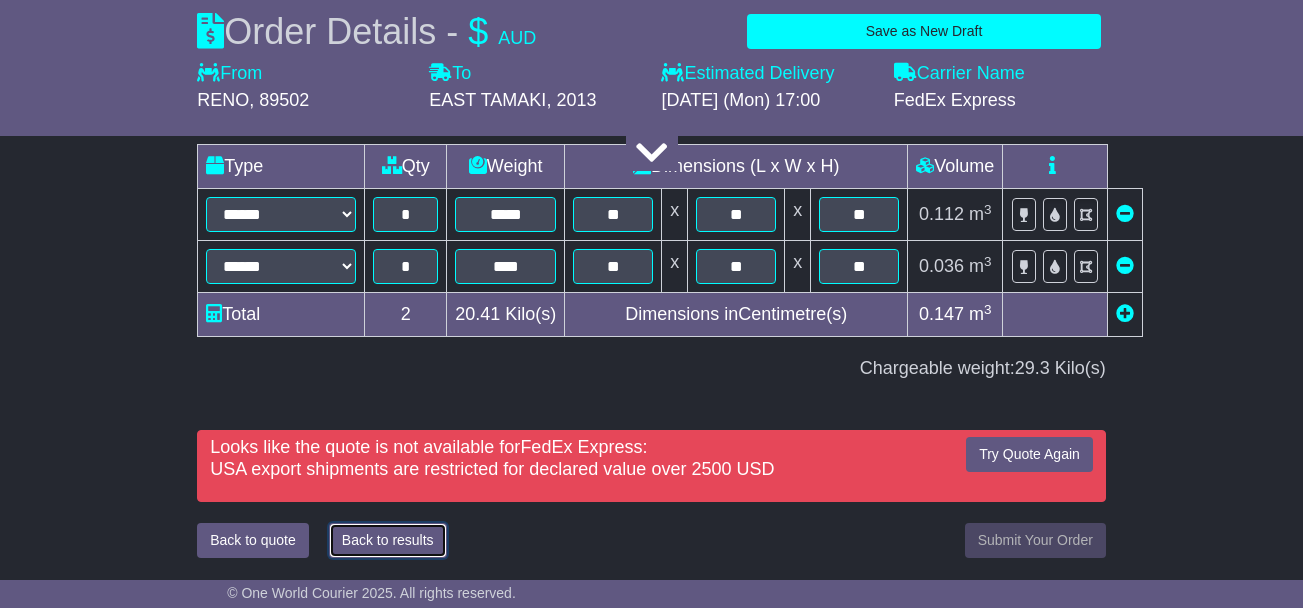 click on "Back to results" at bounding box center (388, 540) 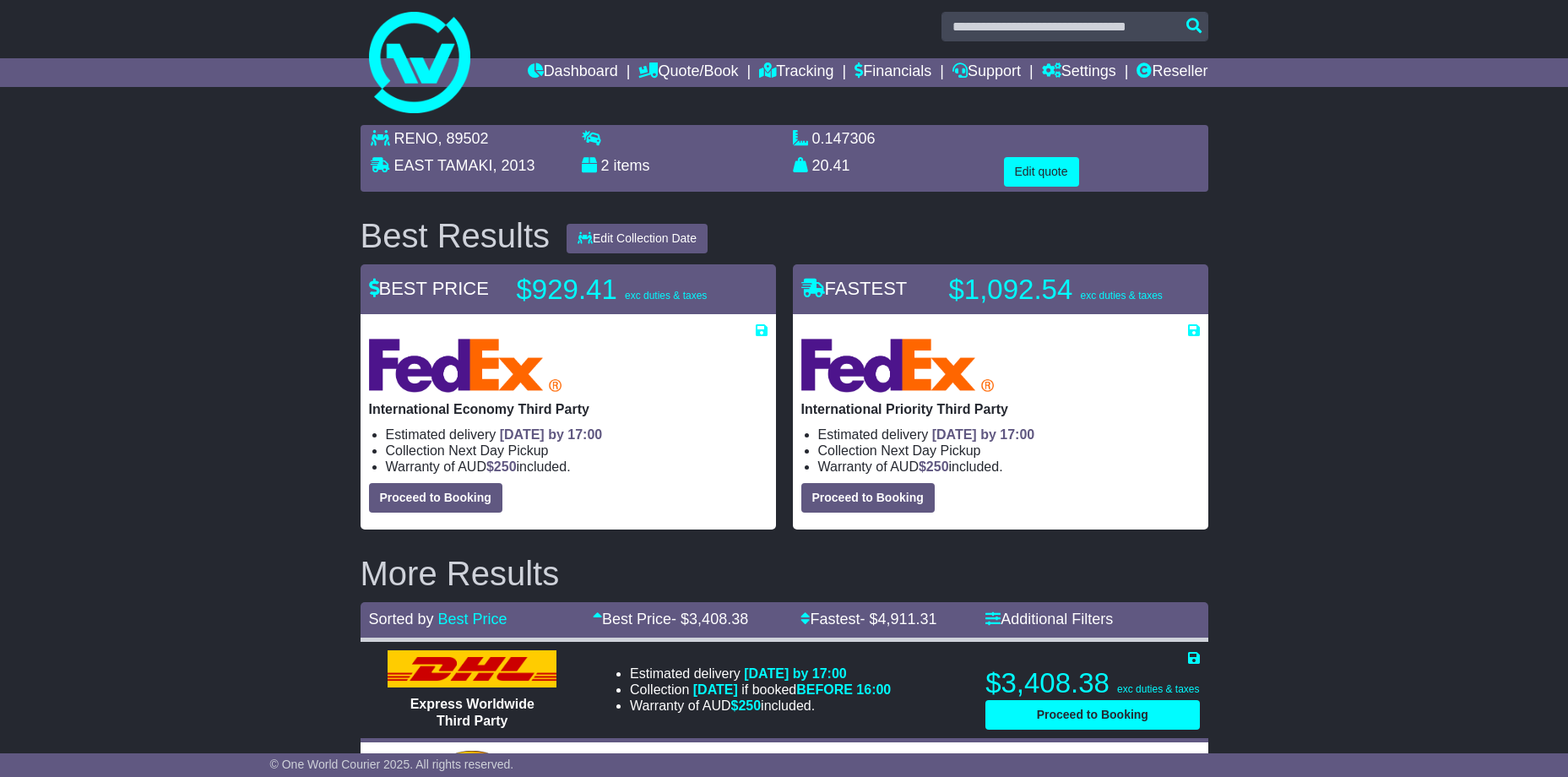 scroll, scrollTop: 0, scrollLeft: 0, axis: both 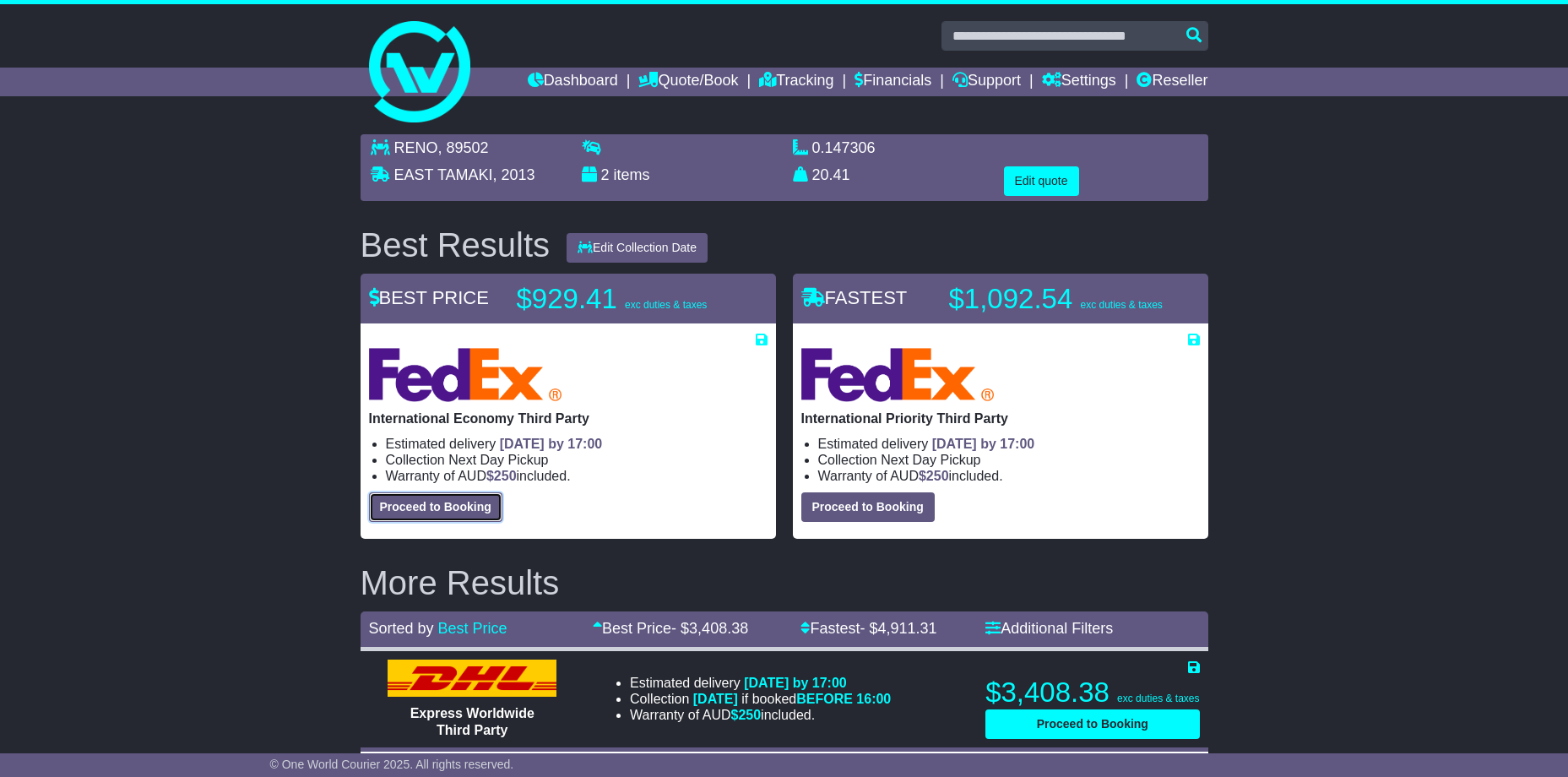 click on "Proceed to Booking" at bounding box center [436, 507] 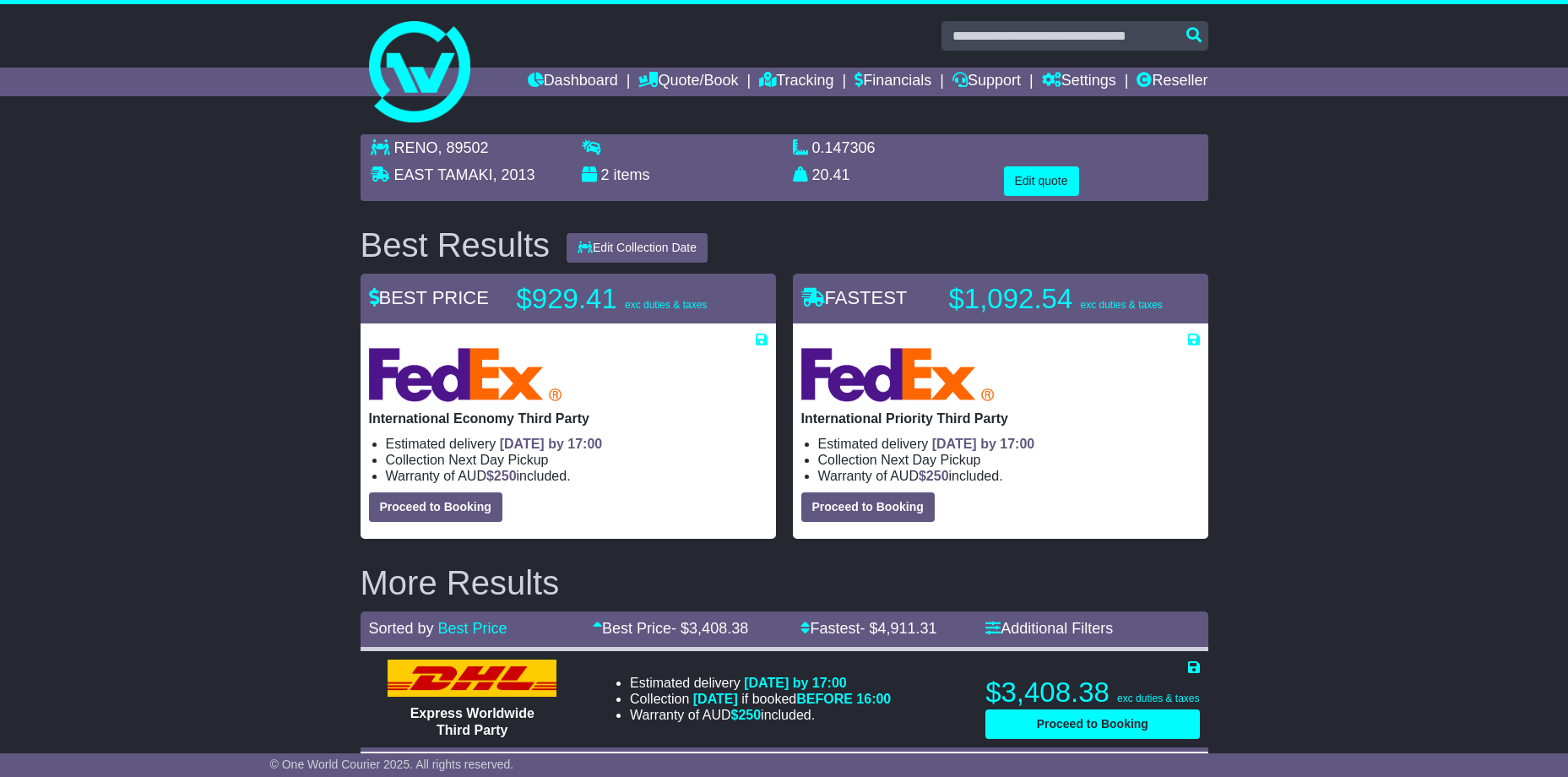 select on "***" 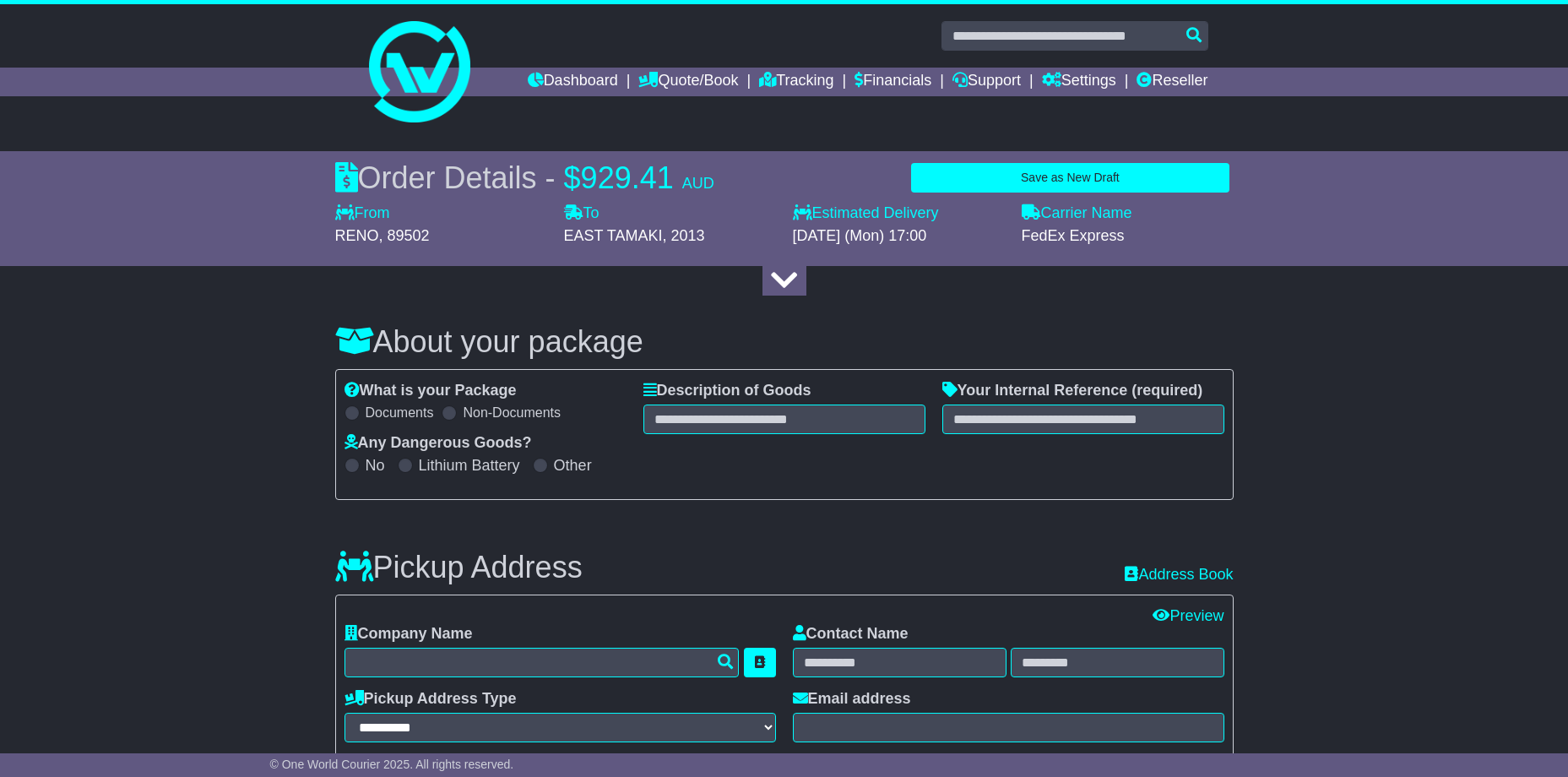 select 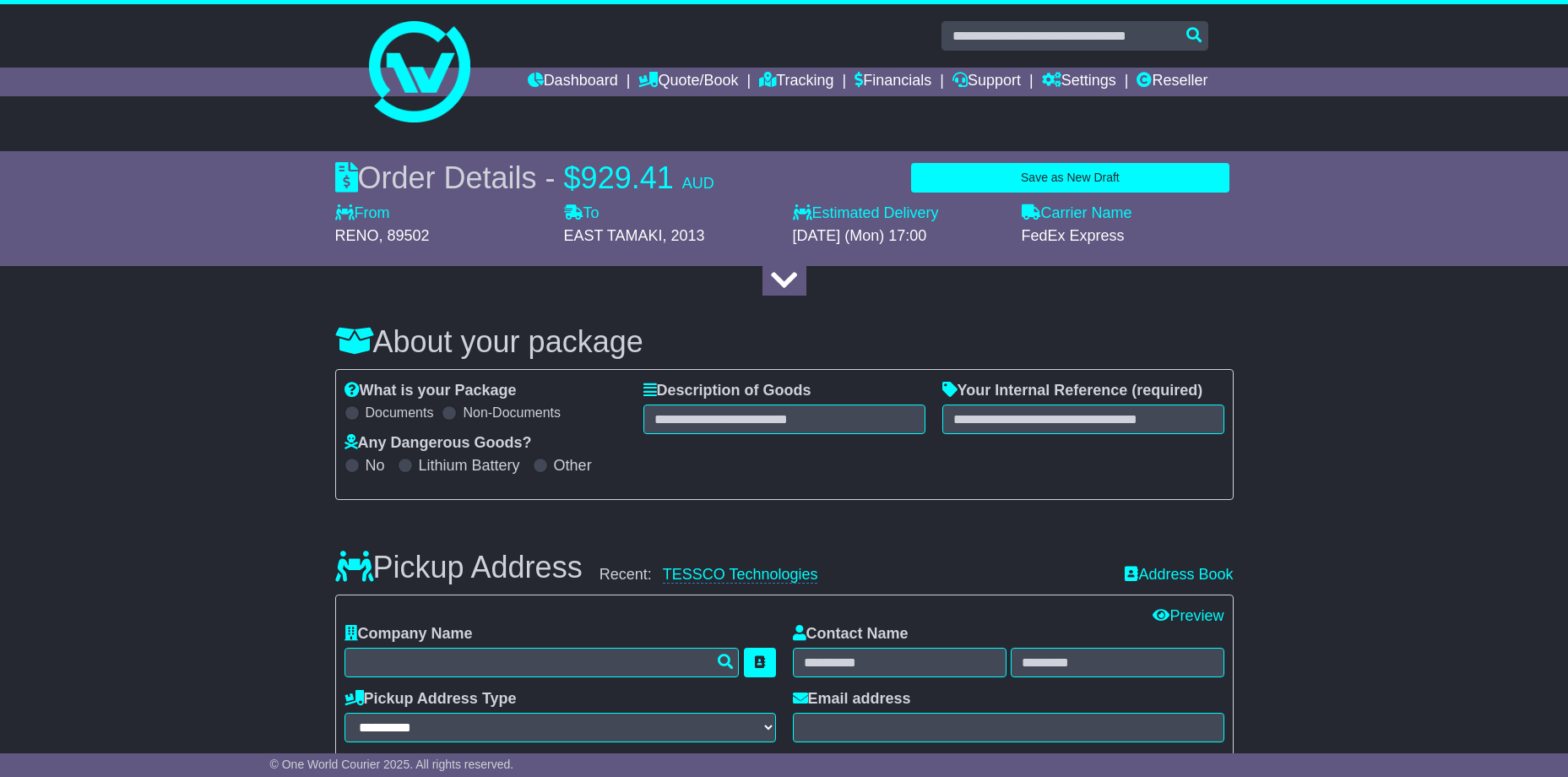 select on "***" 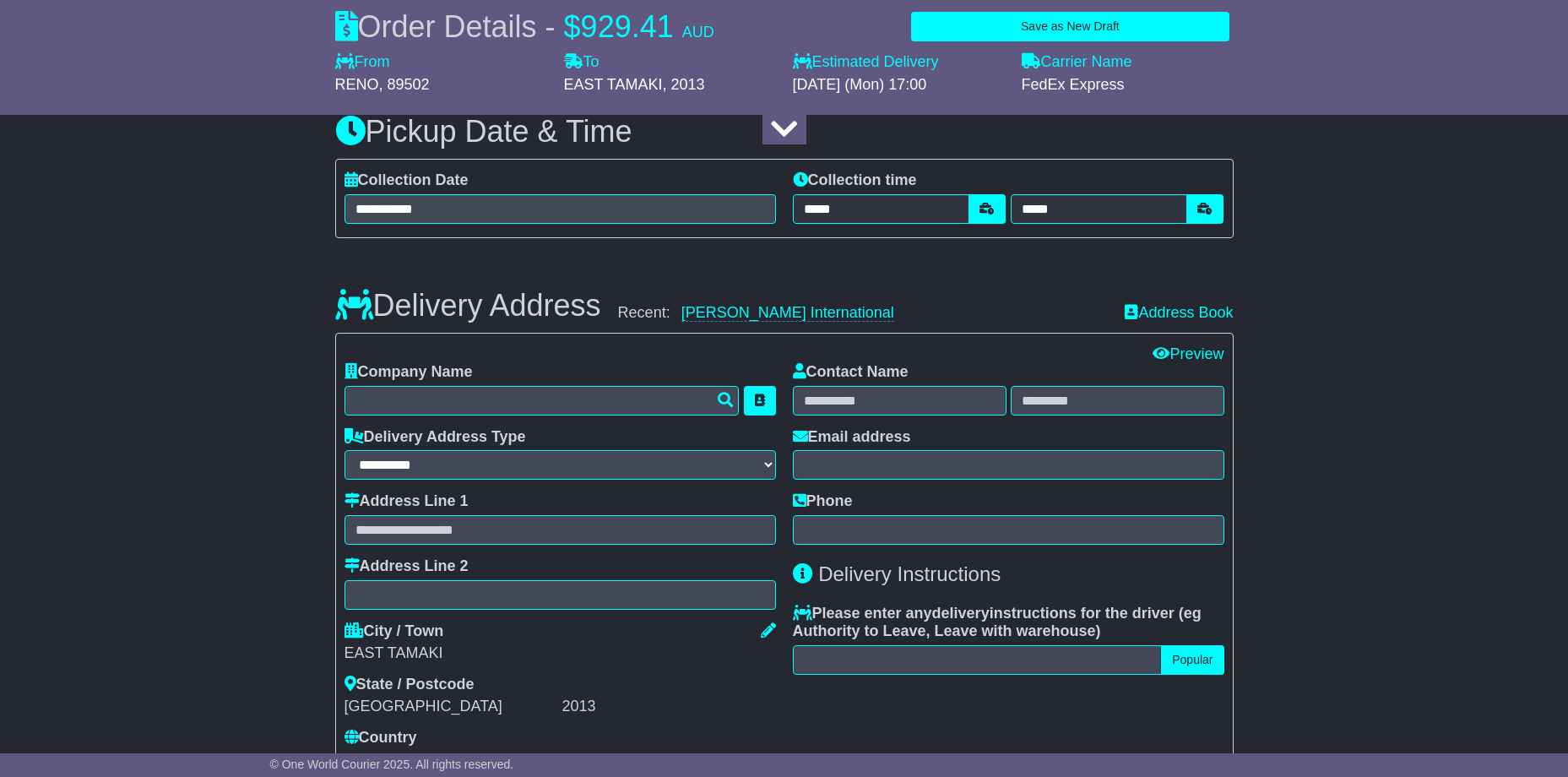 scroll, scrollTop: 0, scrollLeft: 0, axis: both 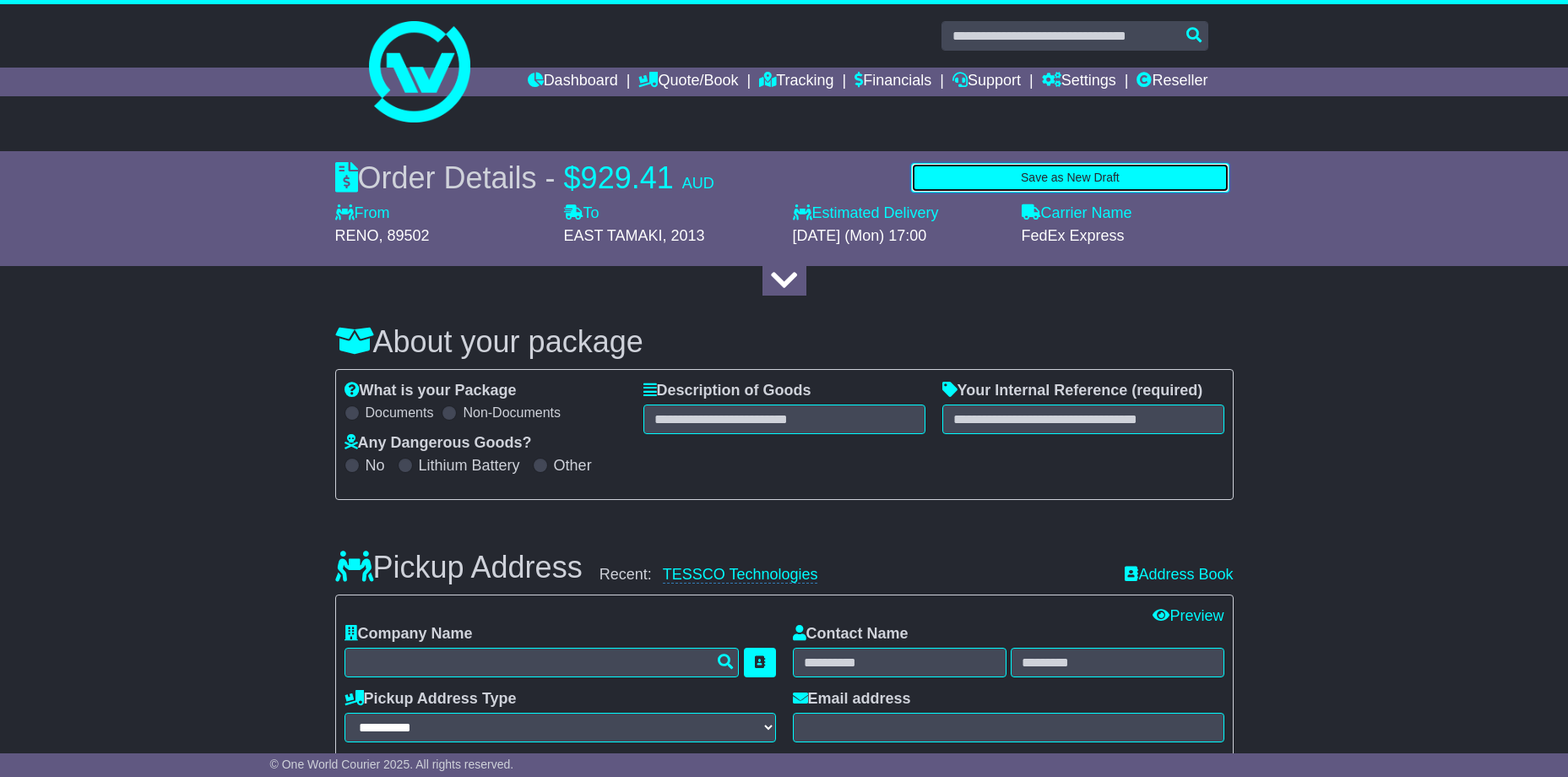 click on "Save as New Draft" at bounding box center (1070, 177) 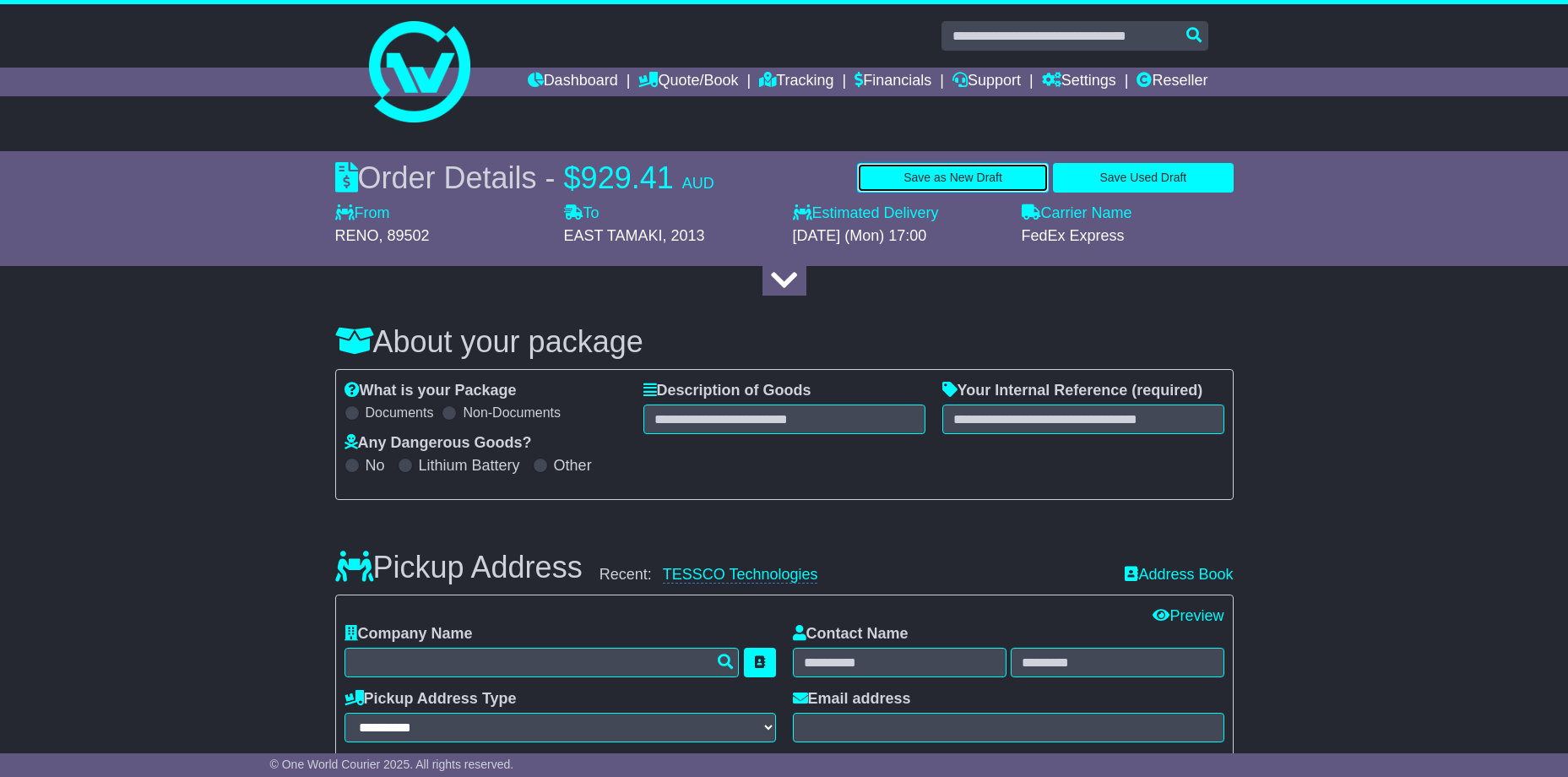 click on "Save as New Draft" at bounding box center [952, 177] 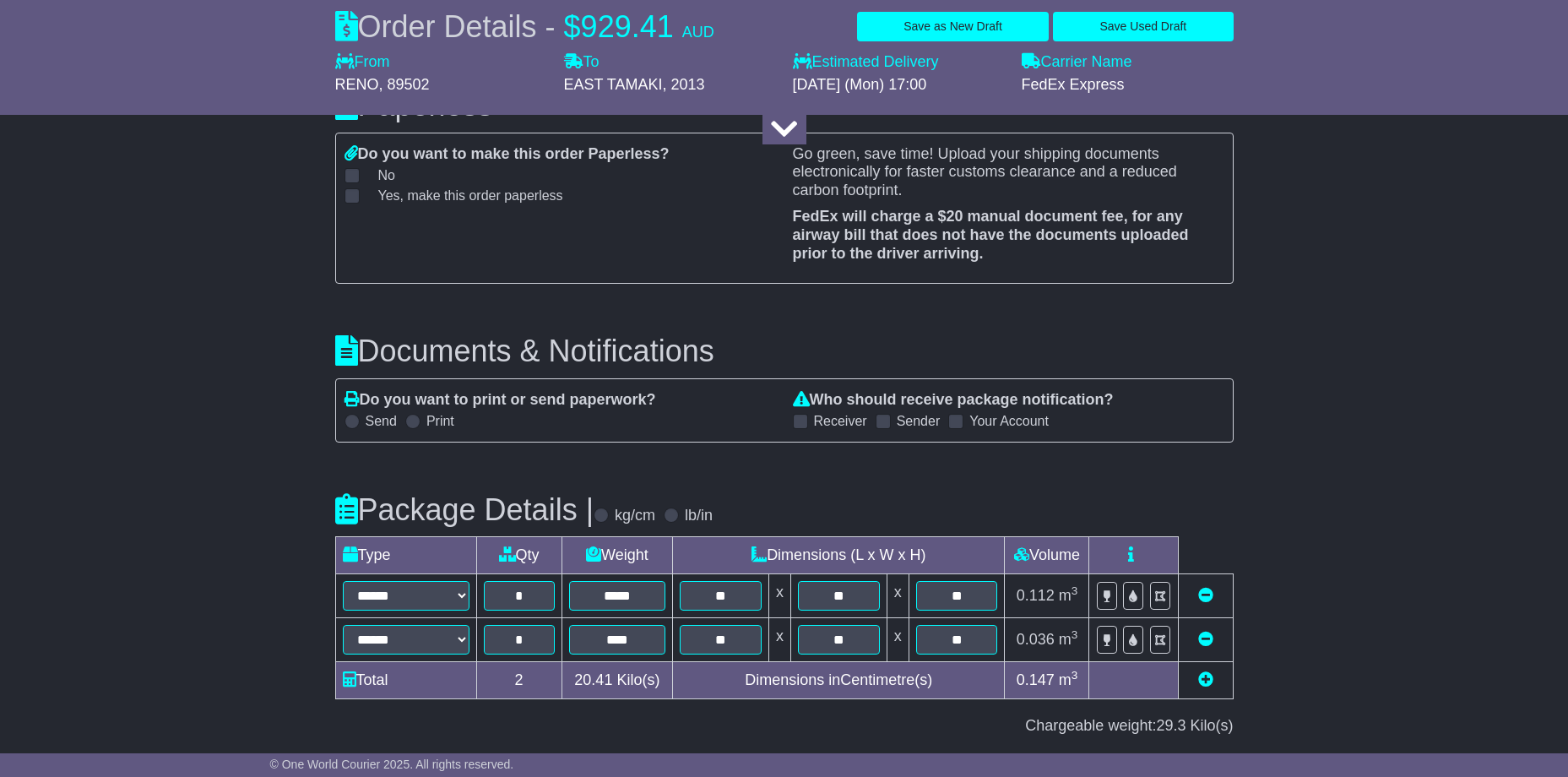 scroll, scrollTop: 2556, scrollLeft: 0, axis: vertical 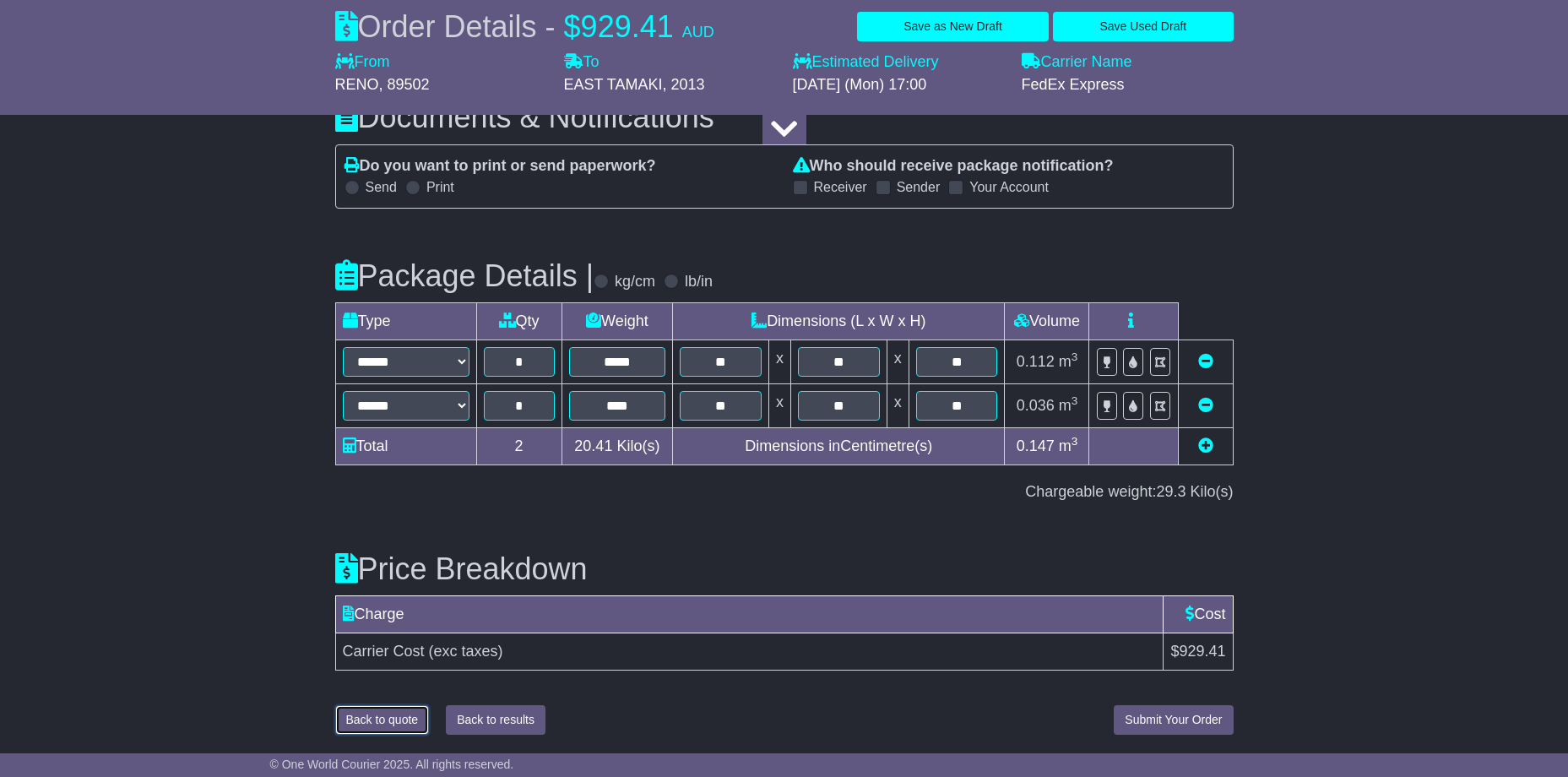 click on "Back to quote" at bounding box center (383, 720) 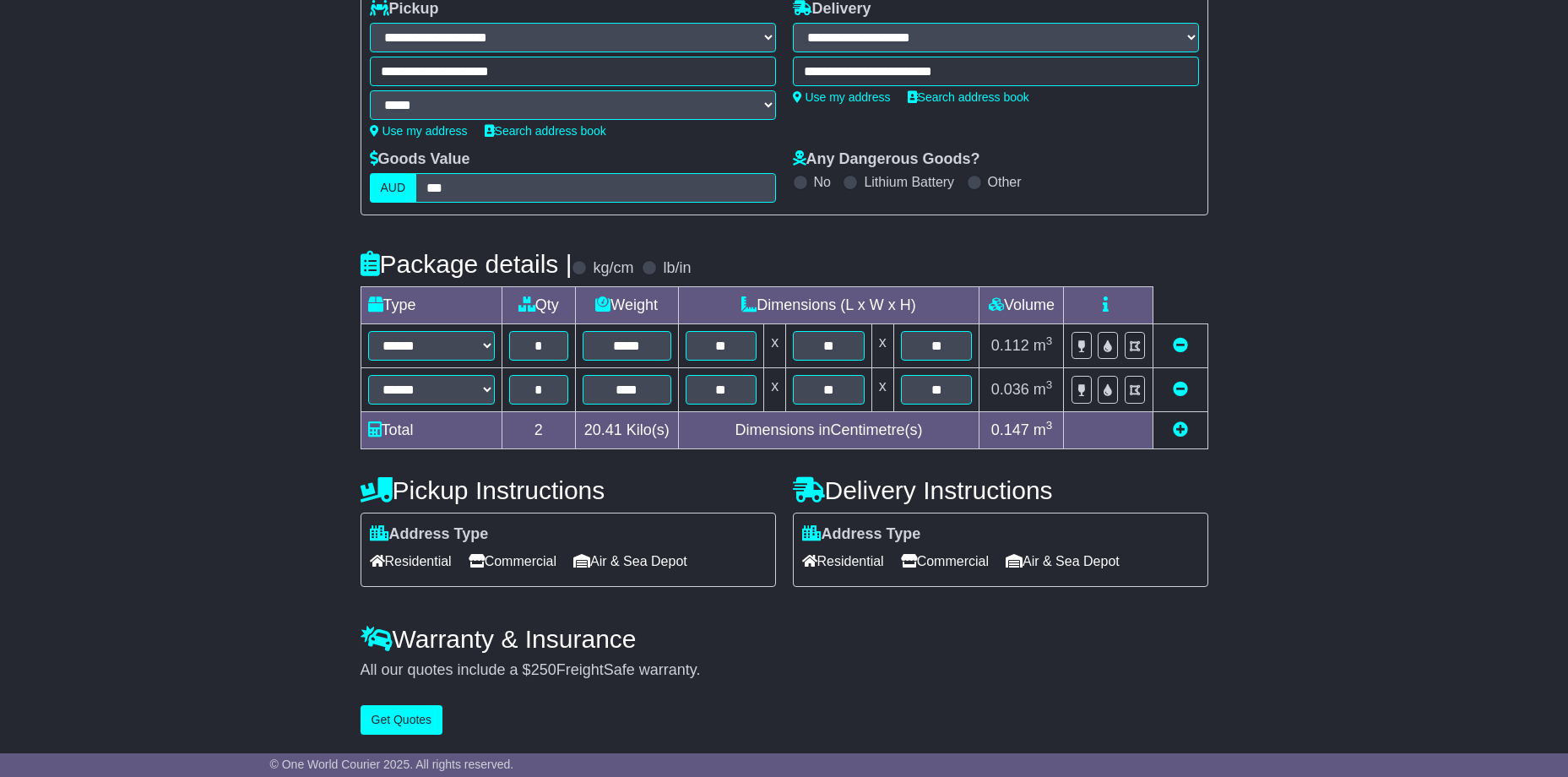 scroll, scrollTop: 229, scrollLeft: 0, axis: vertical 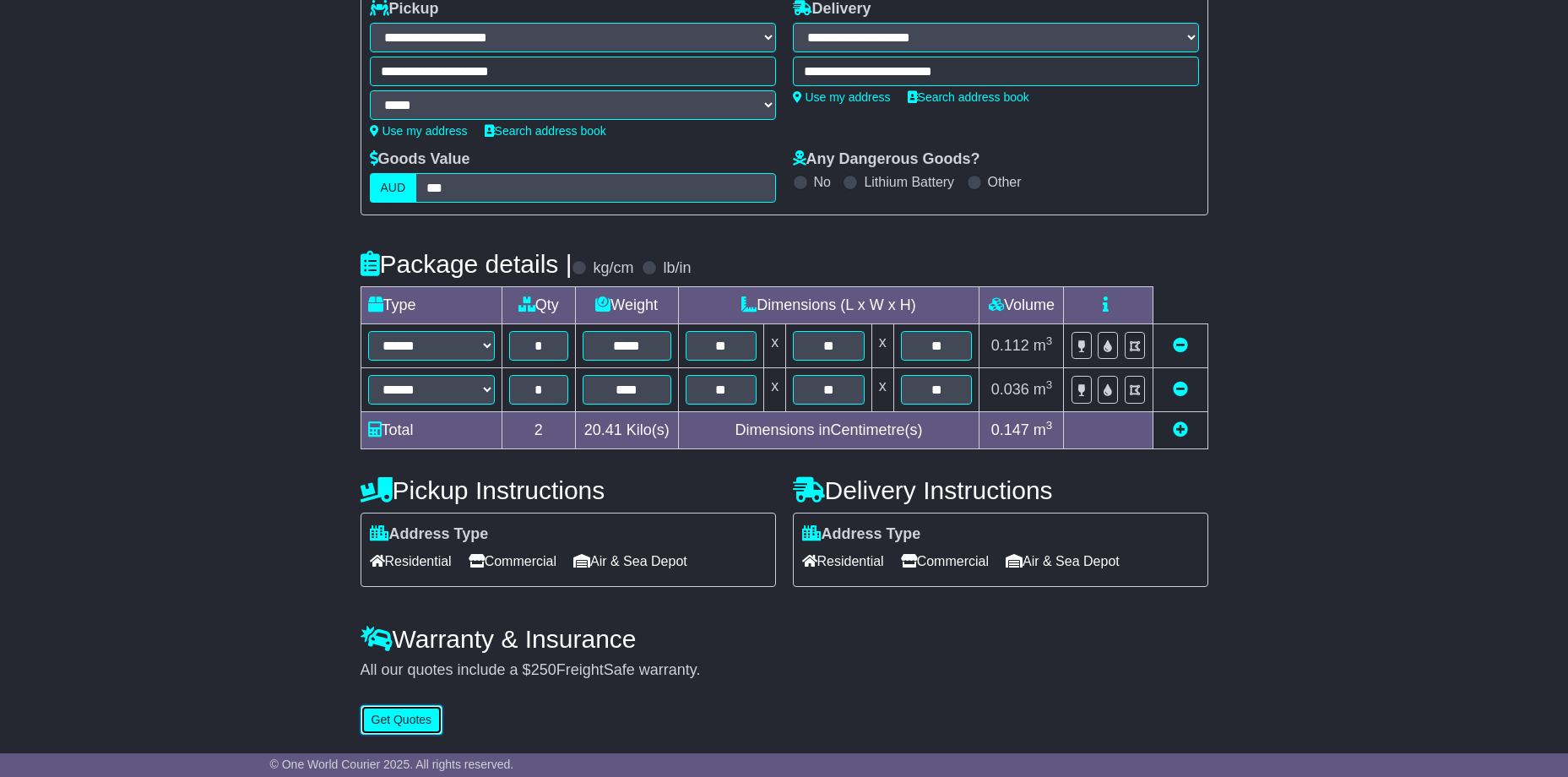 click on "Get Quotes" at bounding box center (402, 720) 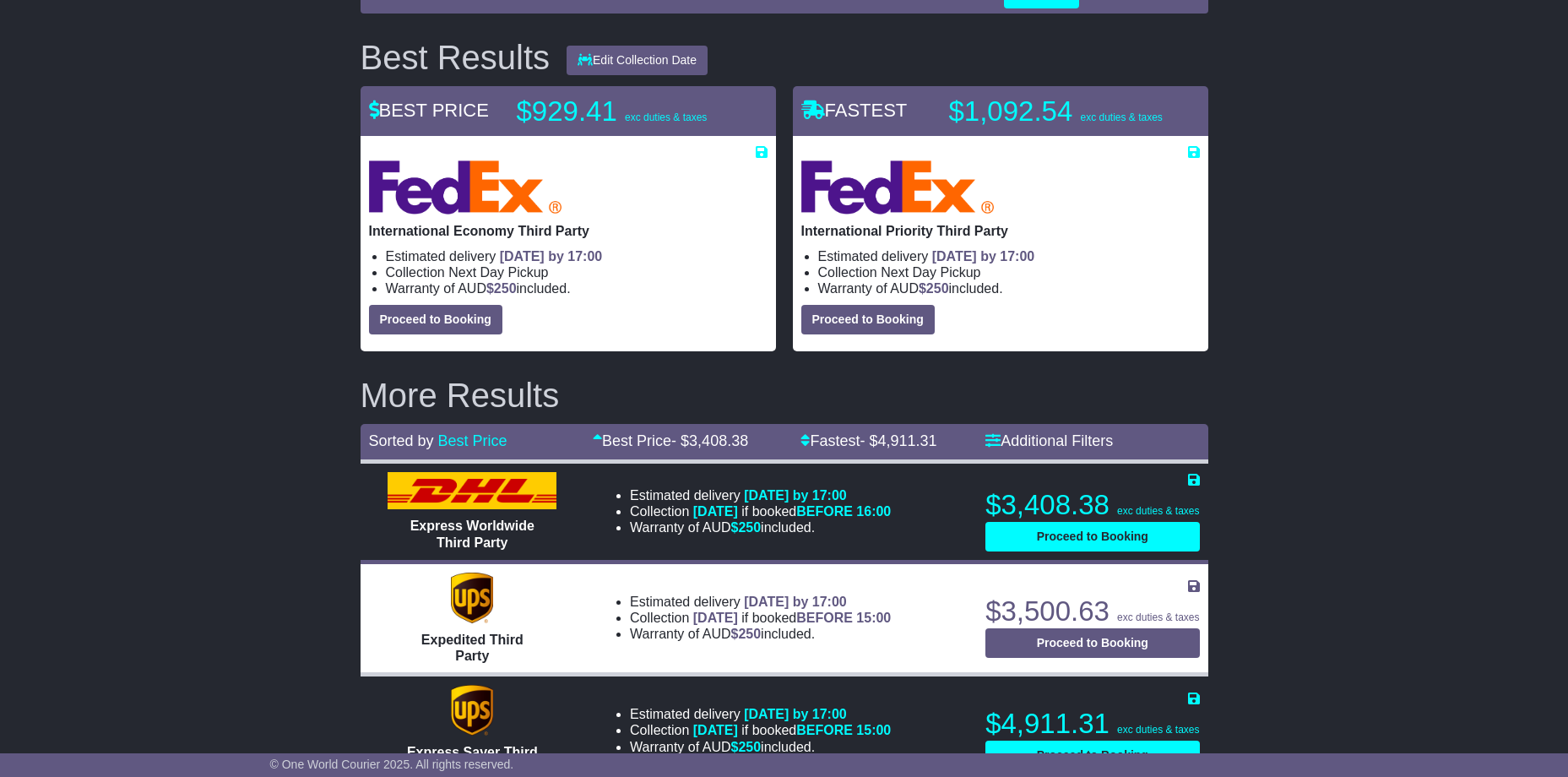 scroll, scrollTop: 111, scrollLeft: 0, axis: vertical 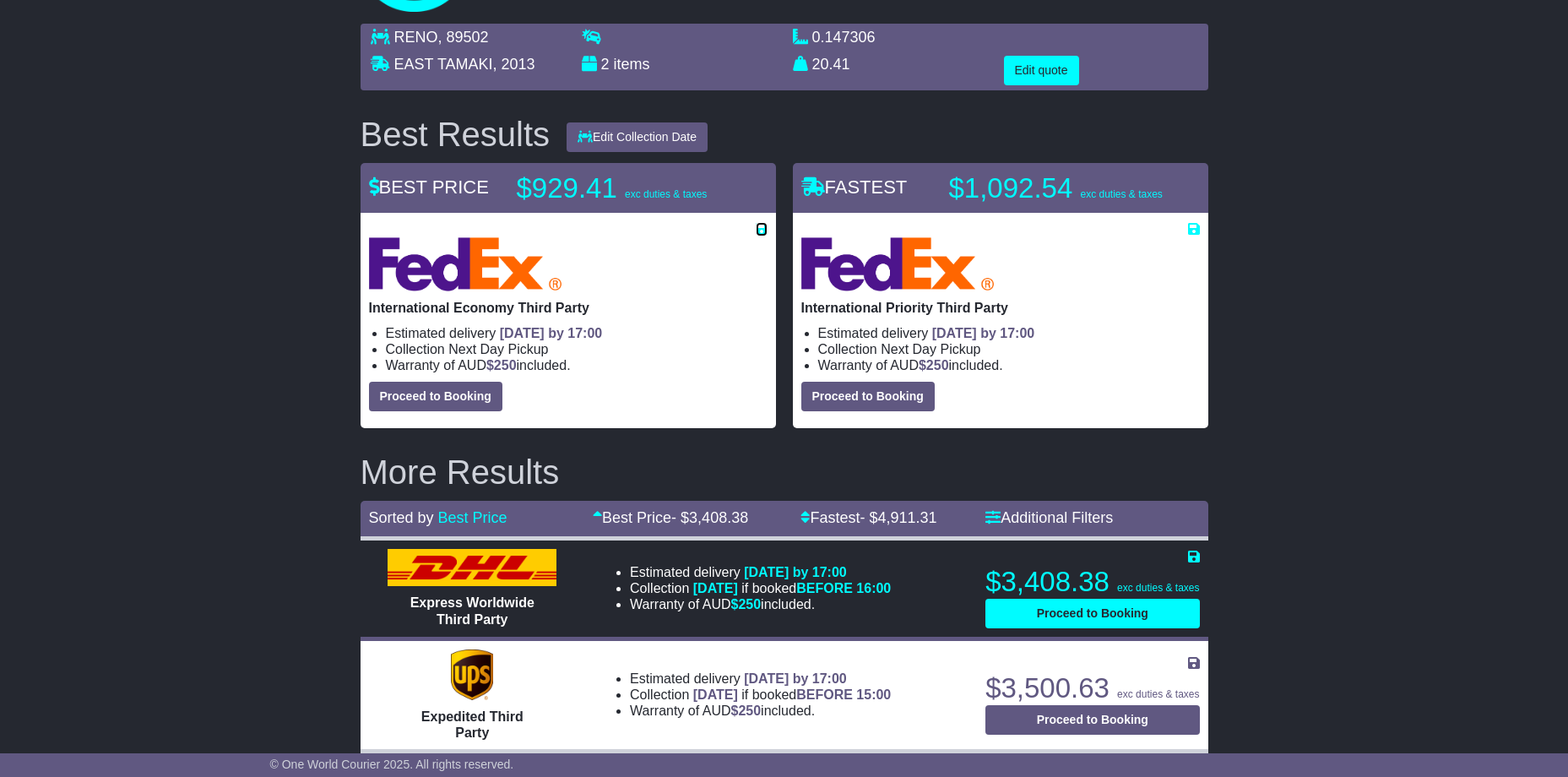 click at bounding box center [762, 229] 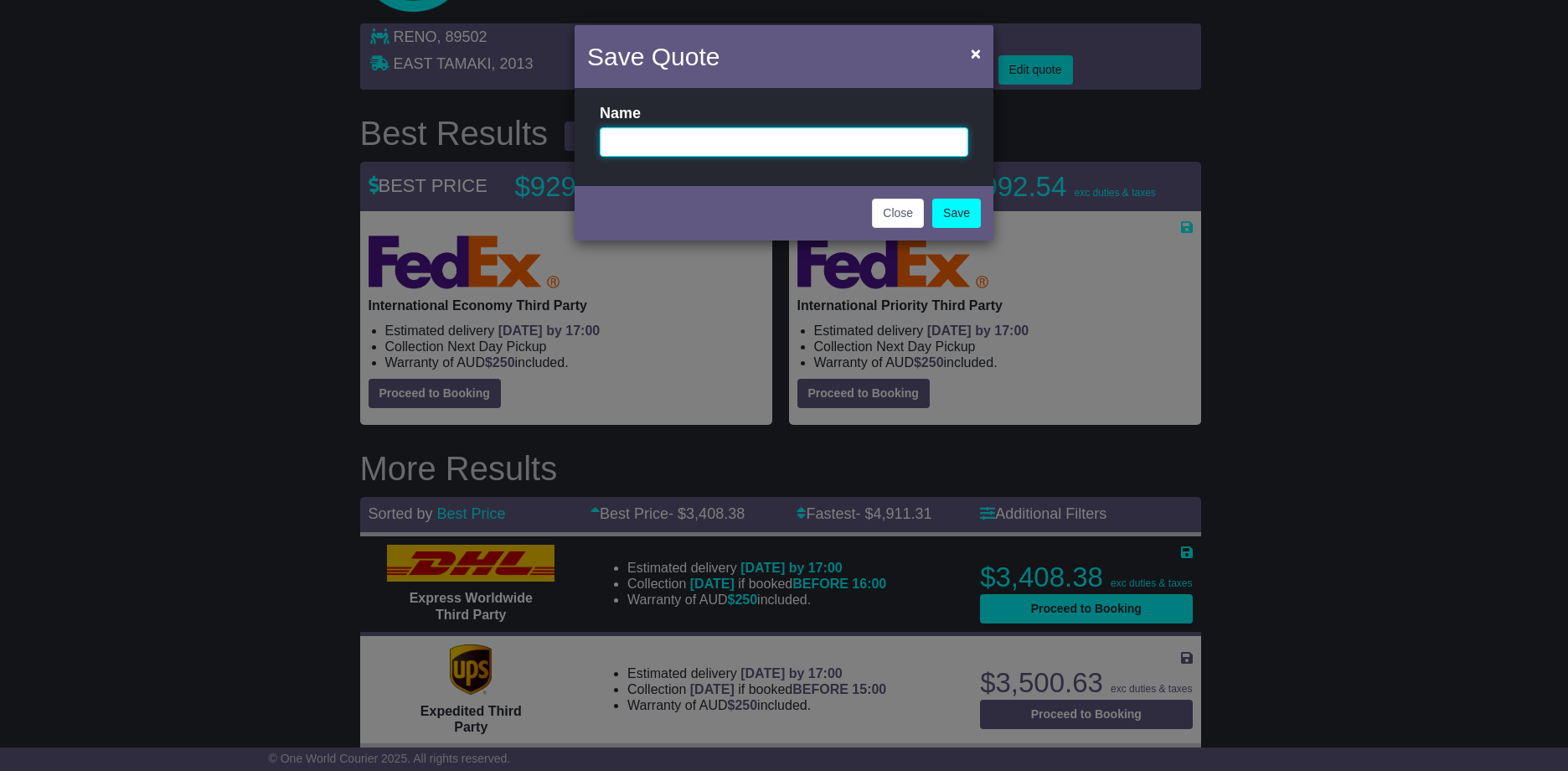 click at bounding box center (784, 142) 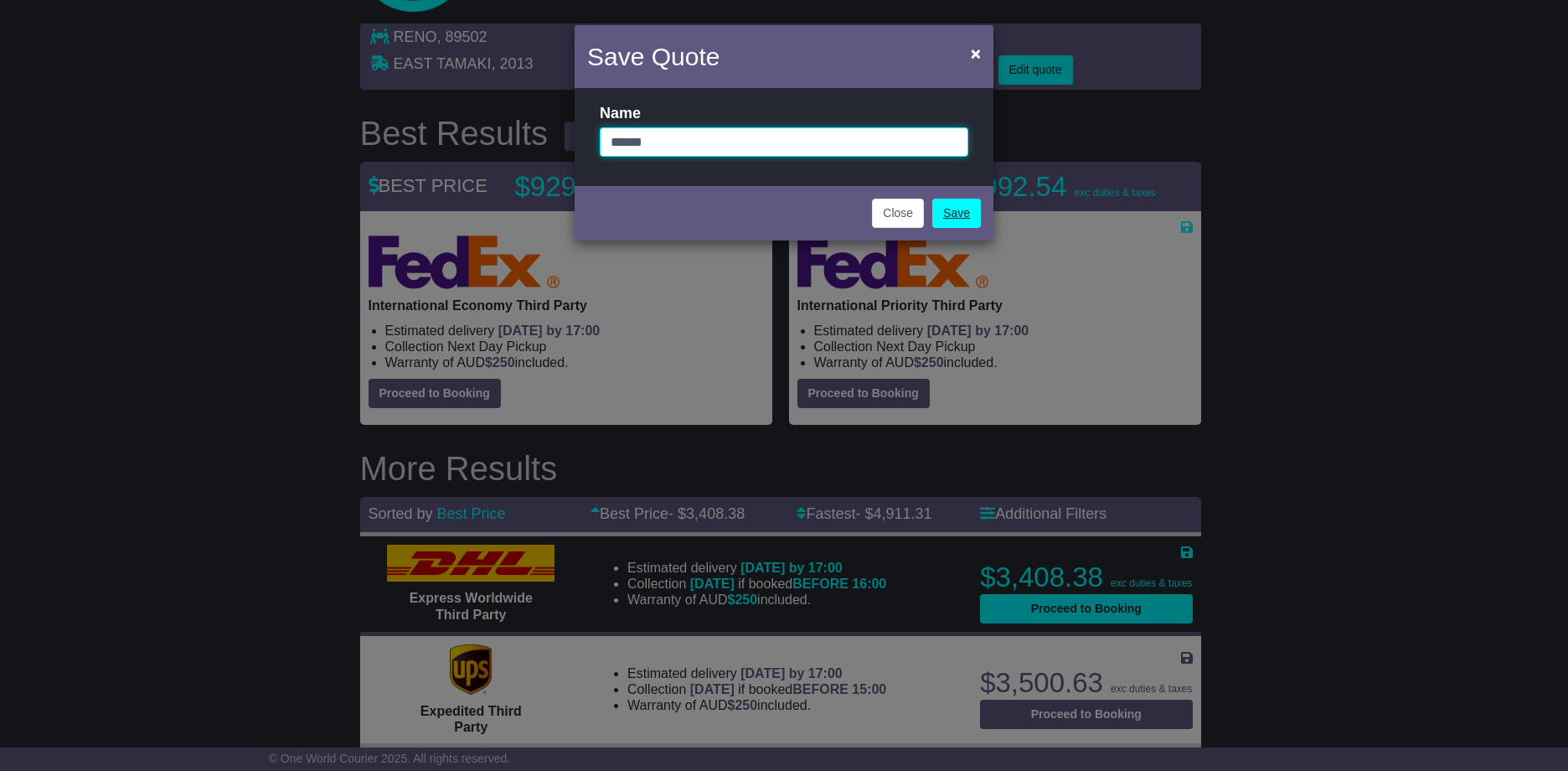 type on "******" 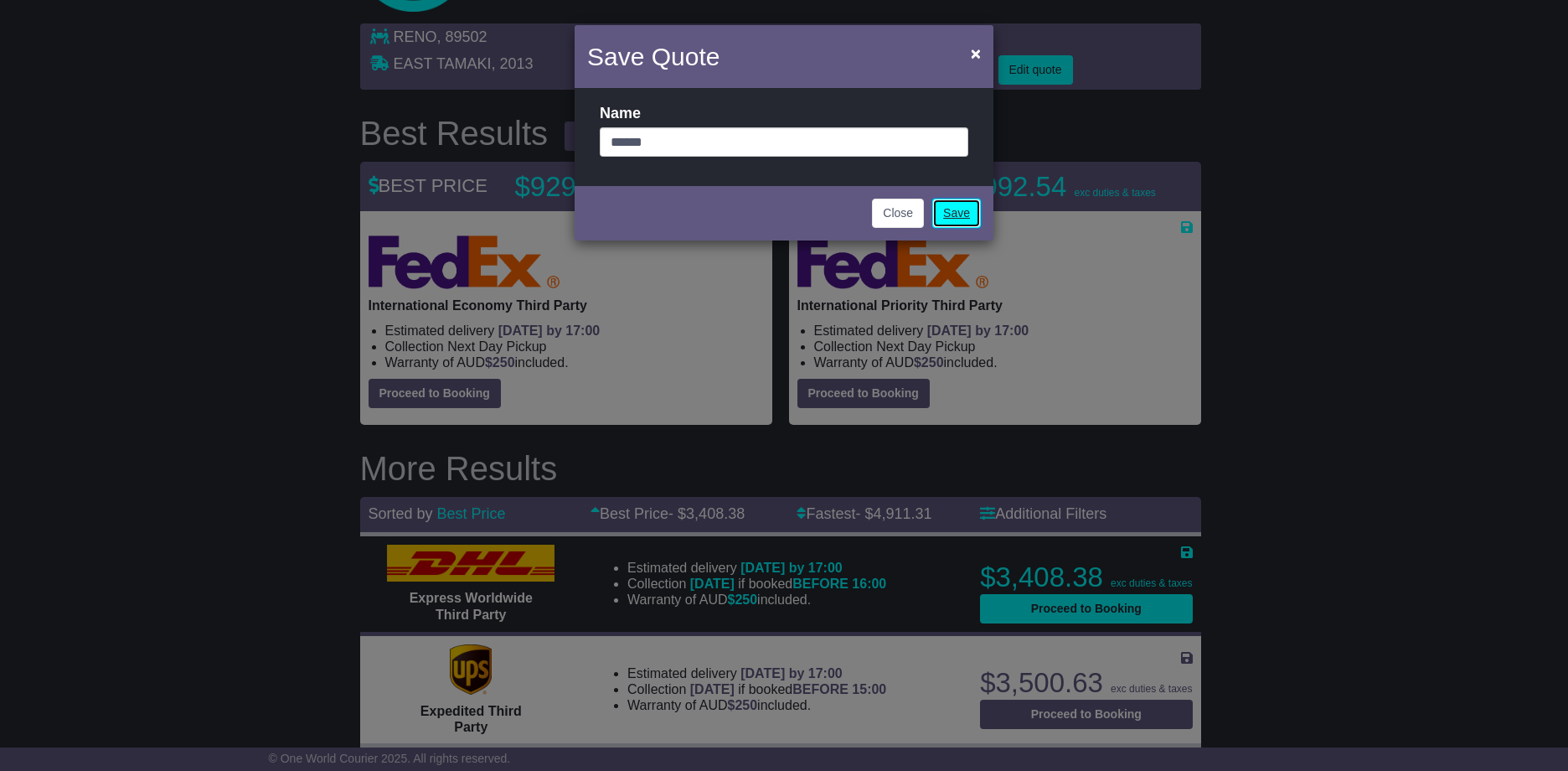 click on "Save" at bounding box center (957, 213) 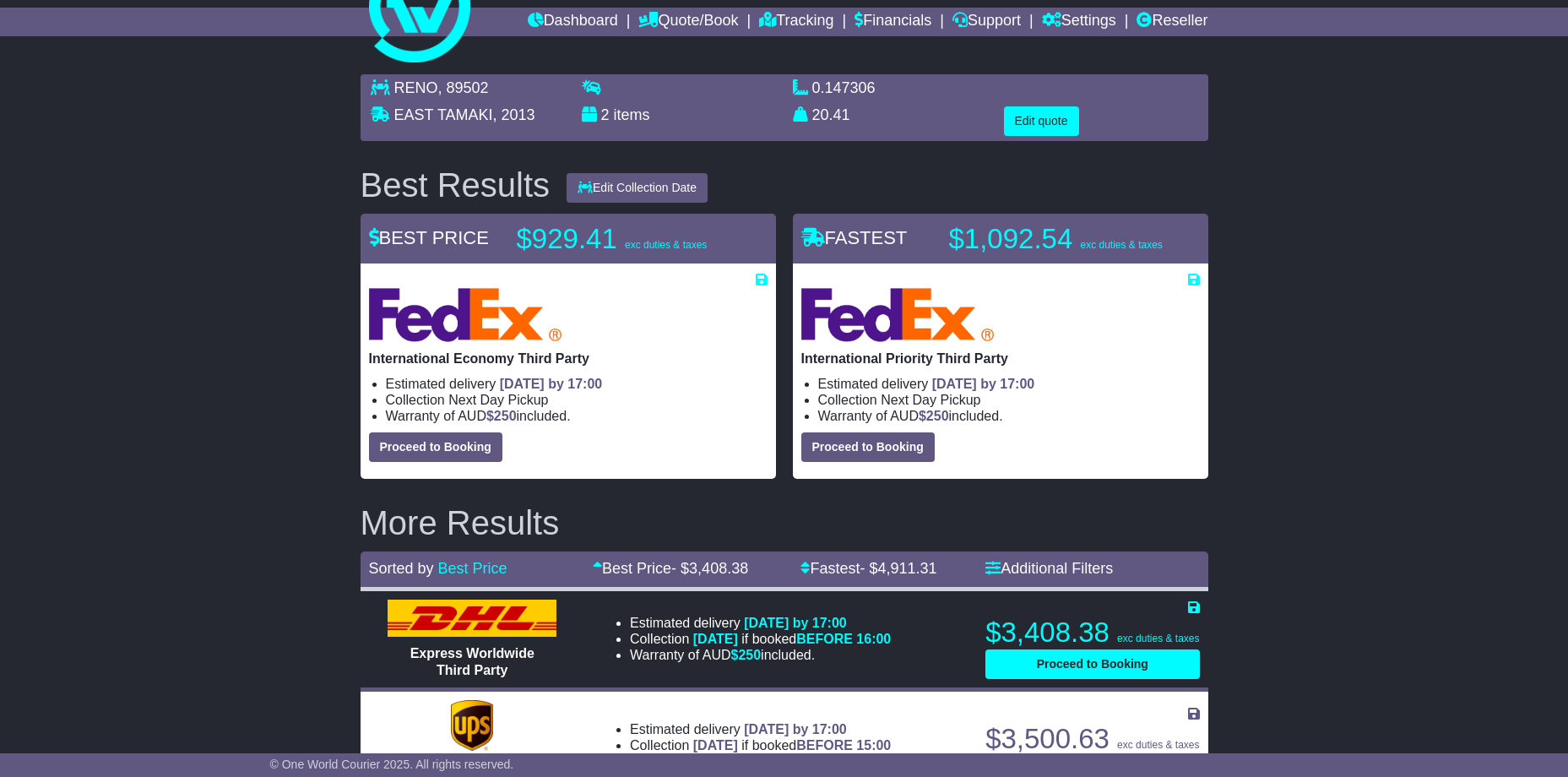 scroll, scrollTop: 0, scrollLeft: 0, axis: both 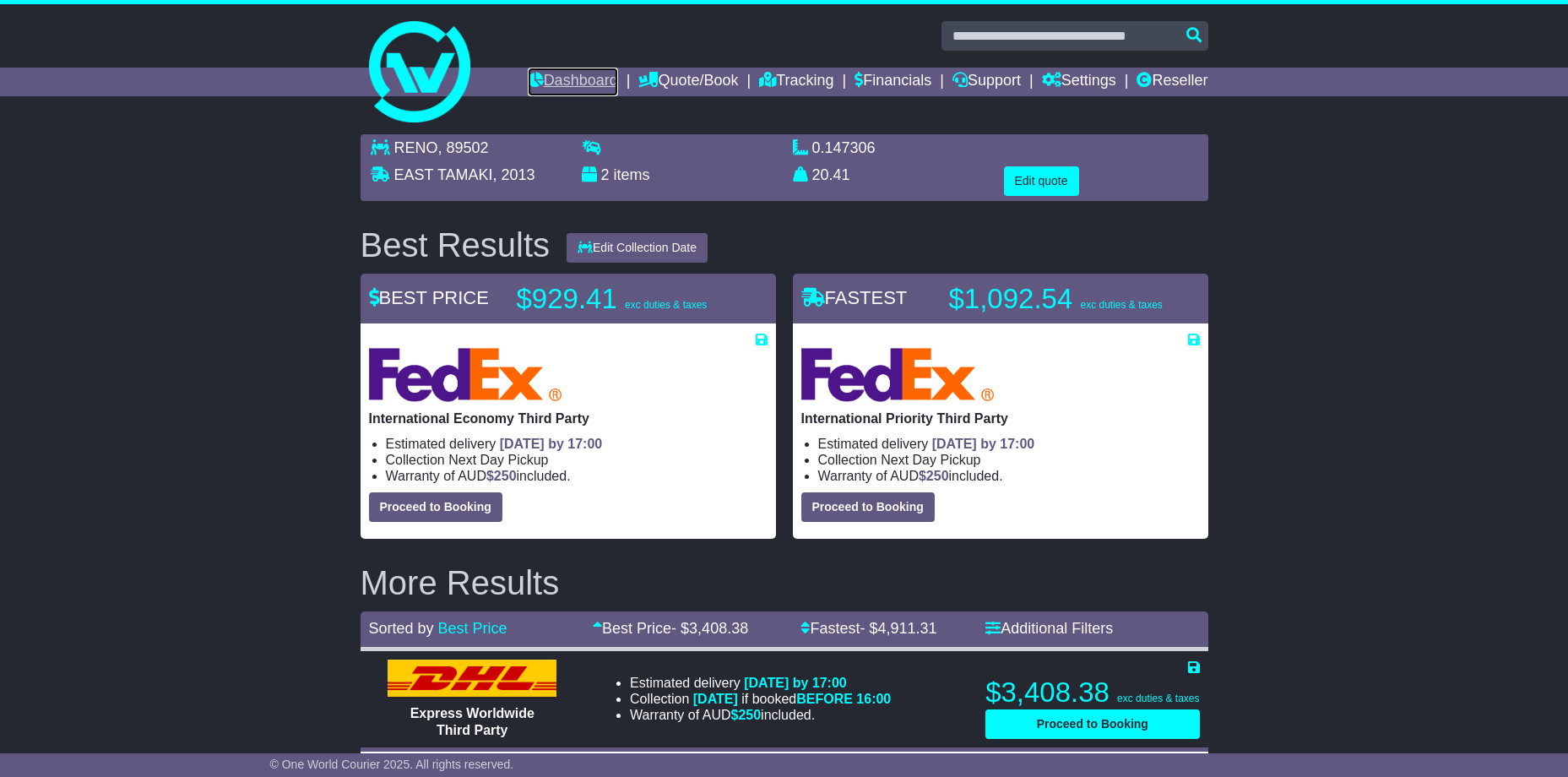 click on "Dashboard" at bounding box center (572, 82) 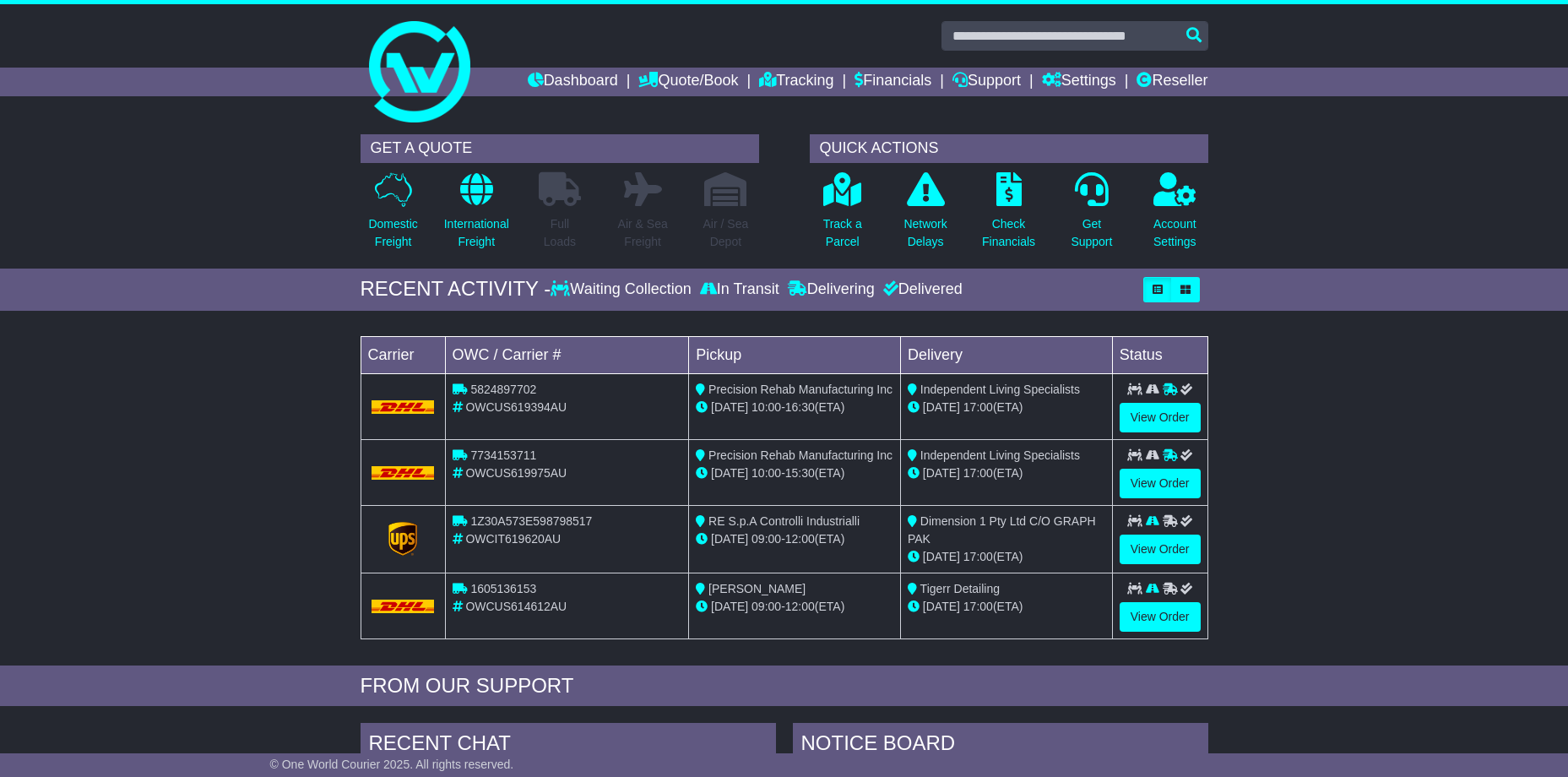 scroll, scrollTop: 0, scrollLeft: 0, axis: both 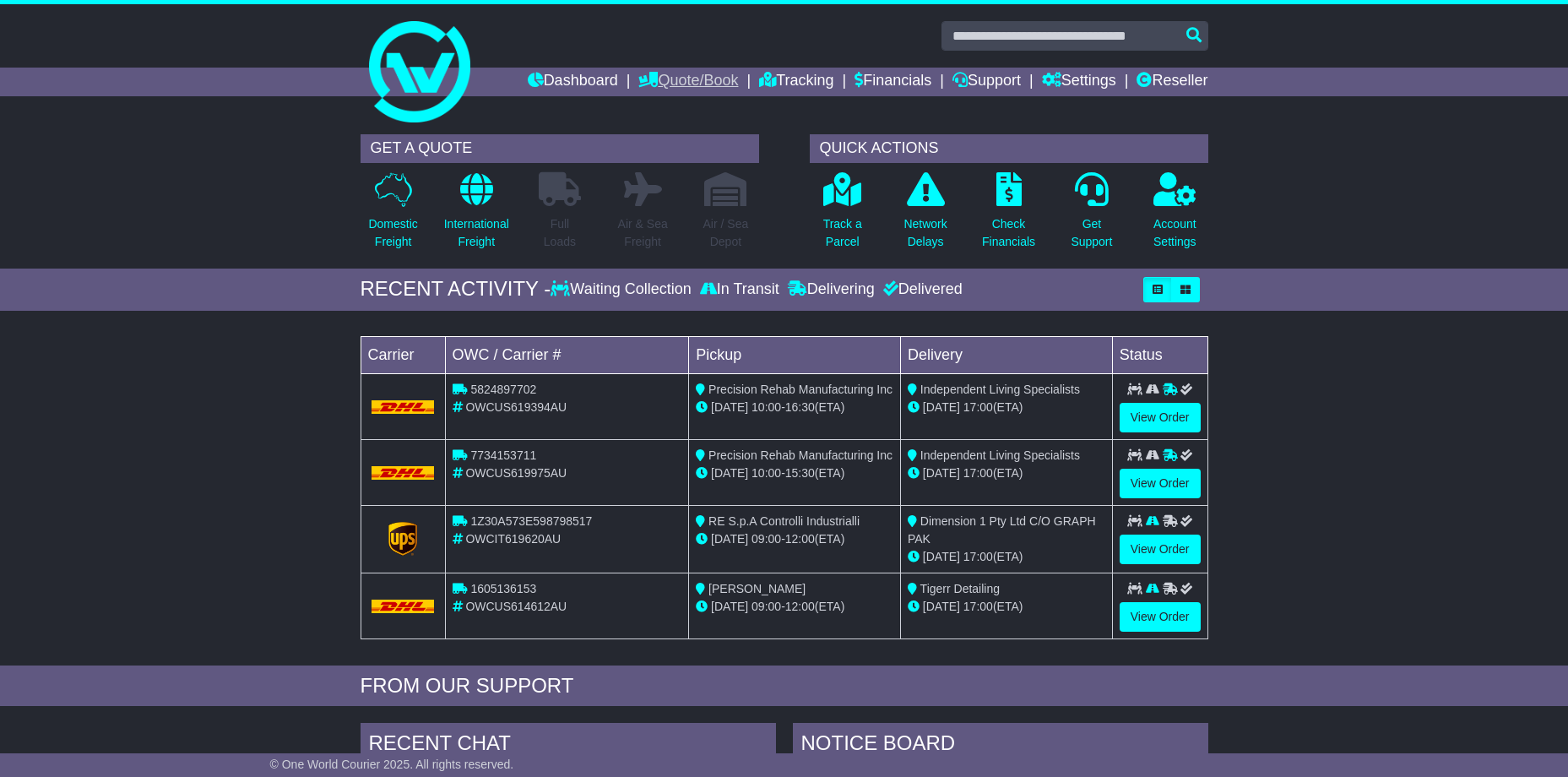 click on "Quote/Book" at bounding box center (688, 82) 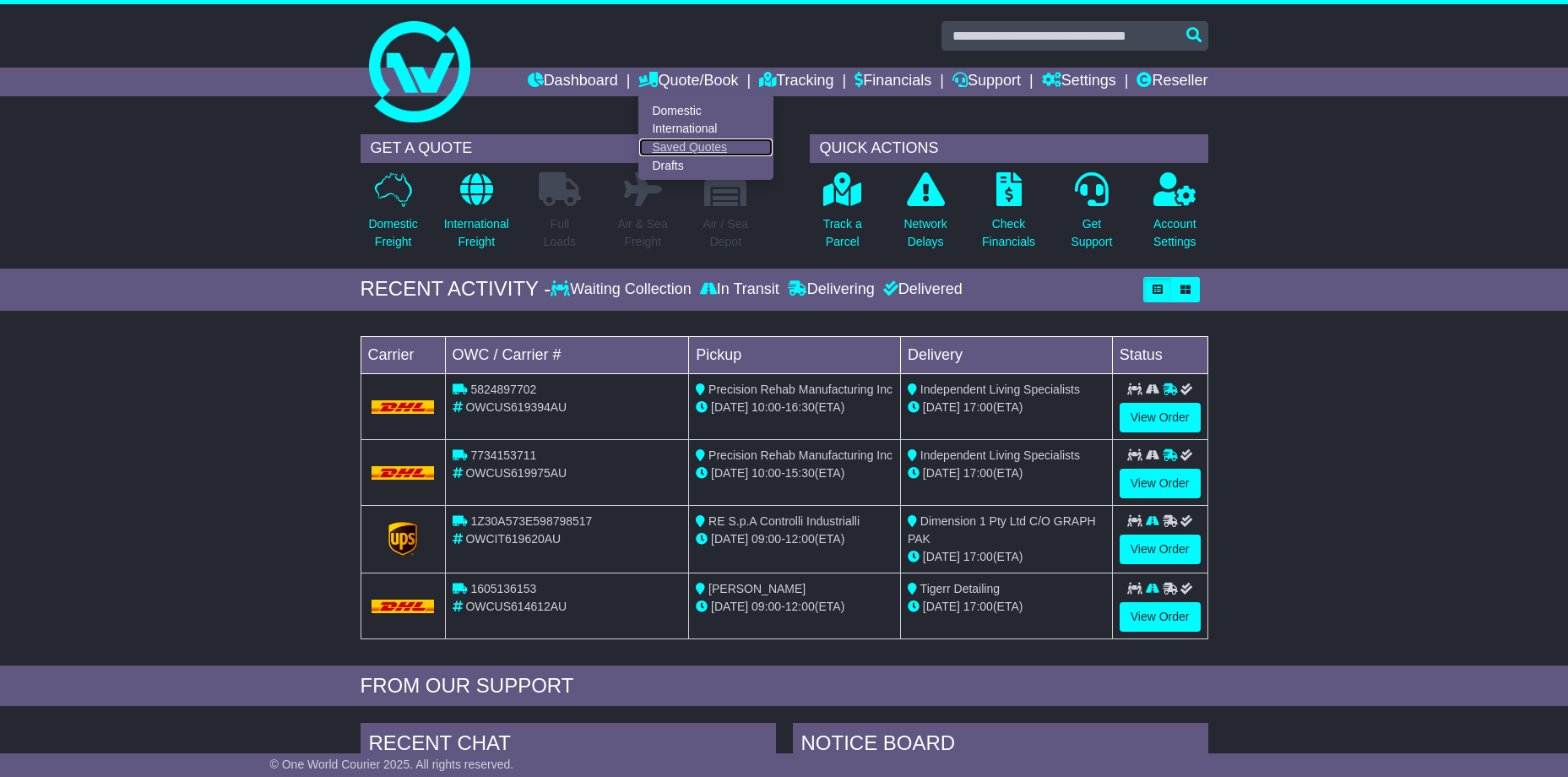 click on "Saved Quotes" at bounding box center (706, 148) 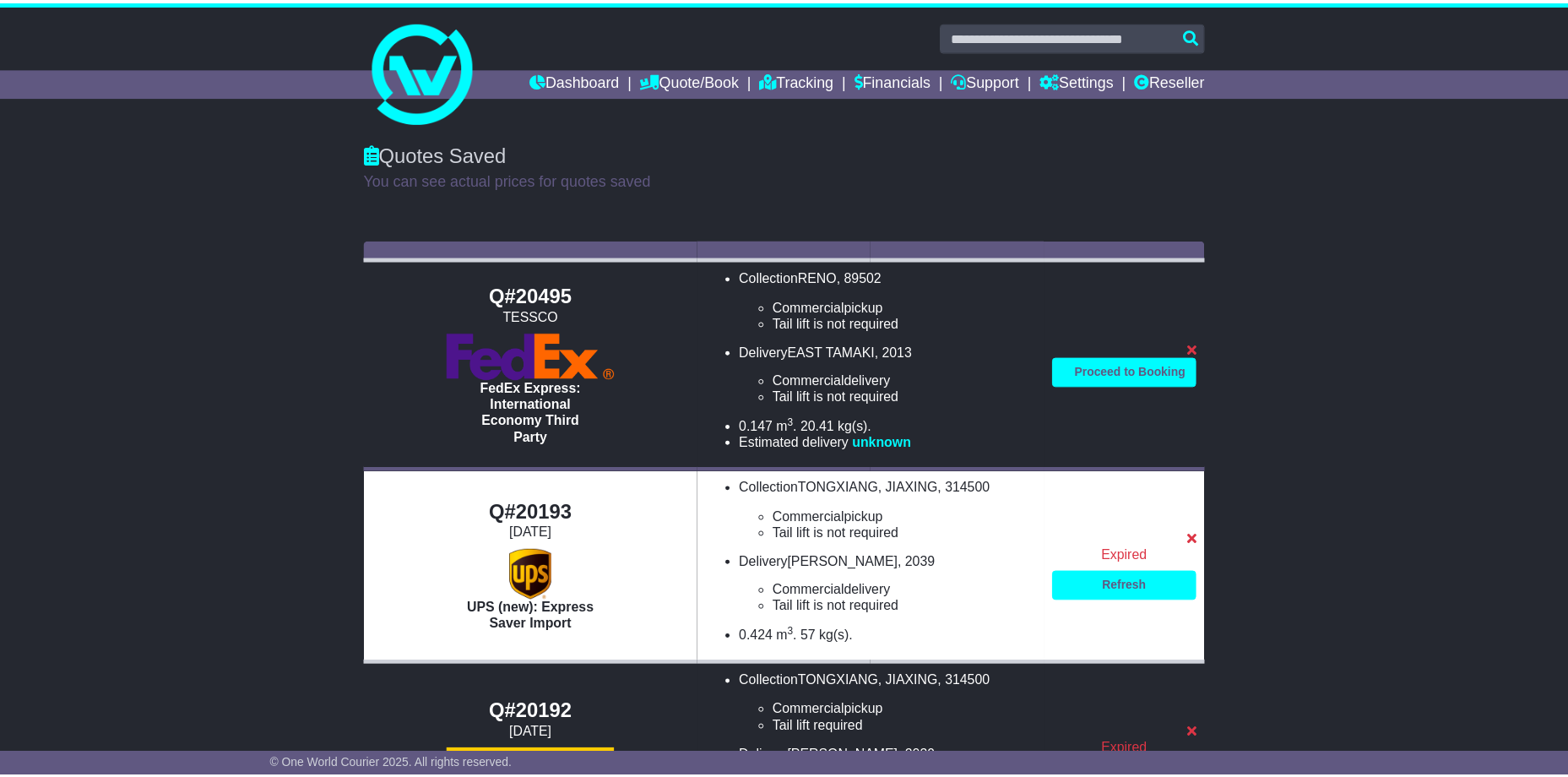 scroll, scrollTop: 0, scrollLeft: 0, axis: both 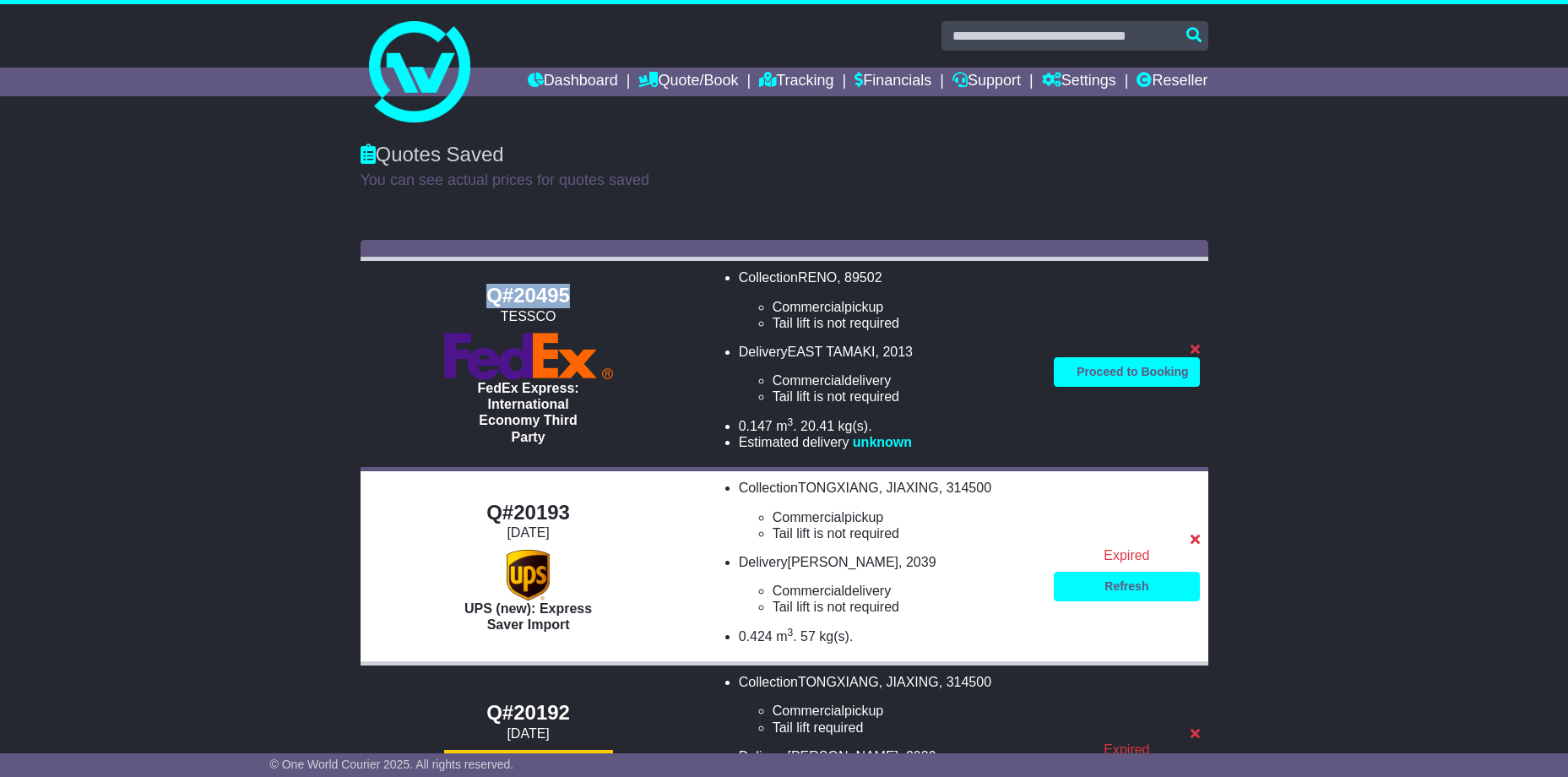 drag, startPoint x: 455, startPoint y: 299, endPoint x: 535, endPoint y: 312, distance: 81.049368 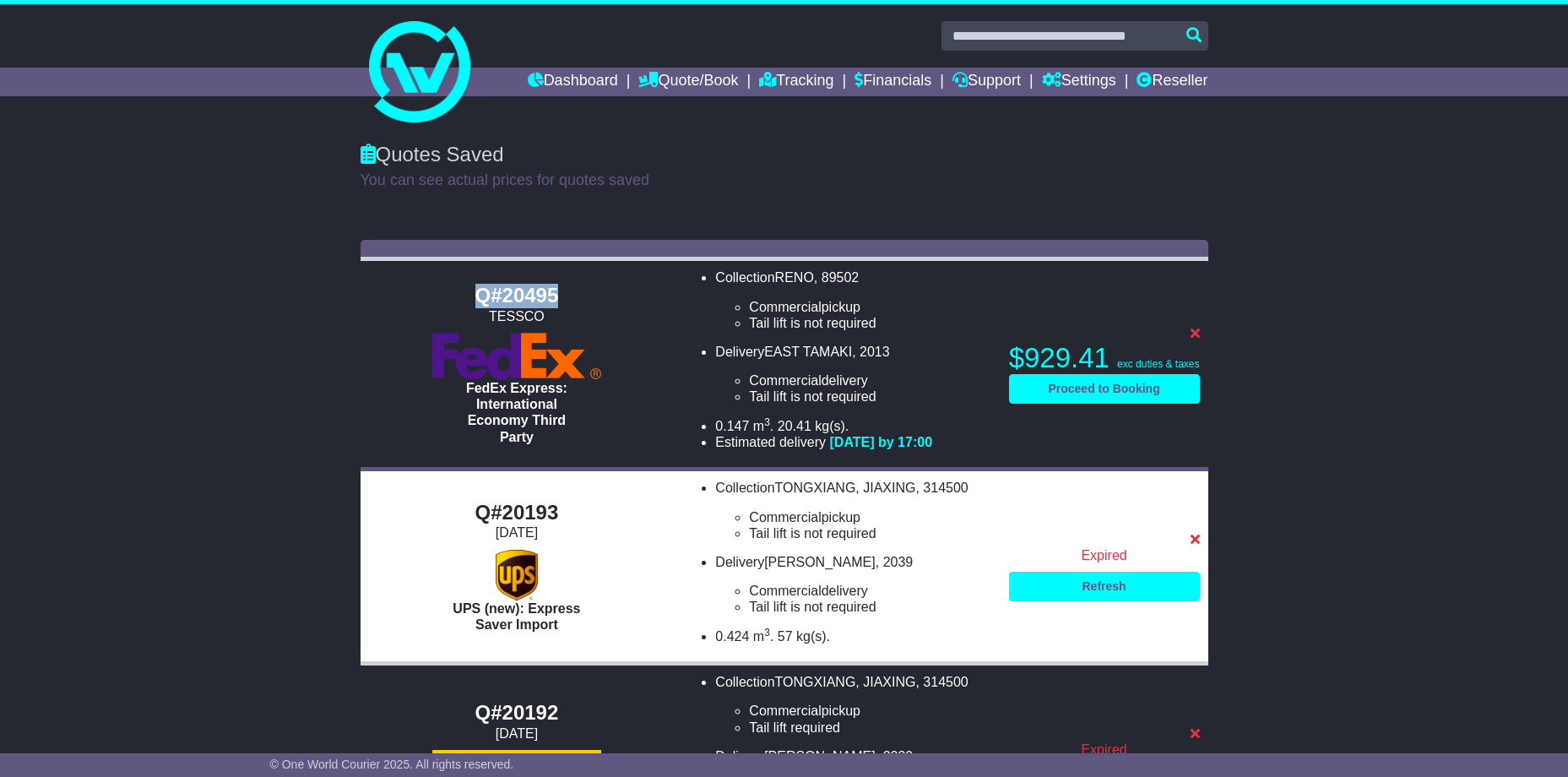 click on "Q#20495
TESSCO
FedEx Express: International Economy Third Party
Collection
RENO , 89502
Commercial  pickup
Tail lift is not required
Tail lift required
Delivery
EAST TAMAKI , 2013
Commercial  delivery
Tail lift is not required
Tail lift required" at bounding box center [784, 1100] 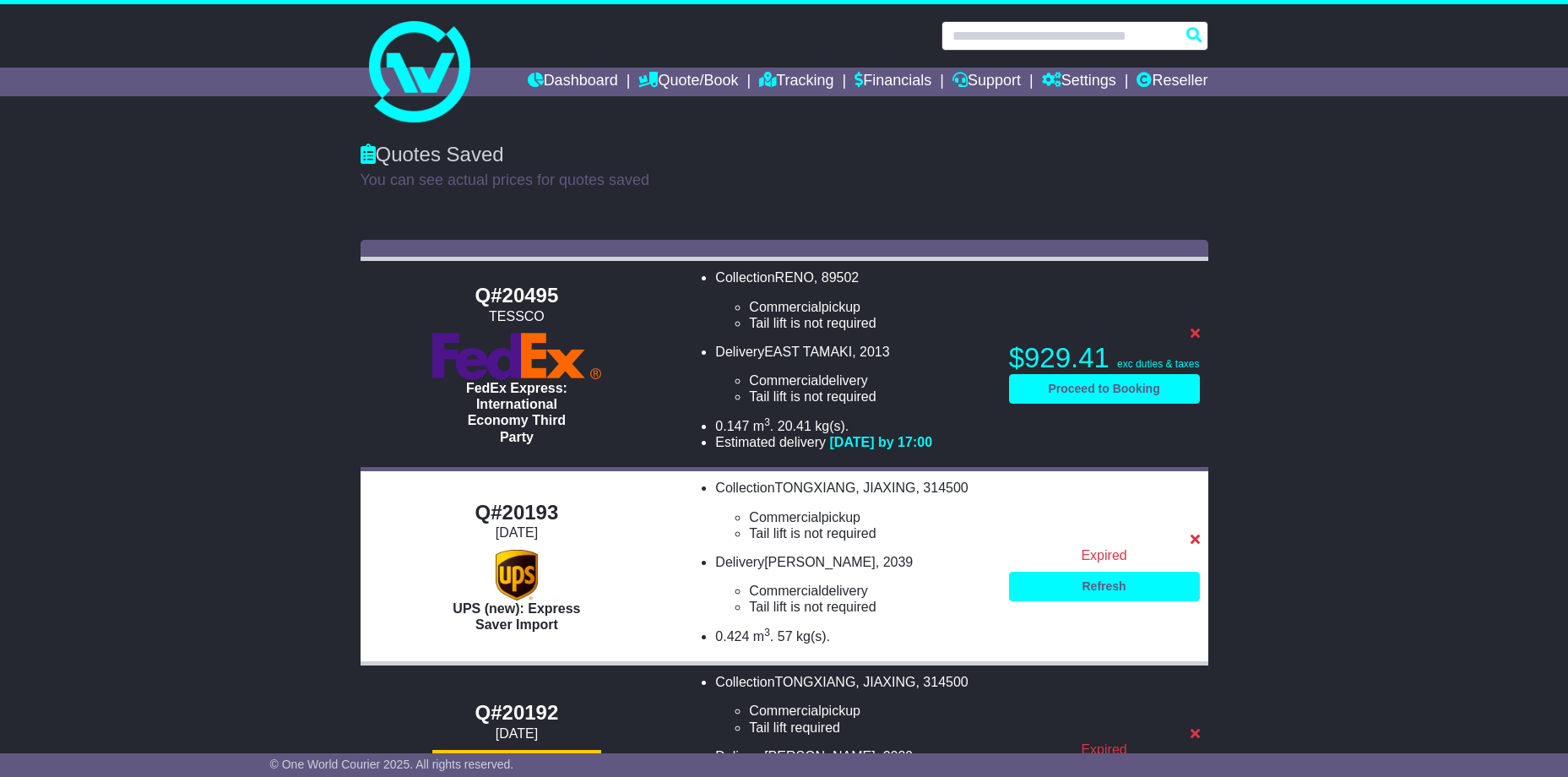 click at bounding box center [1075, 35] 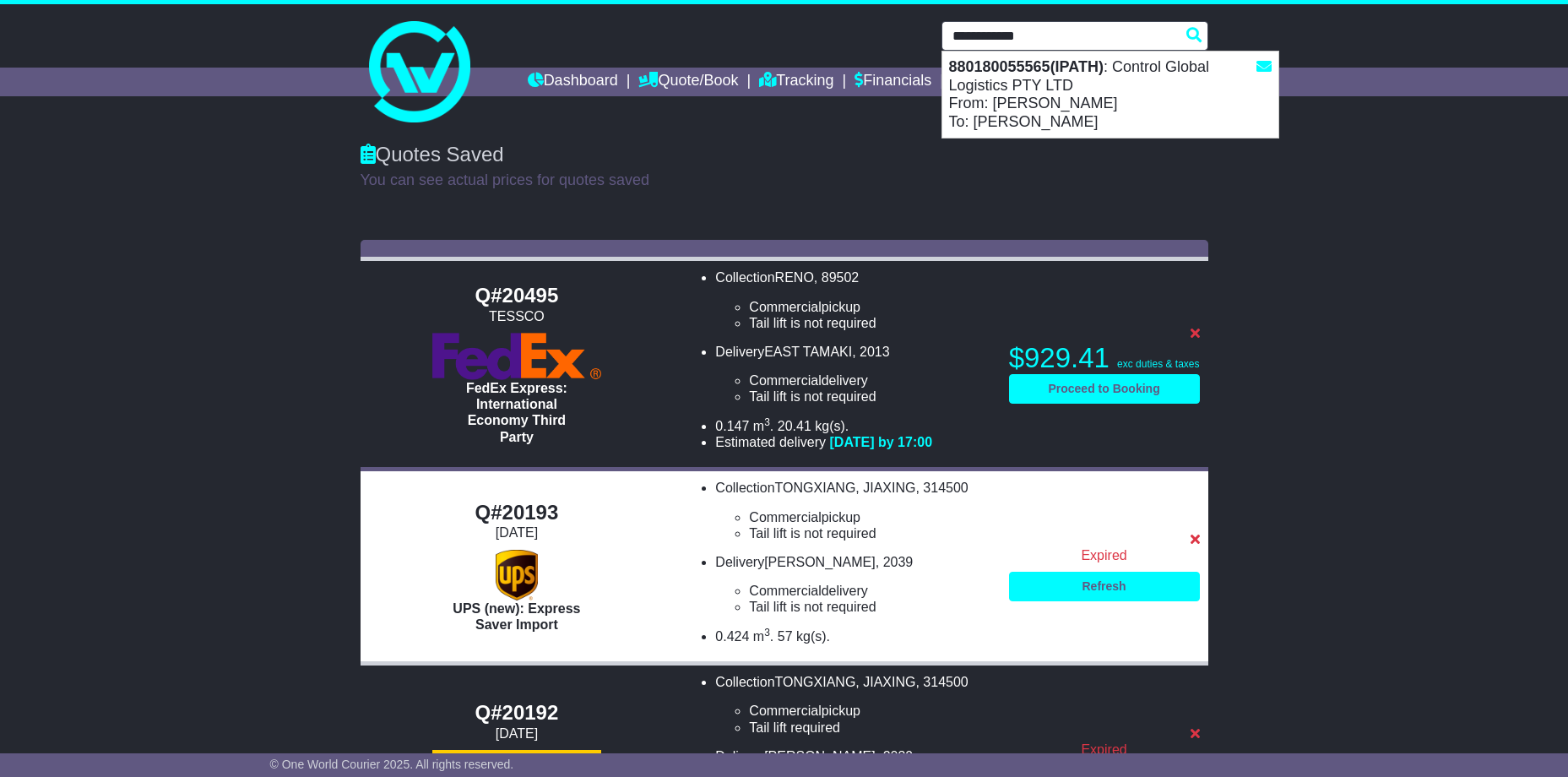 click on "880180055565(IPATH) : Control Global Logistics PTY LTD From: Jose Medrando To: Steve Ellis" at bounding box center [1110, 95] 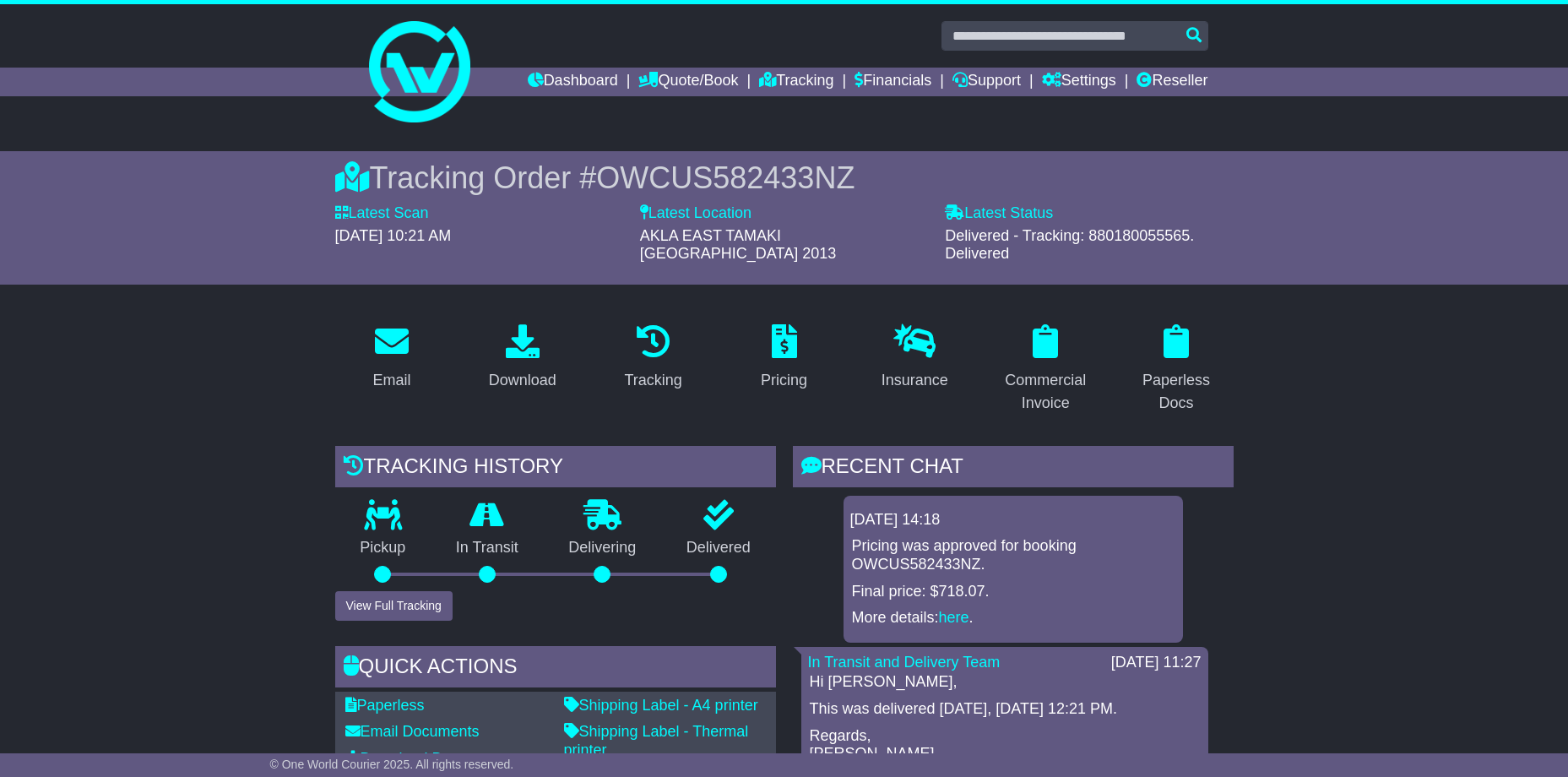 scroll, scrollTop: 0, scrollLeft: 0, axis: both 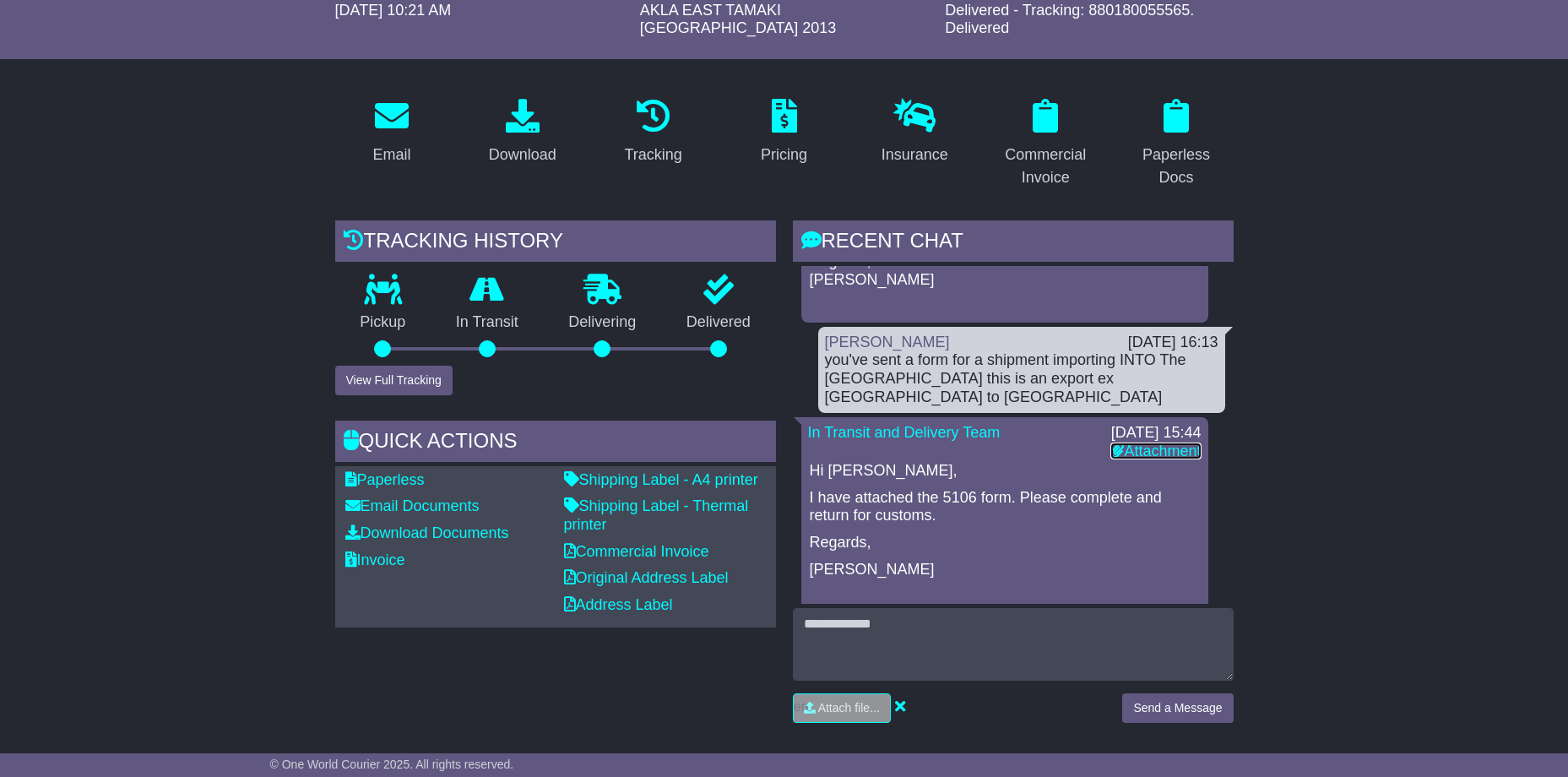 click on "Attachment" at bounding box center [1155, 451] 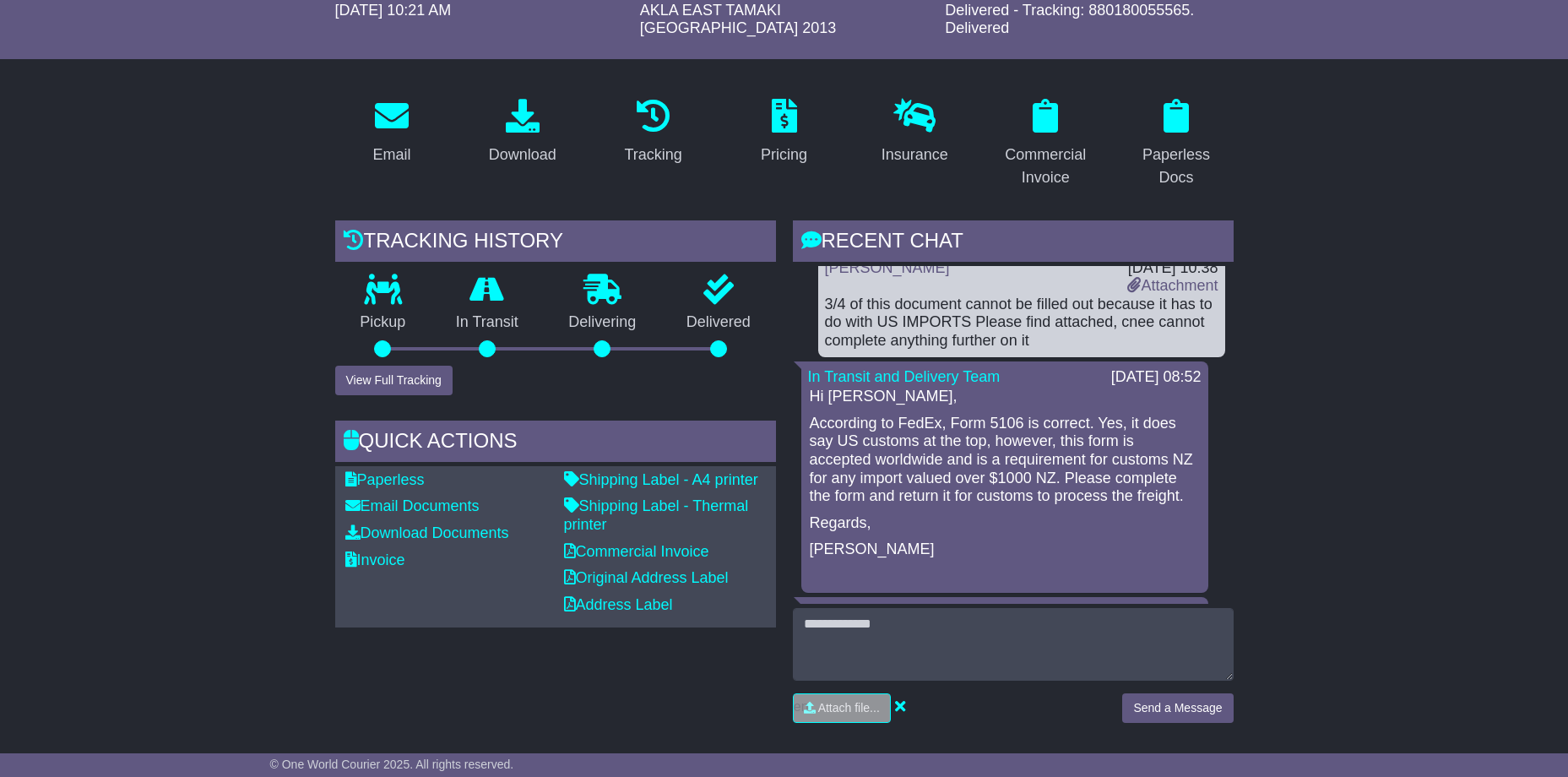 scroll, scrollTop: 1821, scrollLeft: 0, axis: vertical 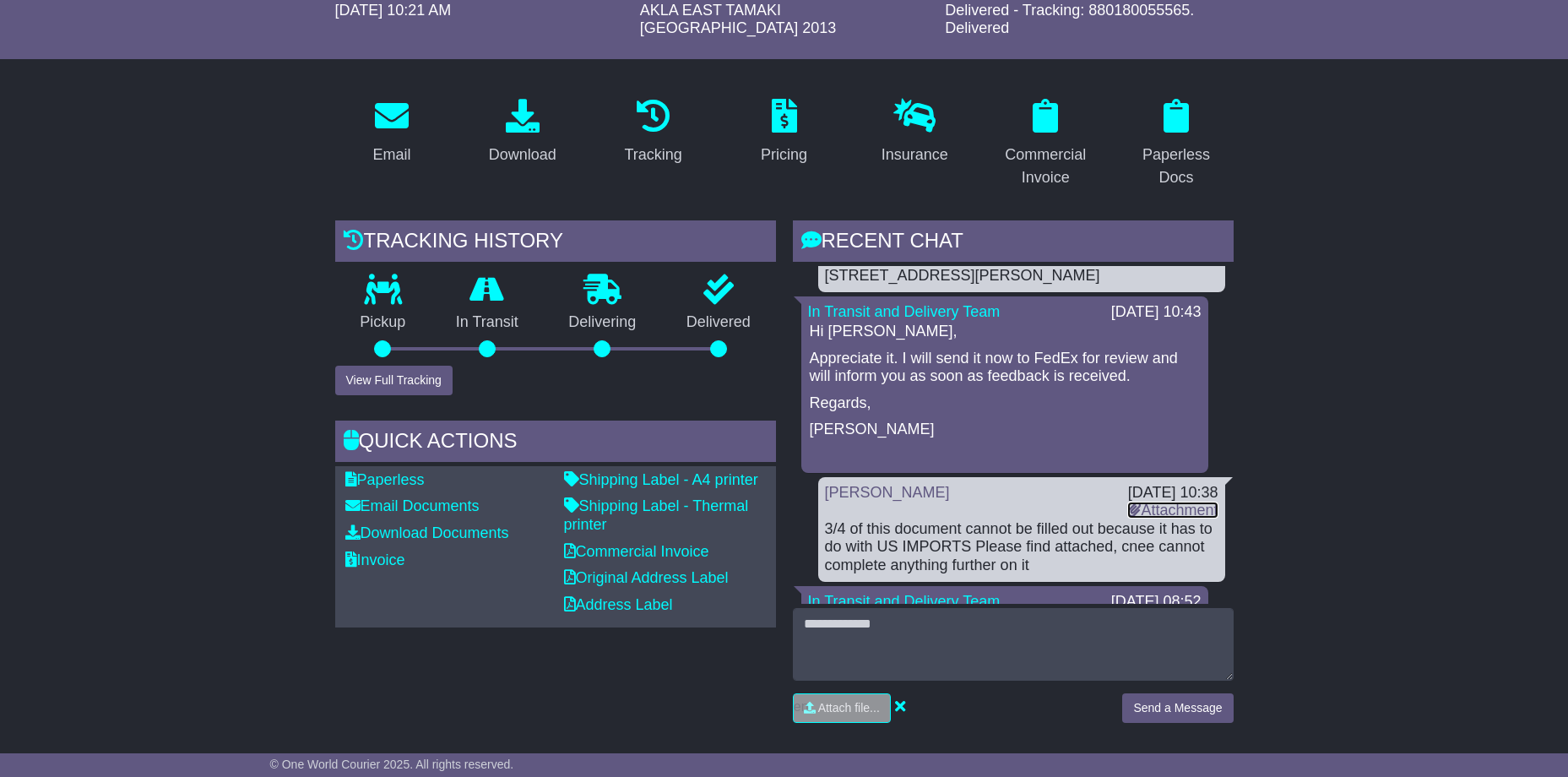 click on "Attachment" at bounding box center (1172, 510) 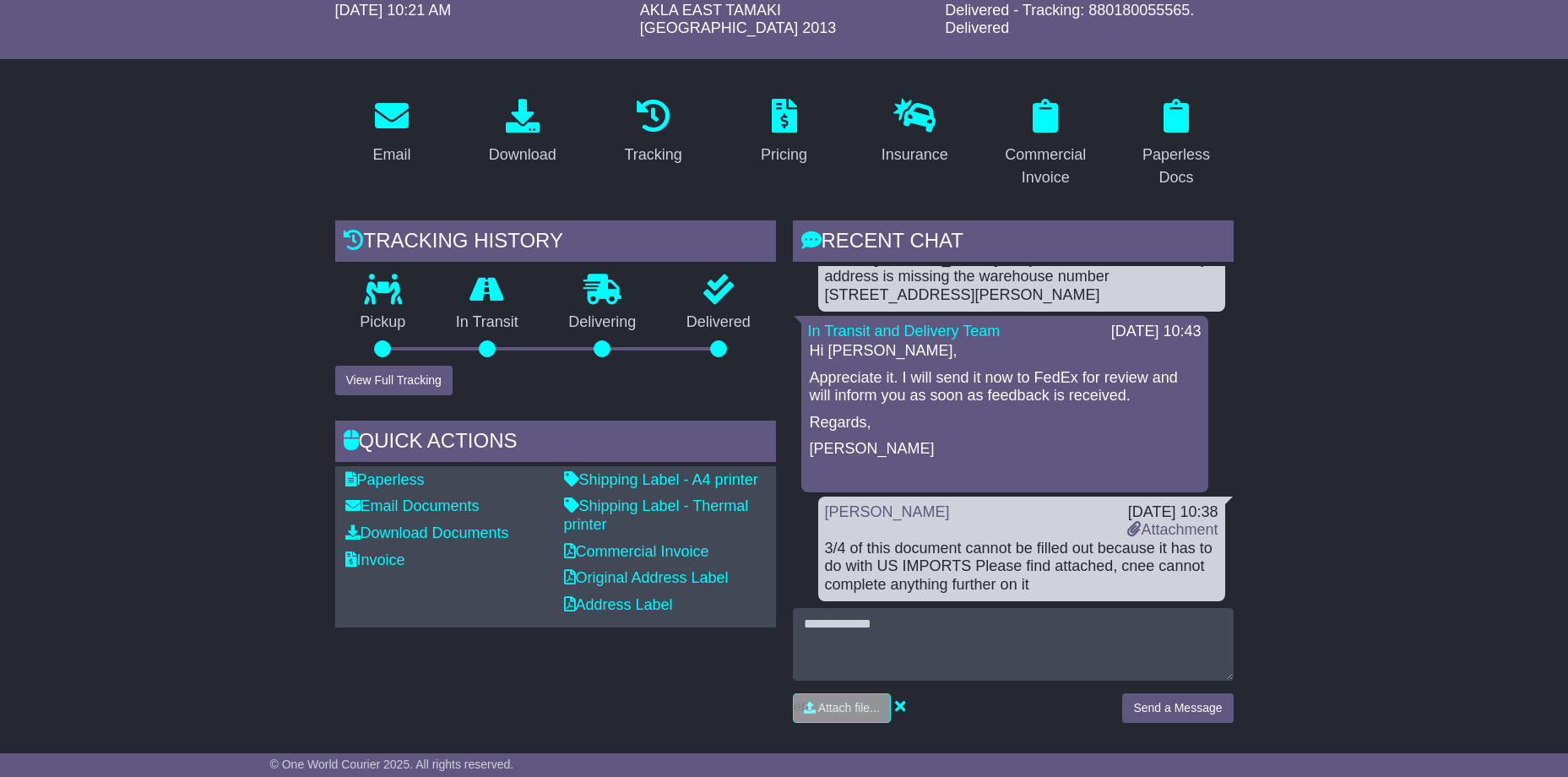 scroll, scrollTop: 1577, scrollLeft: 0, axis: vertical 